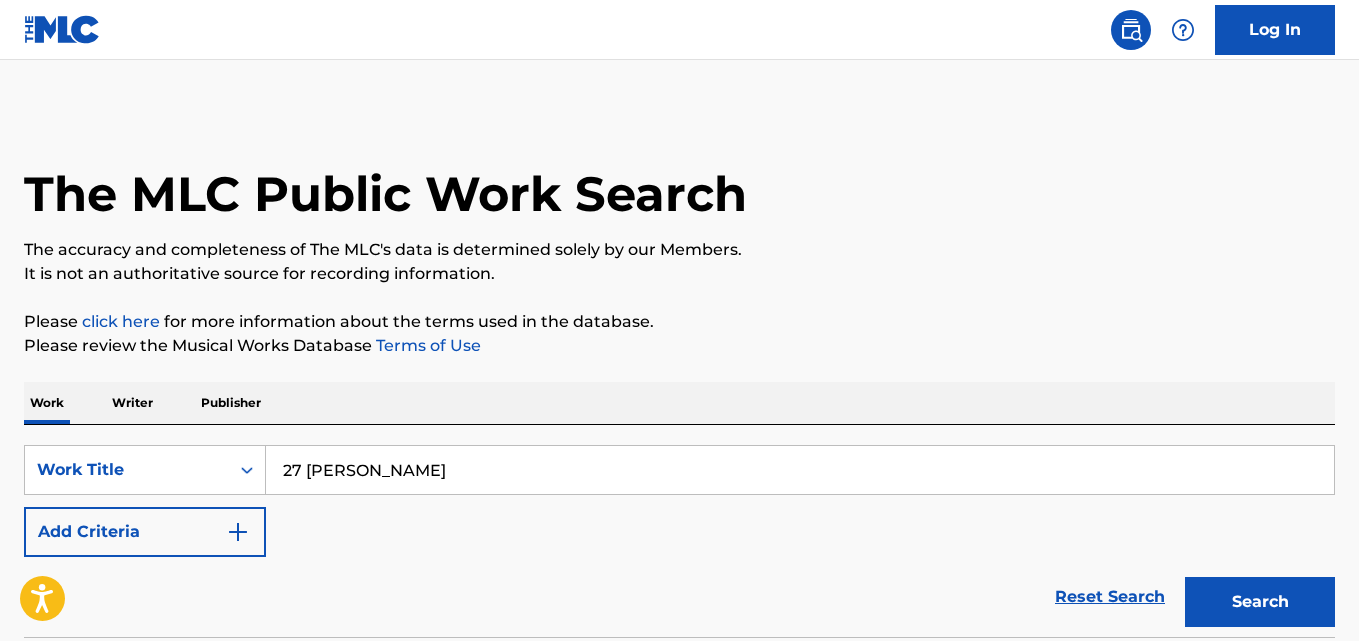scroll, scrollTop: 0, scrollLeft: 0, axis: both 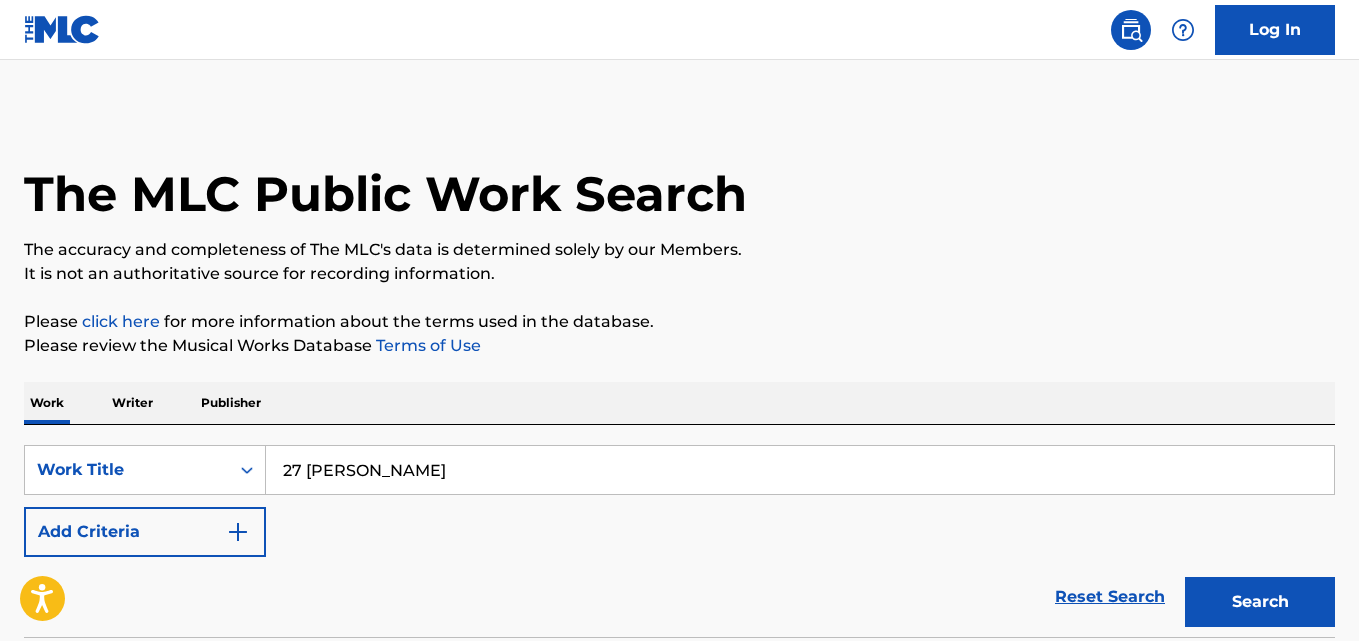 click at bounding box center (238, 532) 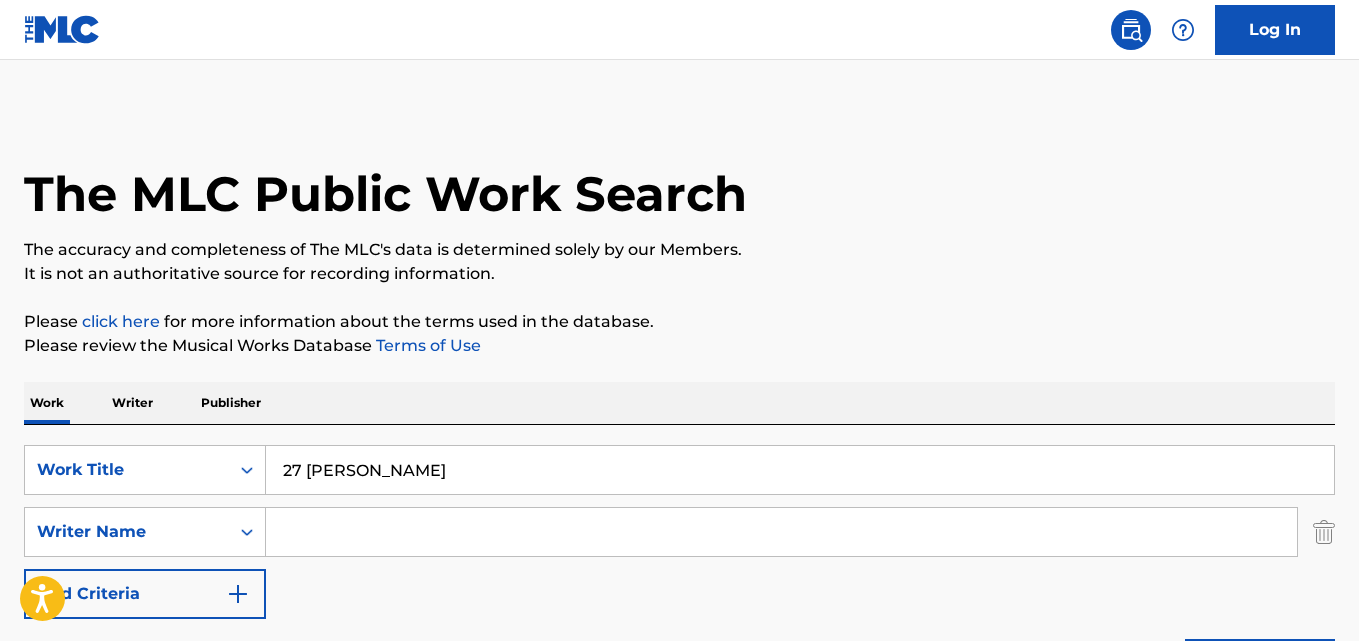 click at bounding box center (781, 532) 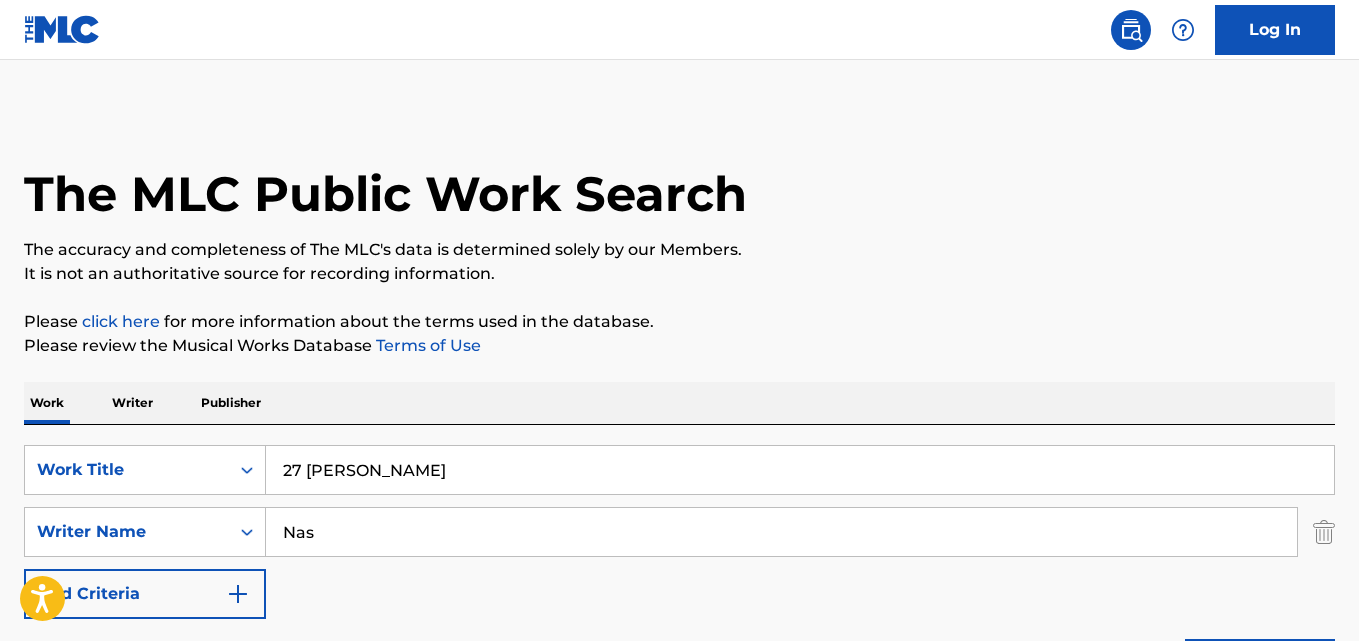 type on "Nas" 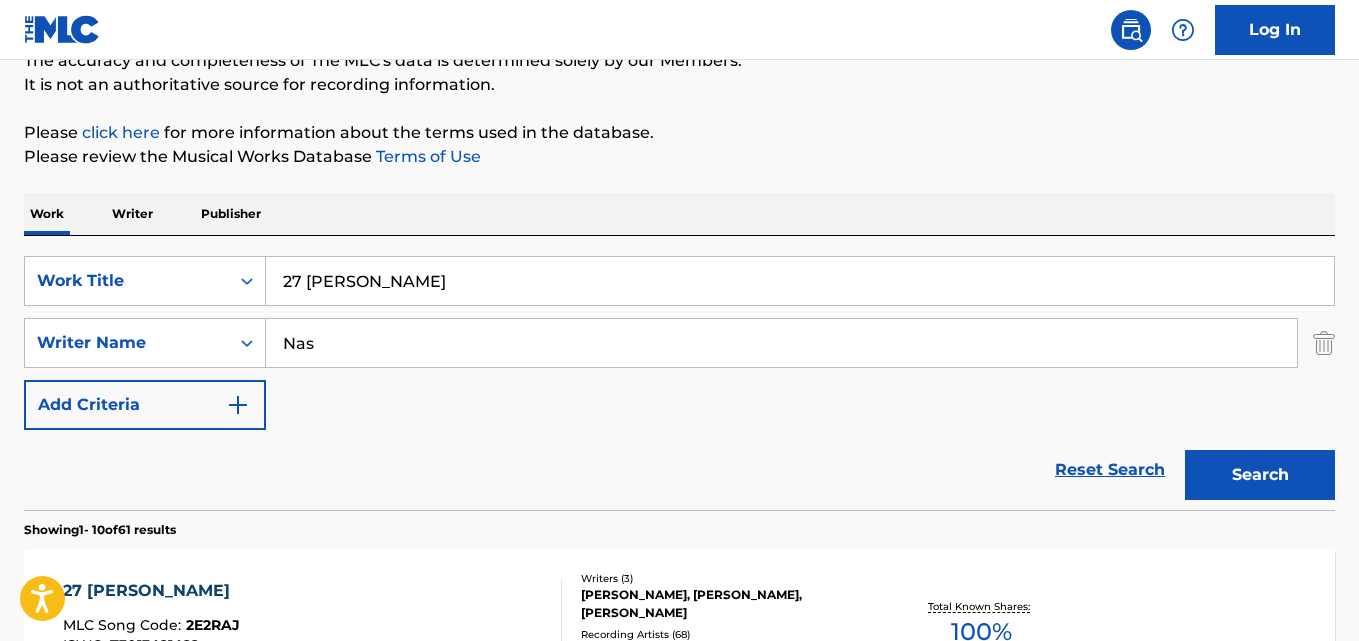 scroll, scrollTop: 333, scrollLeft: 0, axis: vertical 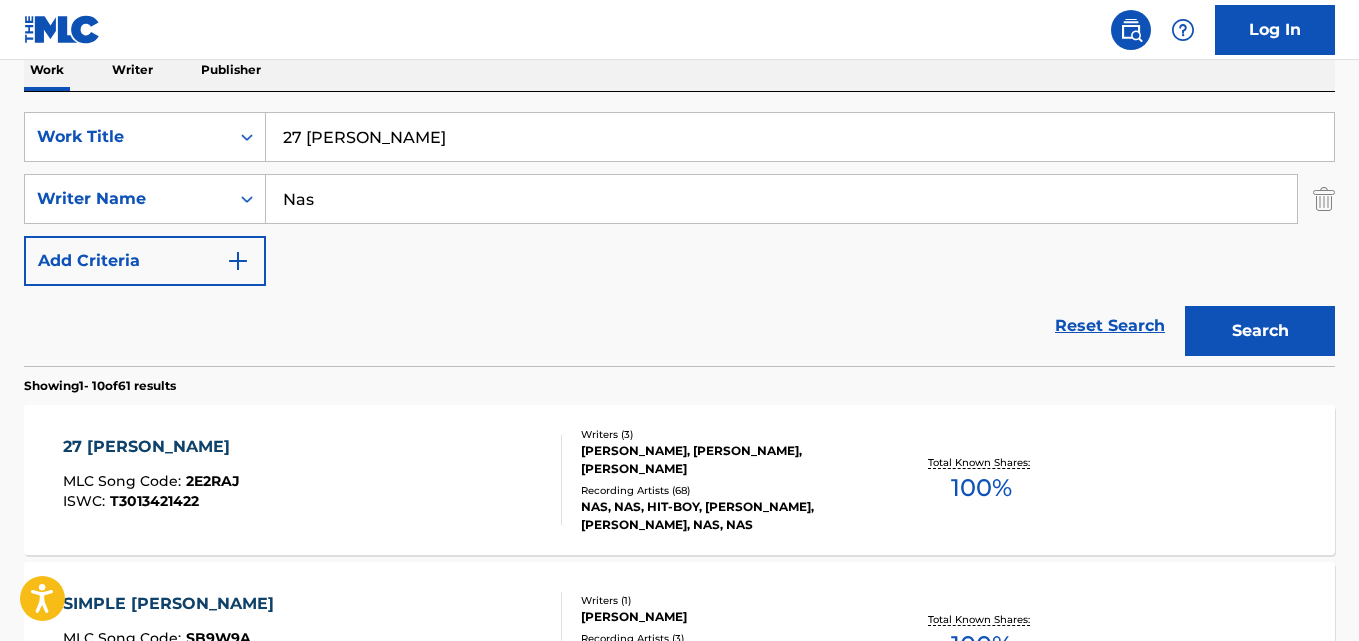 click on "27 [PERSON_NAME]" at bounding box center [151, 447] 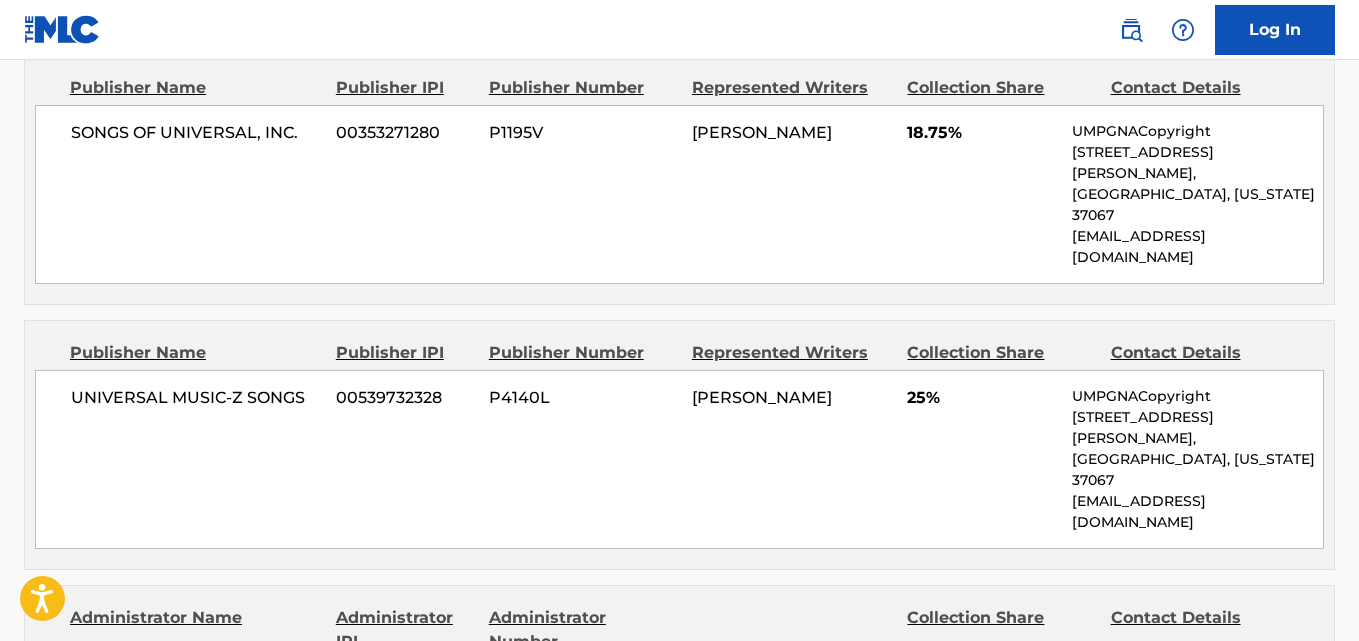 scroll, scrollTop: 834, scrollLeft: 0, axis: vertical 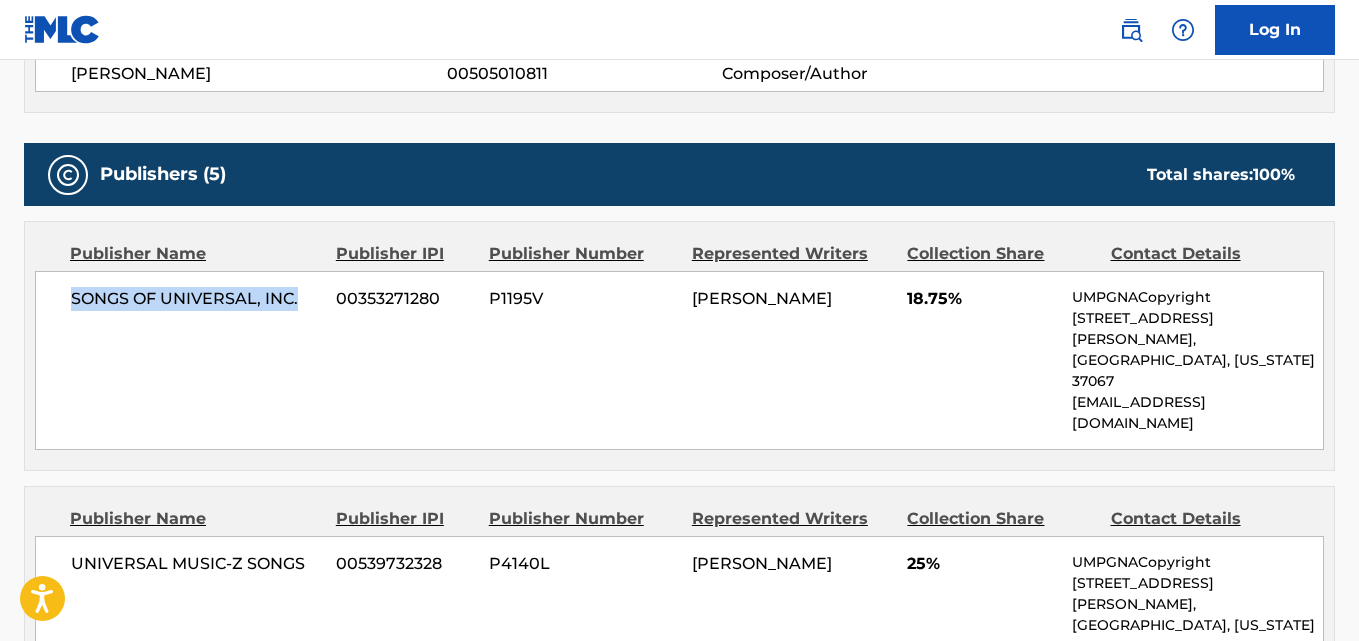 drag, startPoint x: 61, startPoint y: 293, endPoint x: 314, endPoint y: 293, distance: 253 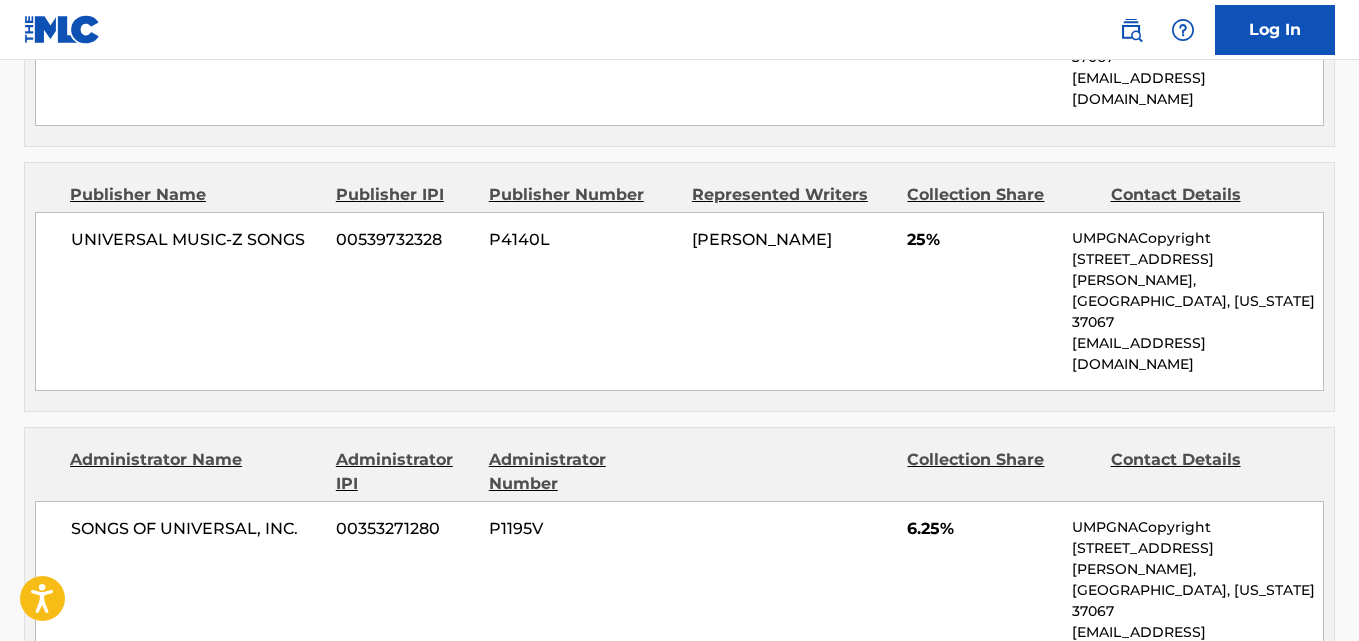 scroll, scrollTop: 1167, scrollLeft: 0, axis: vertical 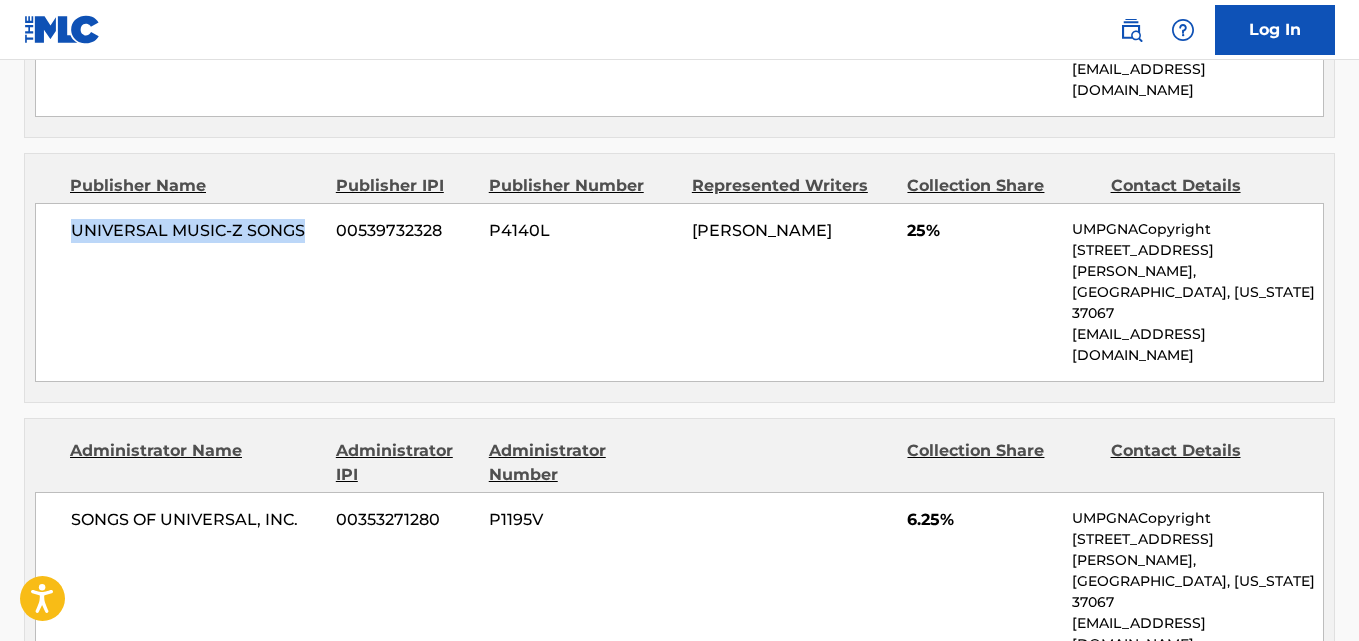 drag, startPoint x: 53, startPoint y: 179, endPoint x: 328, endPoint y: 169, distance: 275.18176 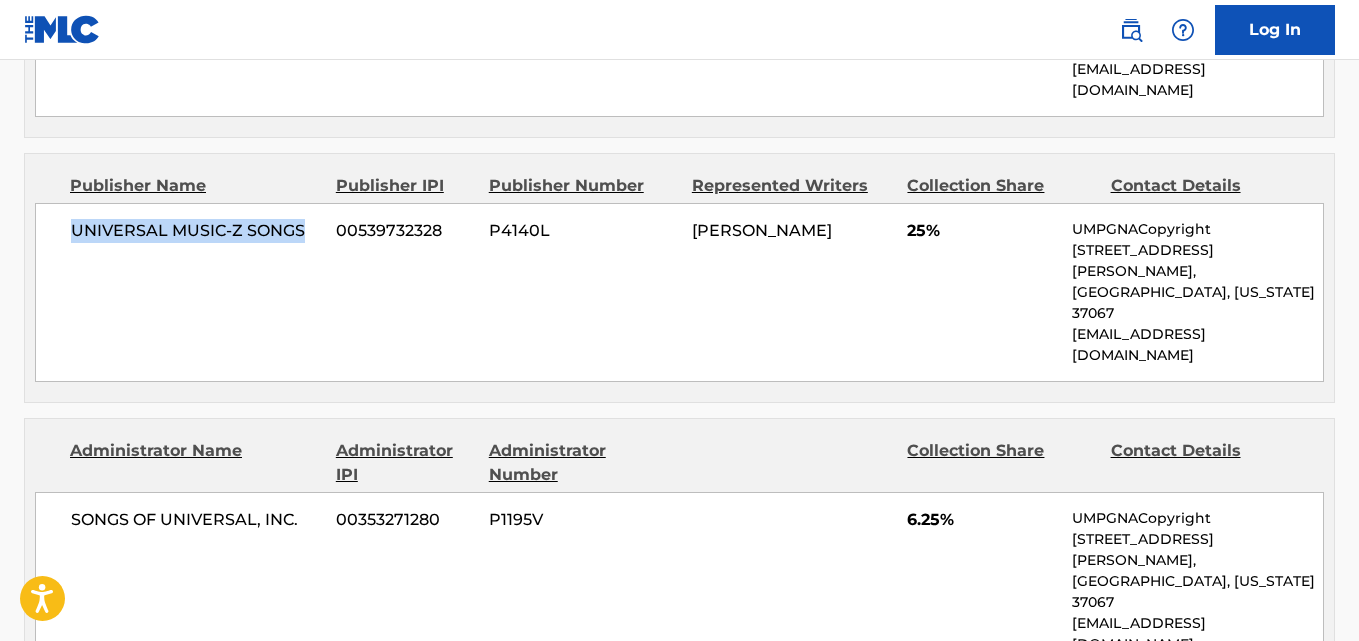 scroll, scrollTop: 1334, scrollLeft: 0, axis: vertical 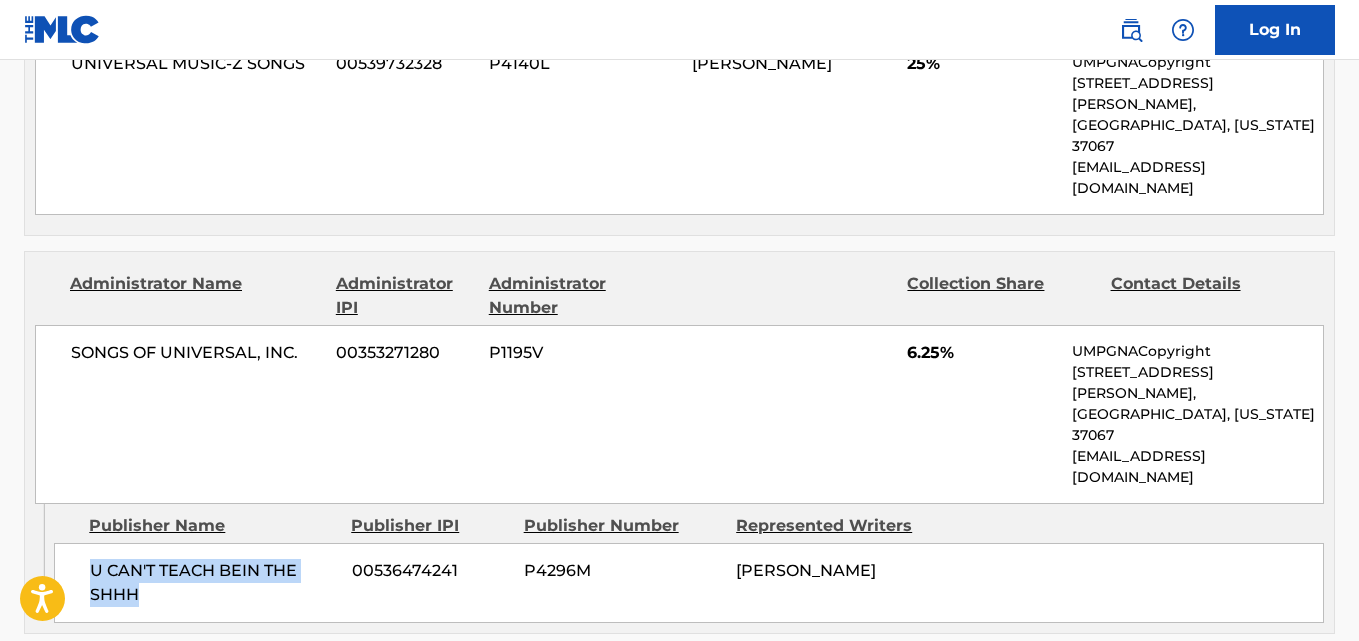 drag, startPoint x: 88, startPoint y: 377, endPoint x: 198, endPoint y: 403, distance: 113.03097 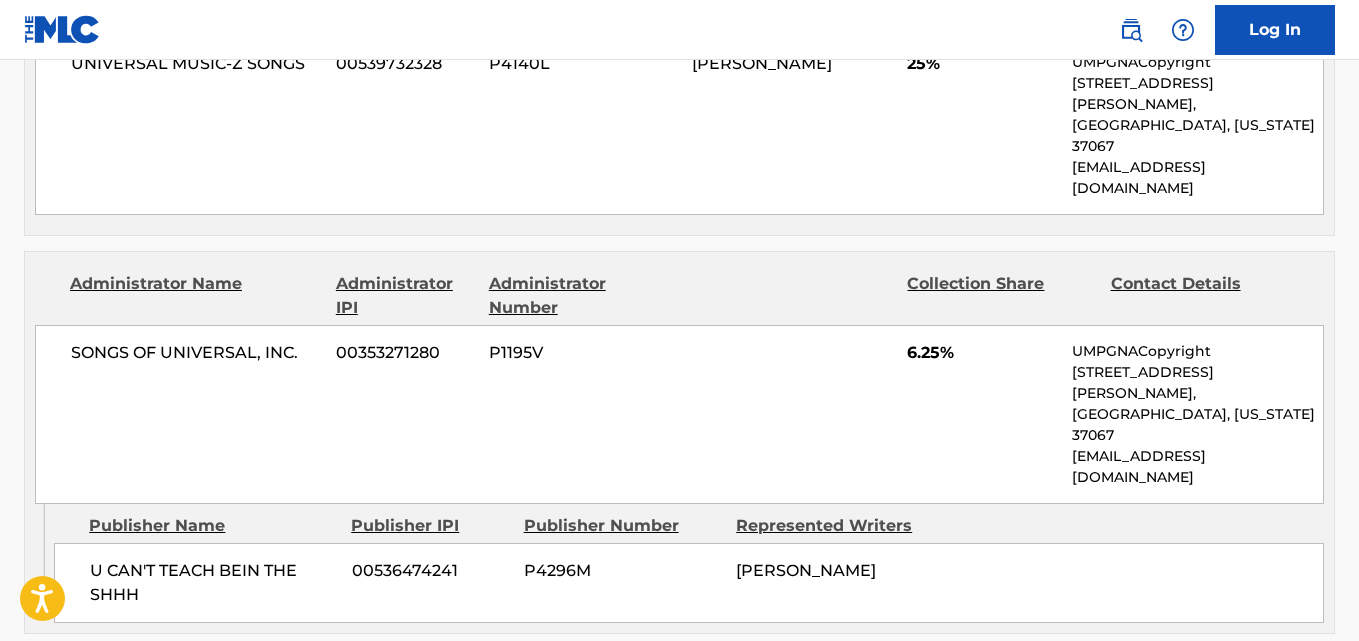 click on "6.25%" at bounding box center [982, 353] 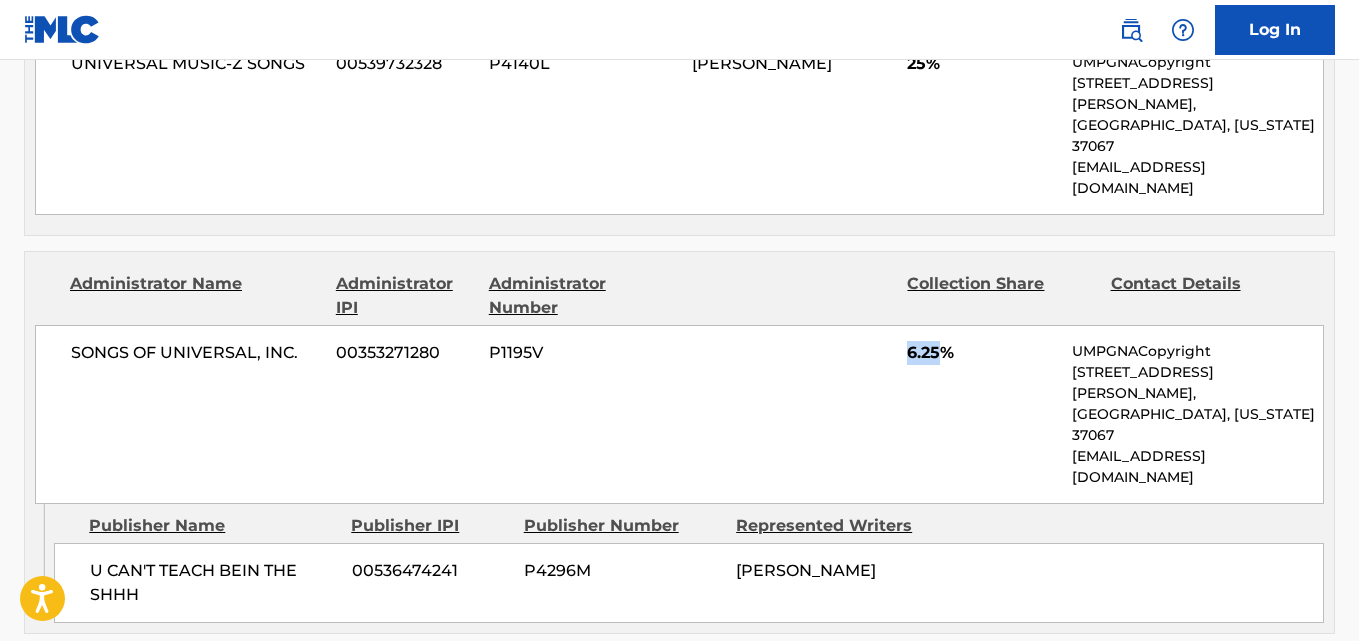 click on "6.25%" at bounding box center [982, 353] 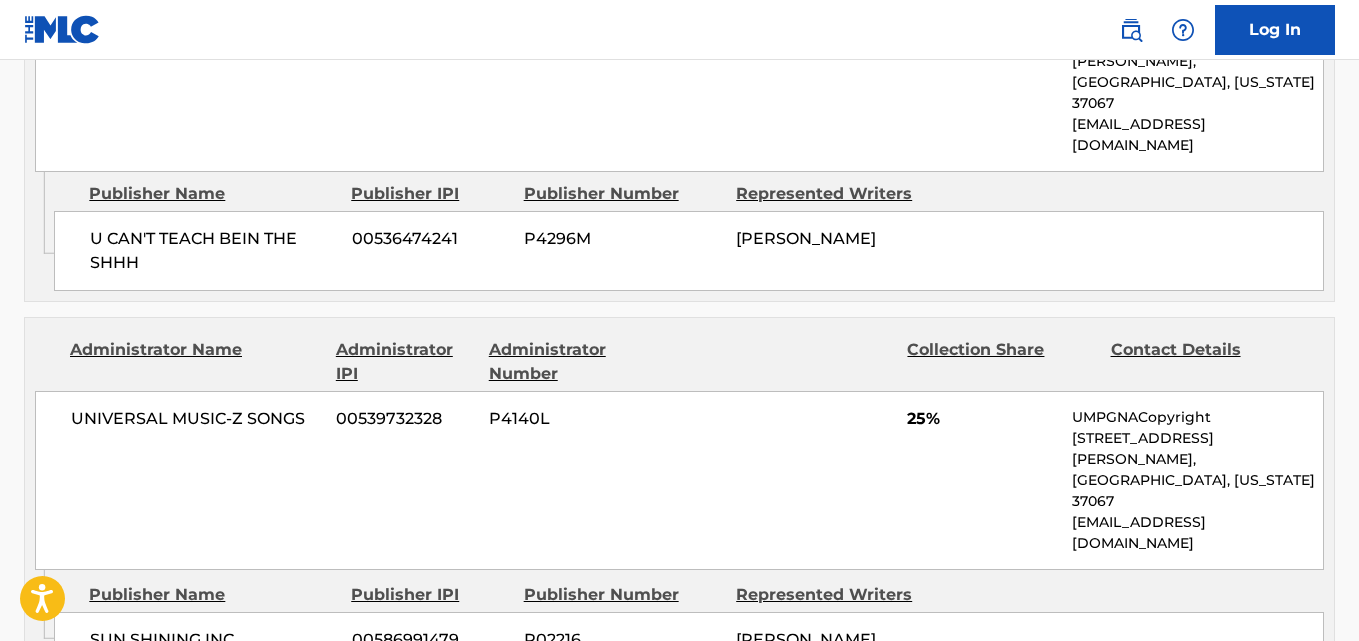 scroll, scrollTop: 1667, scrollLeft: 0, axis: vertical 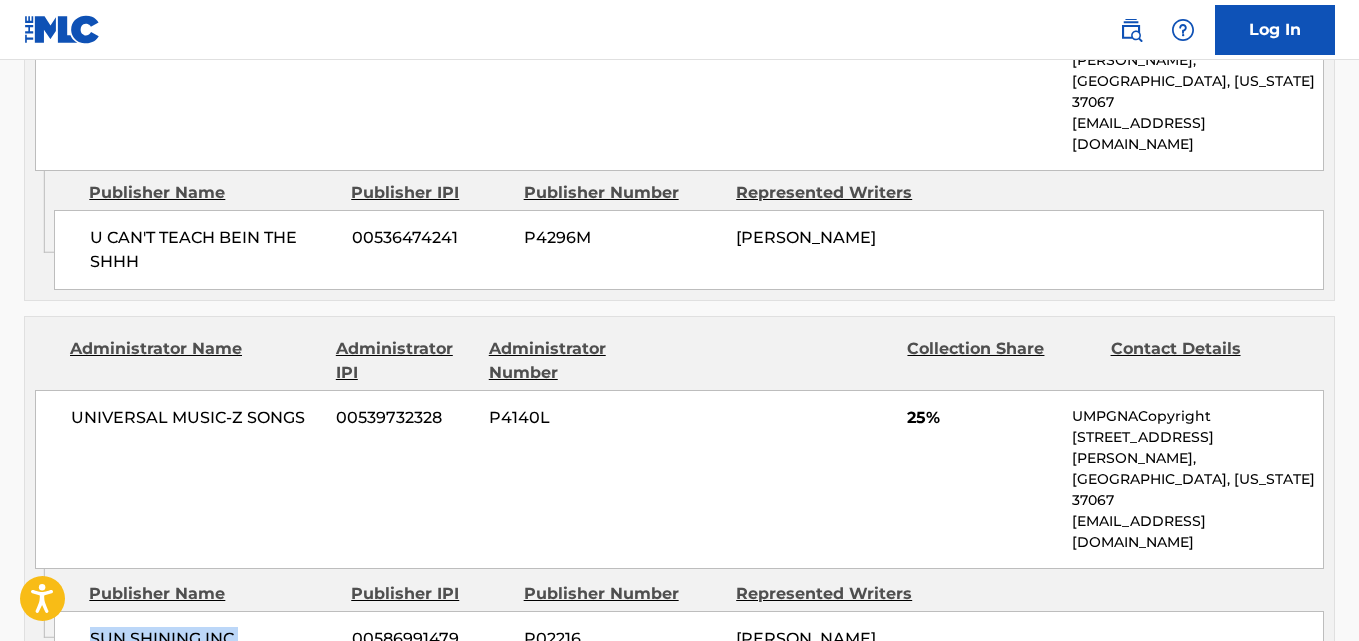 drag, startPoint x: 84, startPoint y: 391, endPoint x: 262, endPoint y: 389, distance: 178.01123 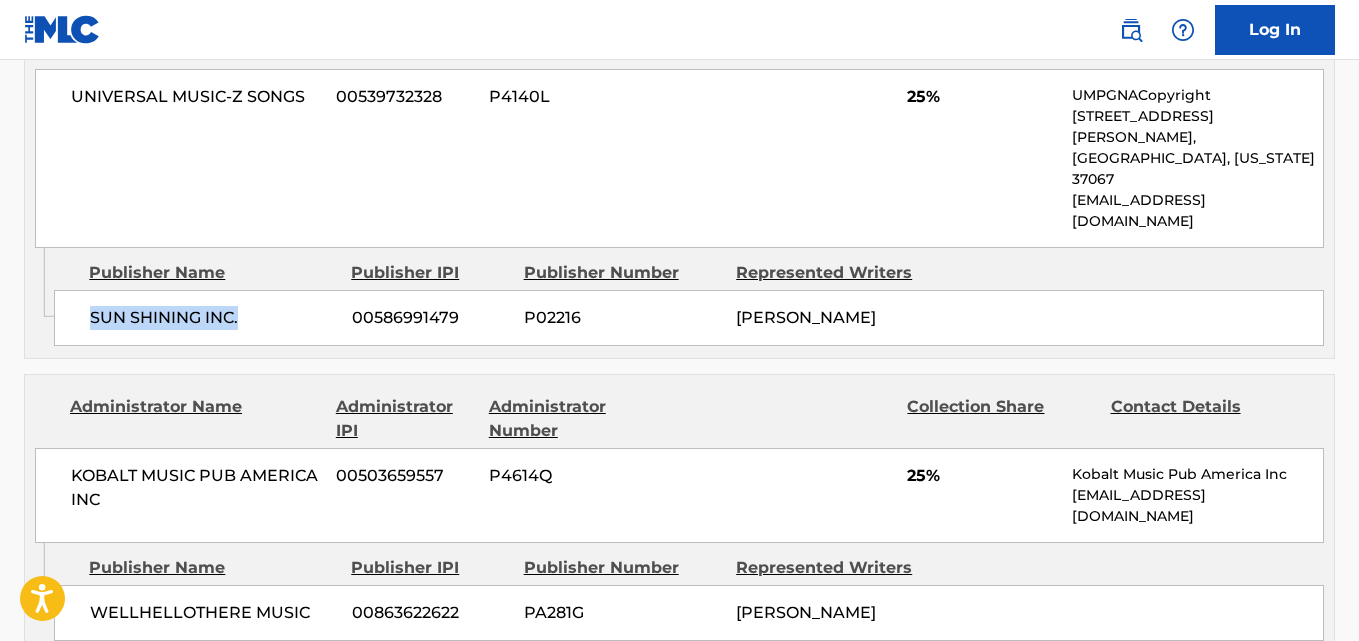 scroll, scrollTop: 2000, scrollLeft: 0, axis: vertical 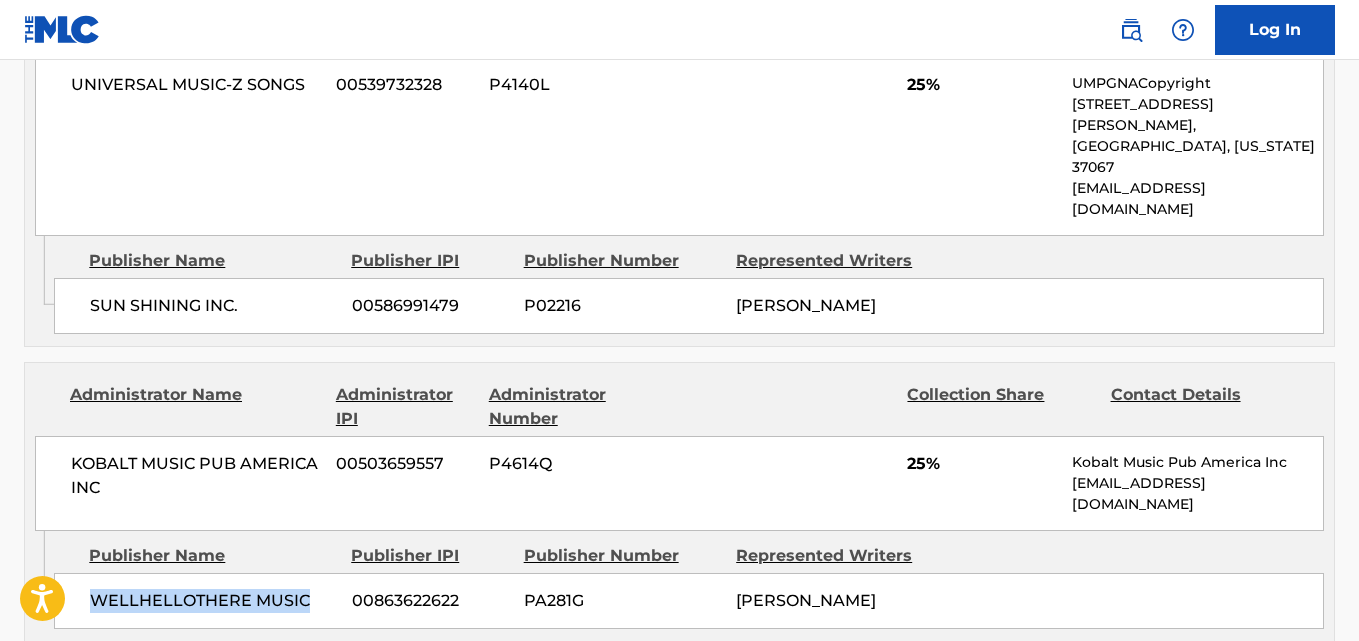 drag, startPoint x: 70, startPoint y: 343, endPoint x: 333, endPoint y: 338, distance: 263.04752 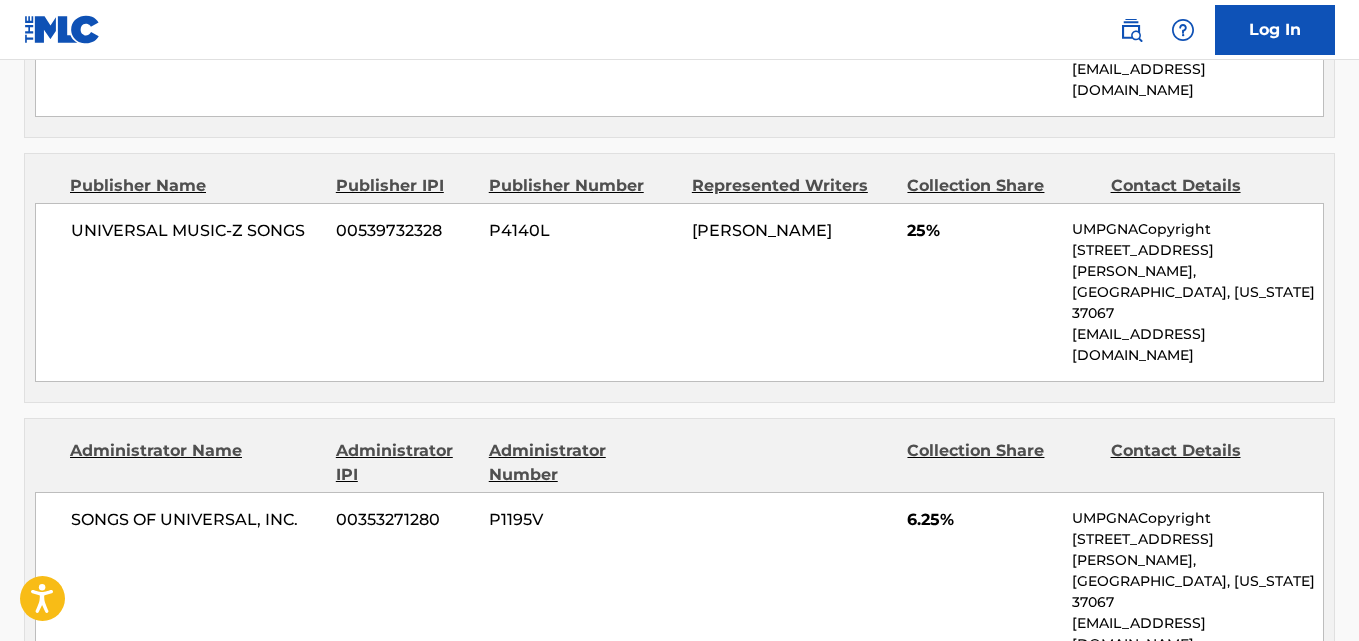 scroll, scrollTop: 0, scrollLeft: 0, axis: both 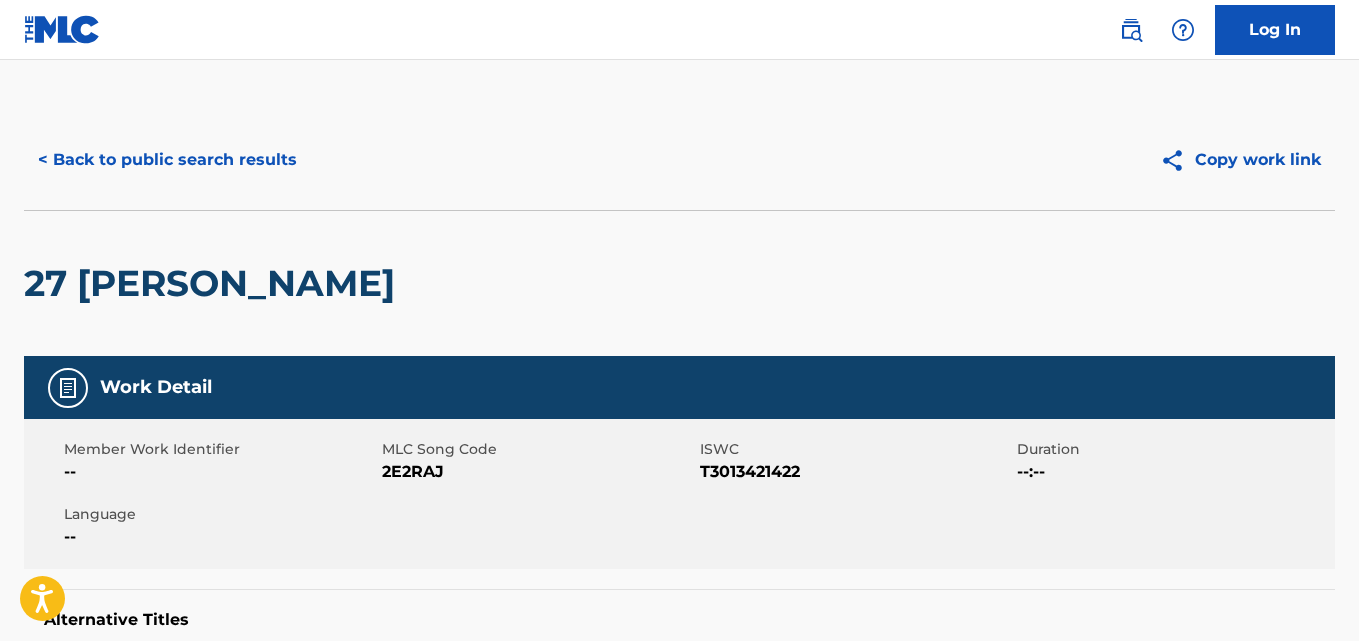 click on "< Back to public search results" at bounding box center [167, 160] 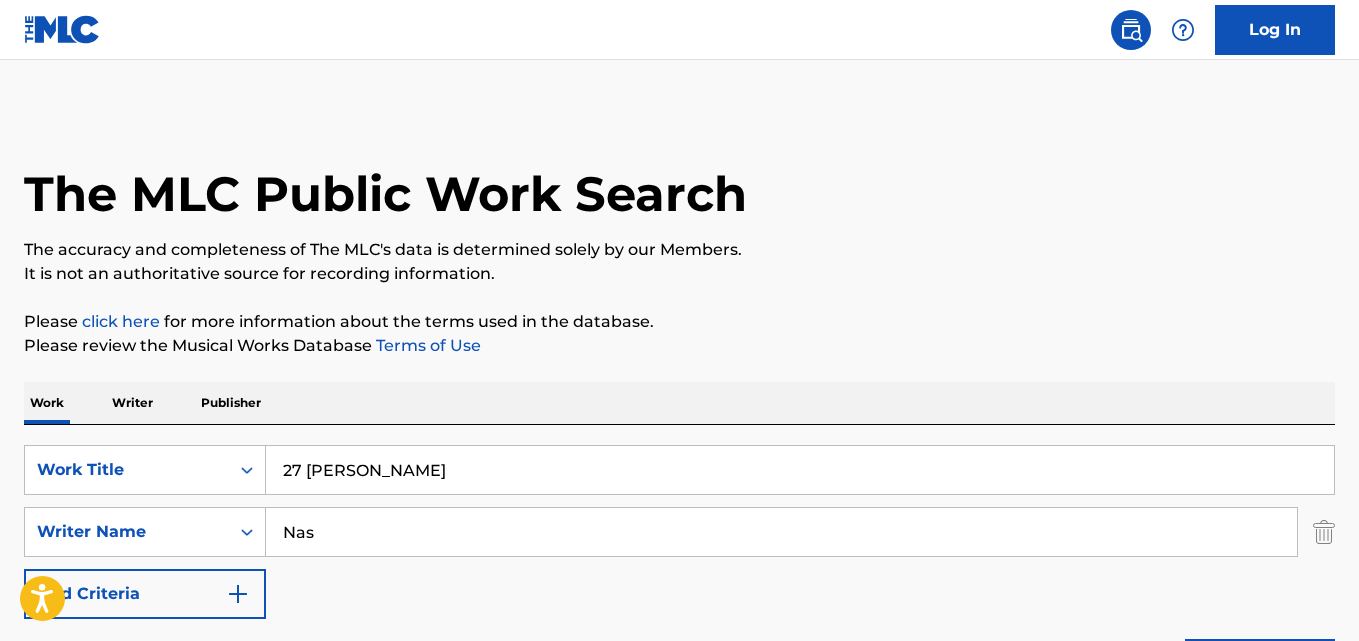 scroll, scrollTop: 333, scrollLeft: 0, axis: vertical 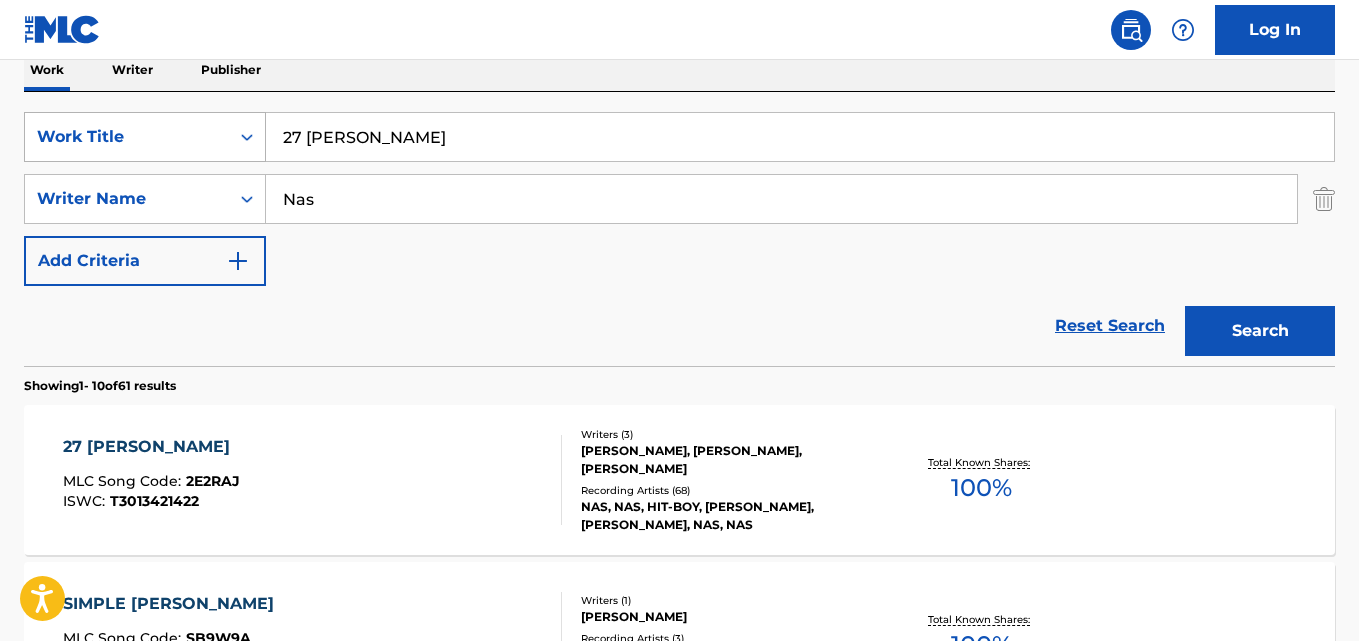 drag, startPoint x: 484, startPoint y: 138, endPoint x: 169, endPoint y: 141, distance: 315.01428 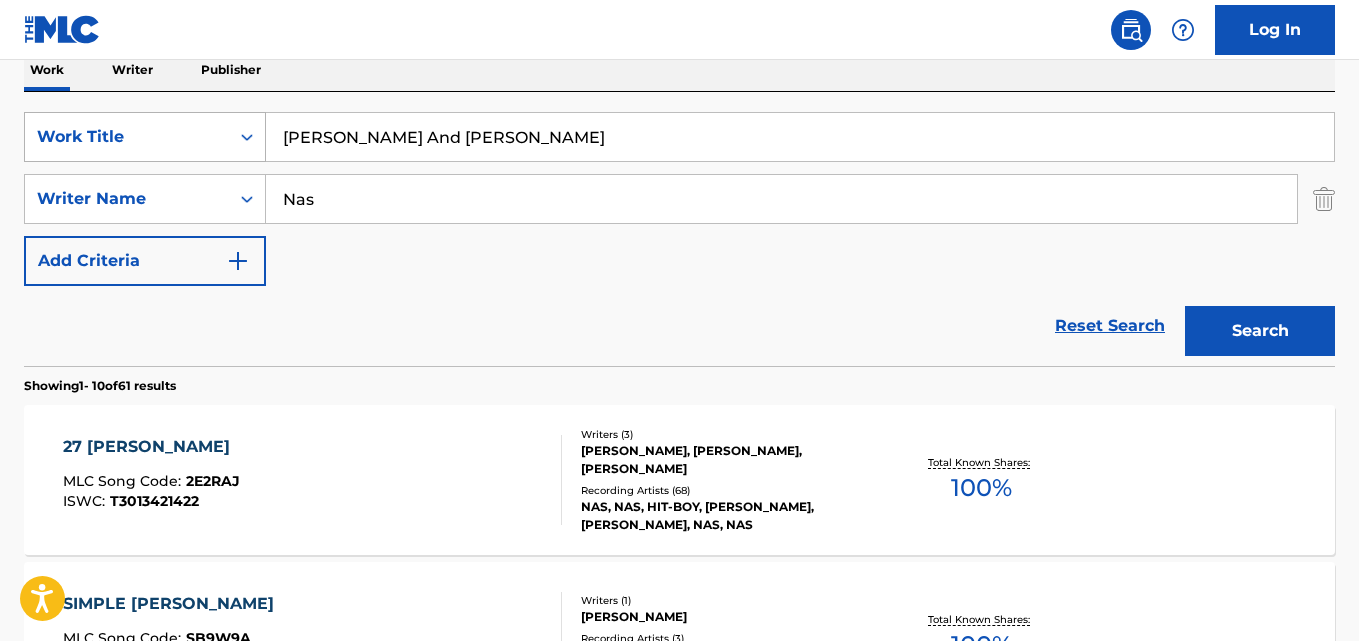 type on "[PERSON_NAME] And [PERSON_NAME]" 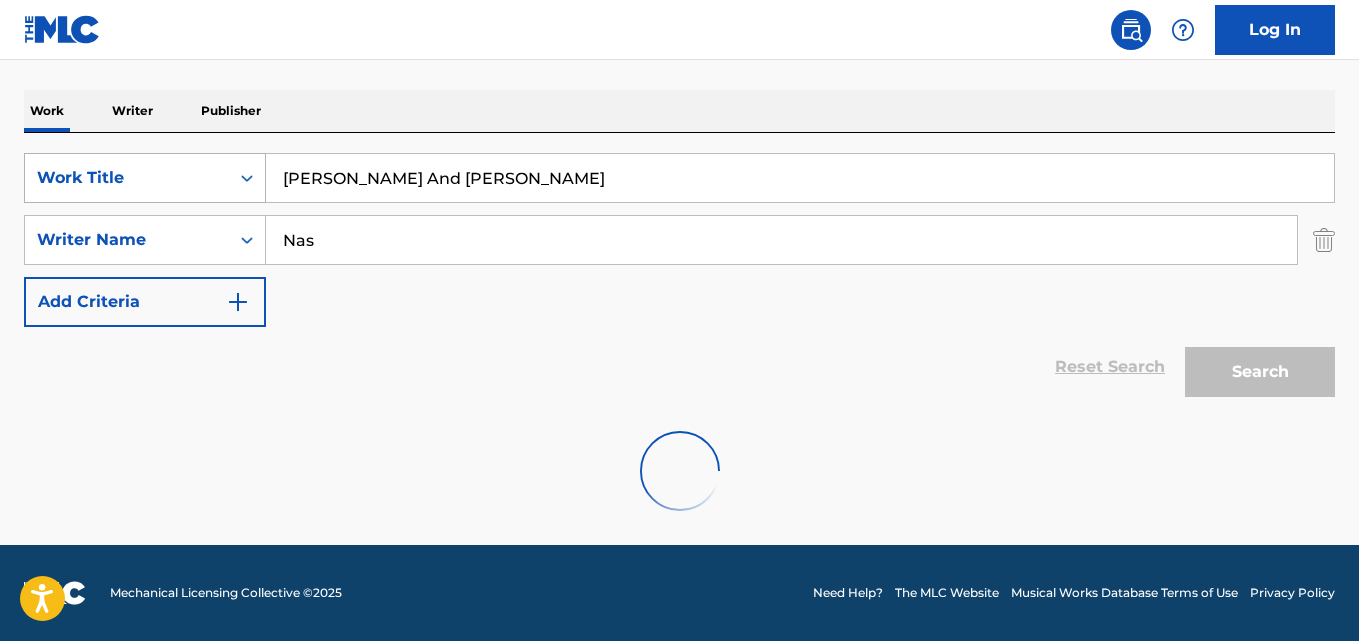 scroll, scrollTop: 292, scrollLeft: 0, axis: vertical 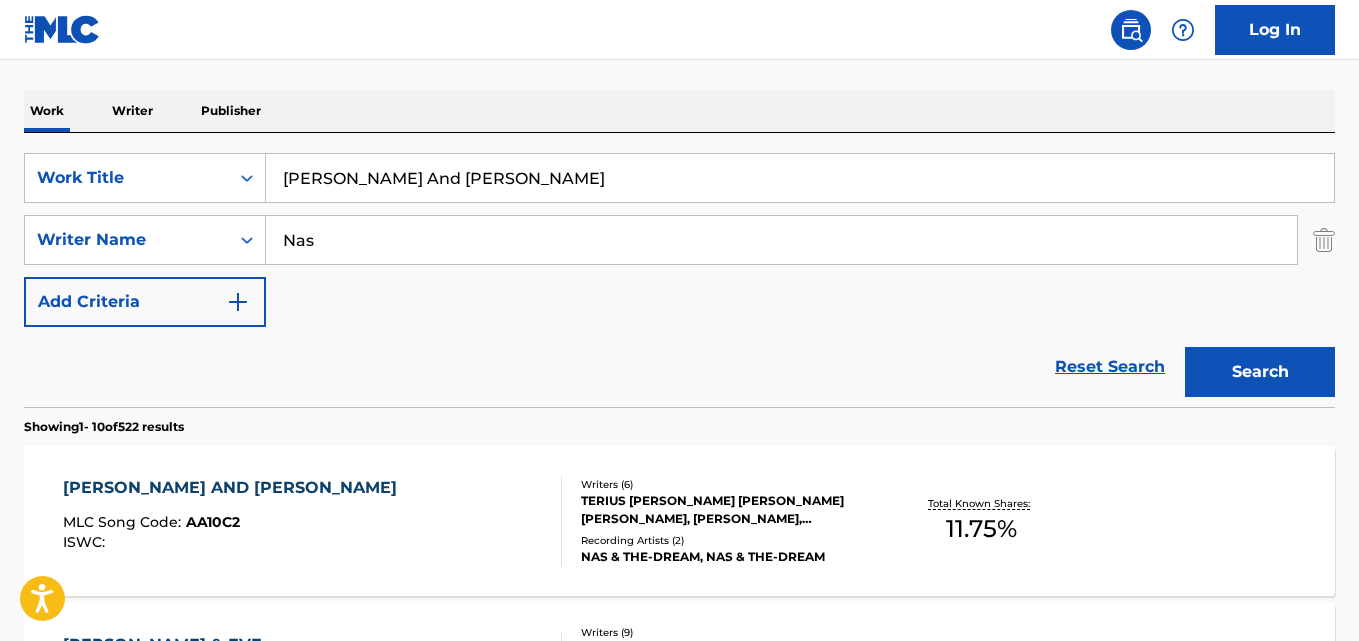 click on "Reset Search Search" at bounding box center [679, 367] 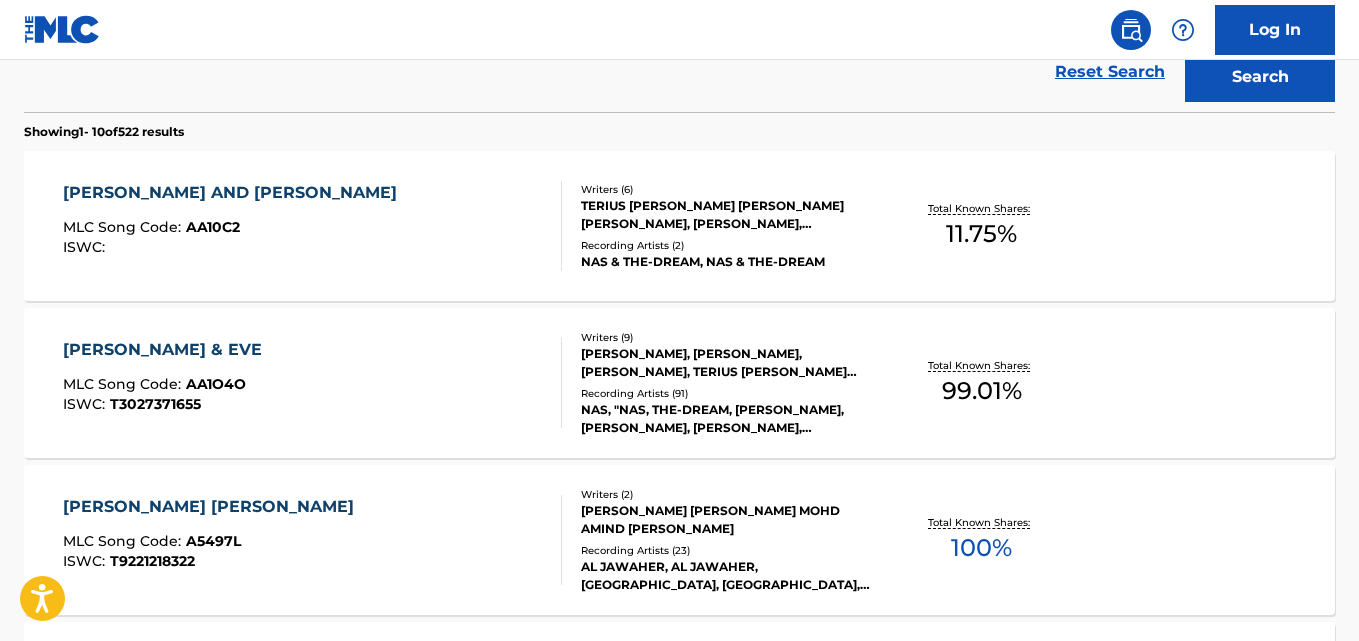 scroll, scrollTop: 625, scrollLeft: 0, axis: vertical 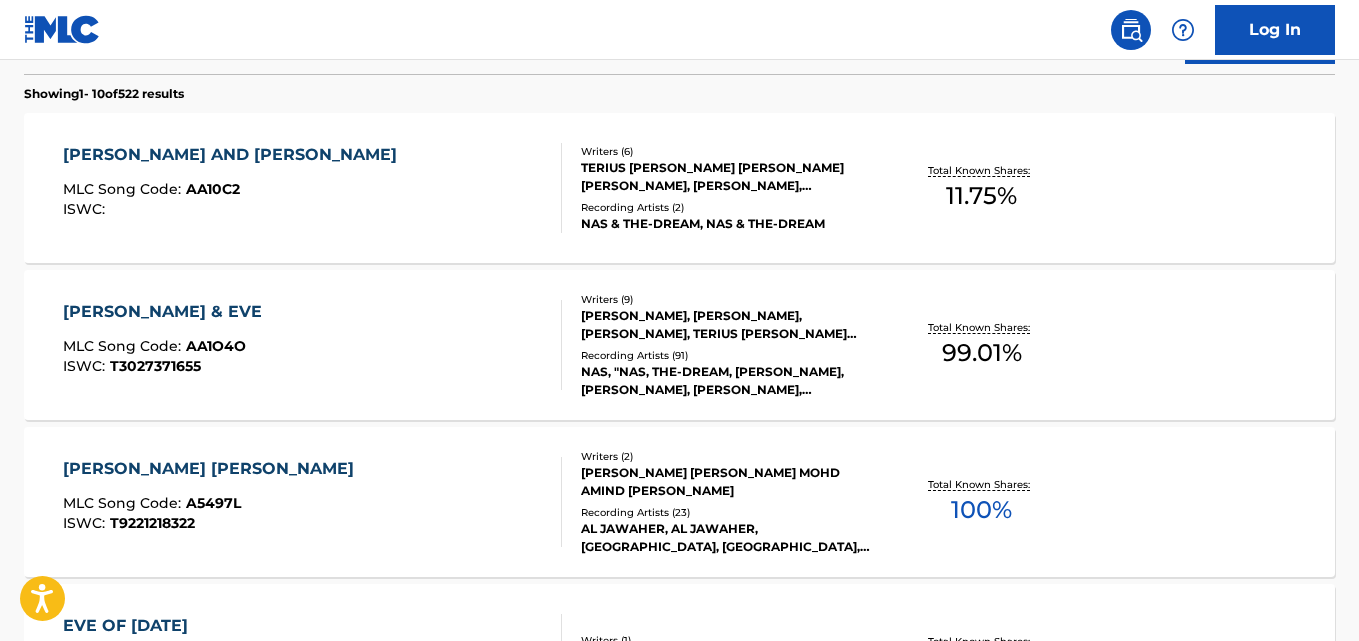 click on "[PERSON_NAME] & EVE" at bounding box center (167, 312) 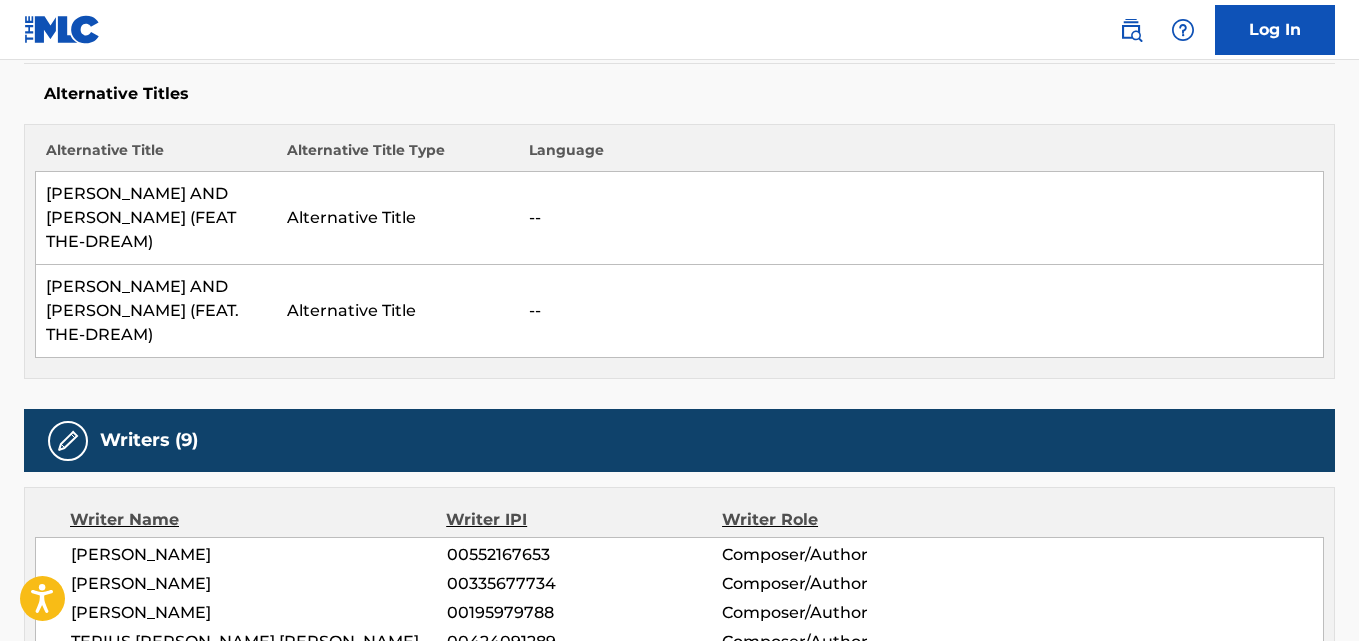 scroll, scrollTop: 667, scrollLeft: 0, axis: vertical 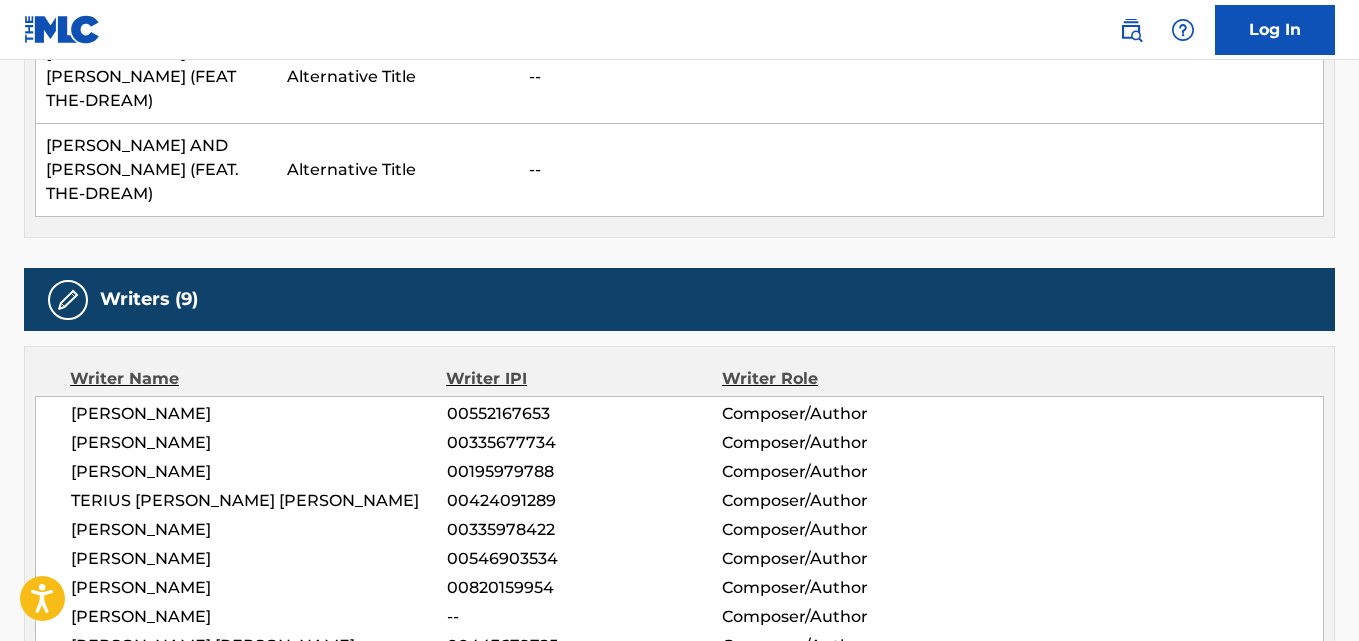 click on "[PERSON_NAME]" at bounding box center [259, 414] 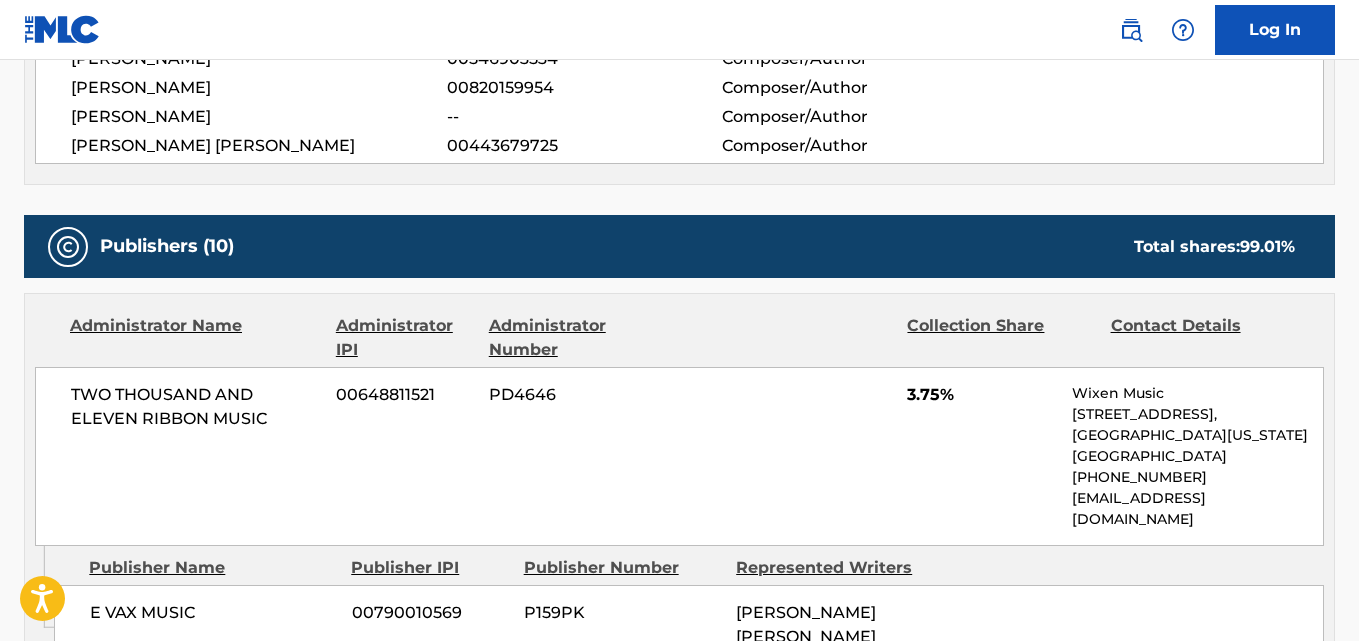 scroll, scrollTop: 1334, scrollLeft: 0, axis: vertical 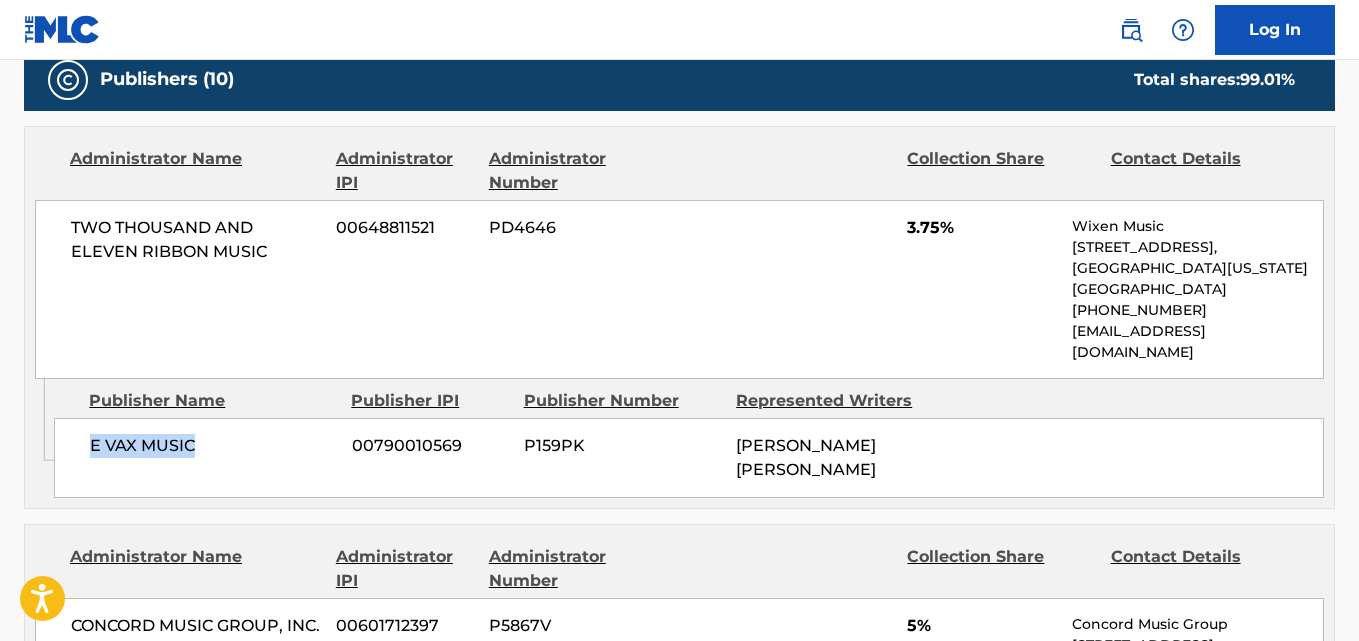 drag, startPoint x: 85, startPoint y: 386, endPoint x: 238, endPoint y: 385, distance: 153.00327 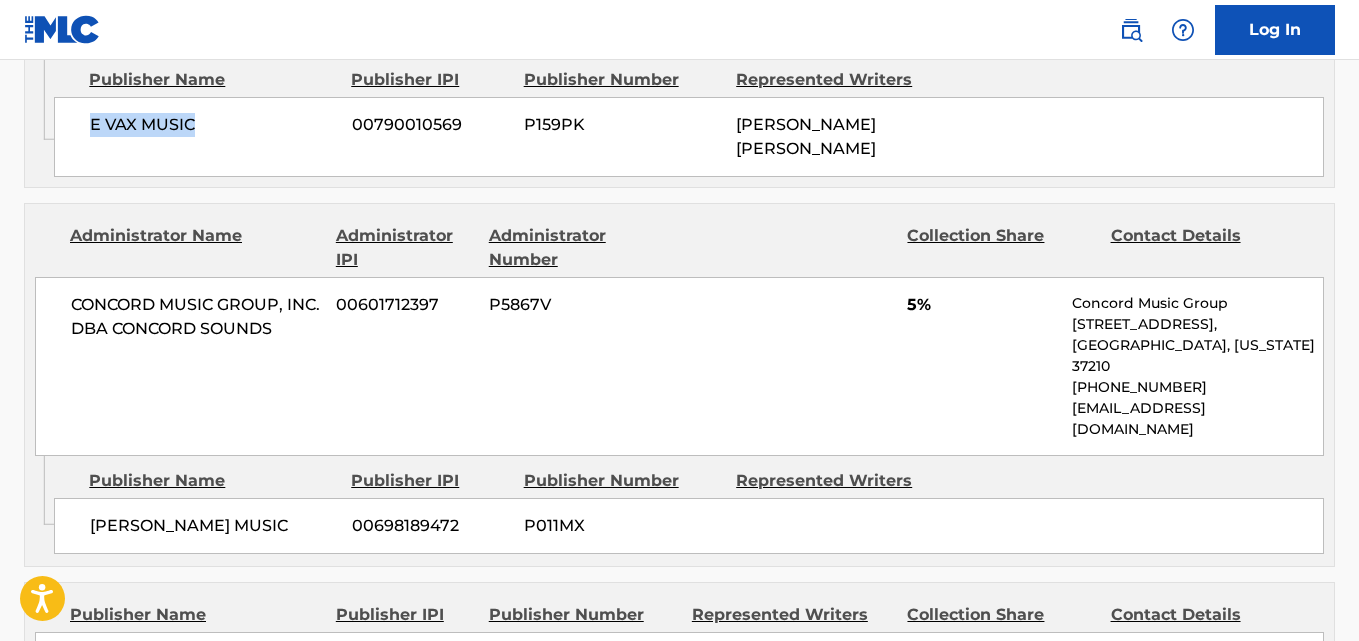 scroll, scrollTop: 1667, scrollLeft: 0, axis: vertical 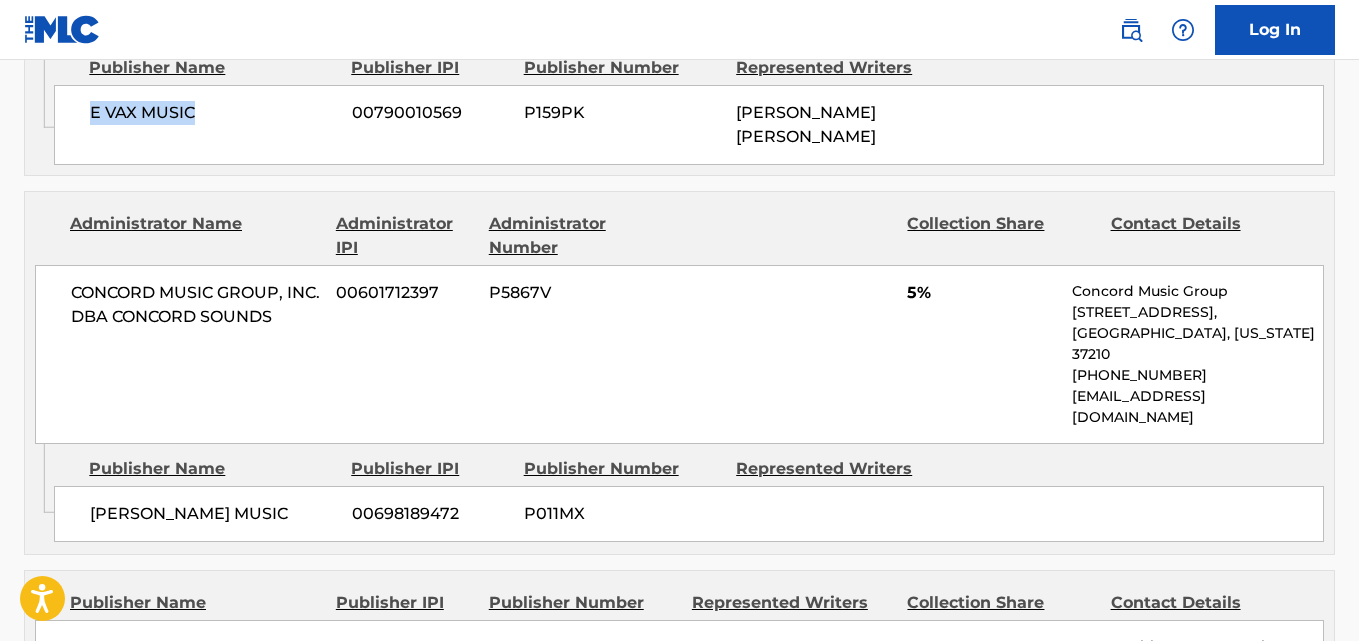 drag, startPoint x: 89, startPoint y: 397, endPoint x: 318, endPoint y: 396, distance: 229.00218 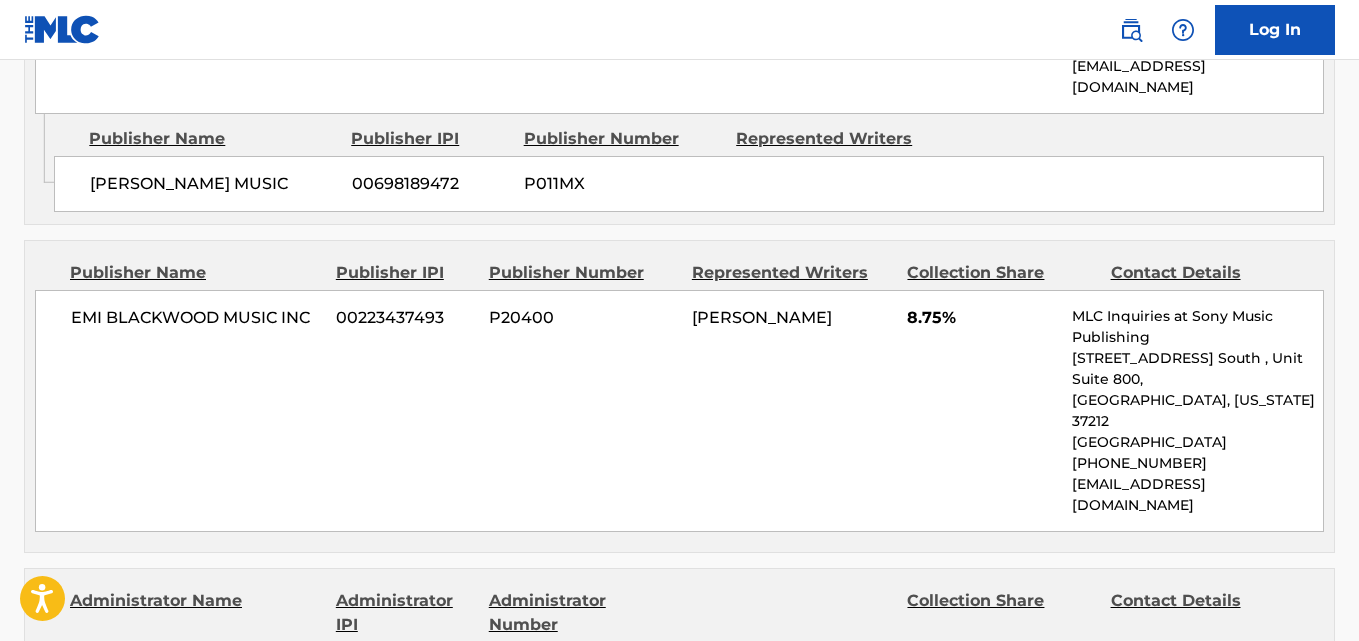scroll, scrollTop: 2000, scrollLeft: 0, axis: vertical 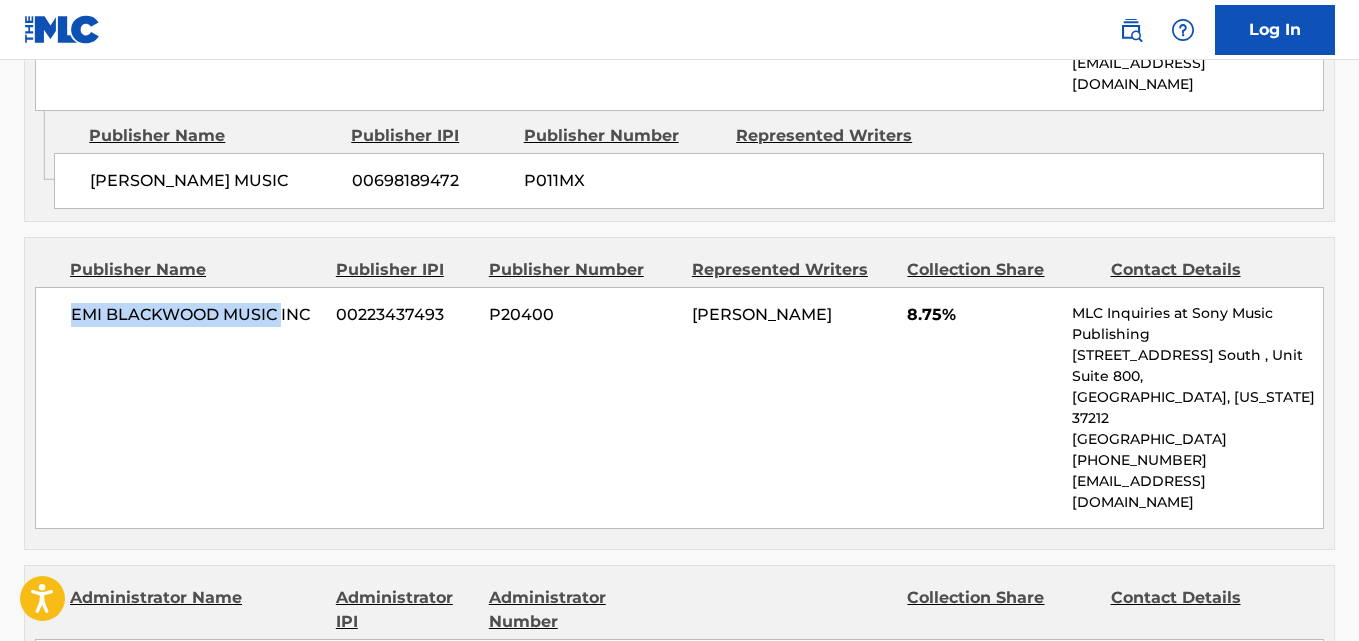 drag, startPoint x: 76, startPoint y: 185, endPoint x: 283, endPoint y: 185, distance: 207 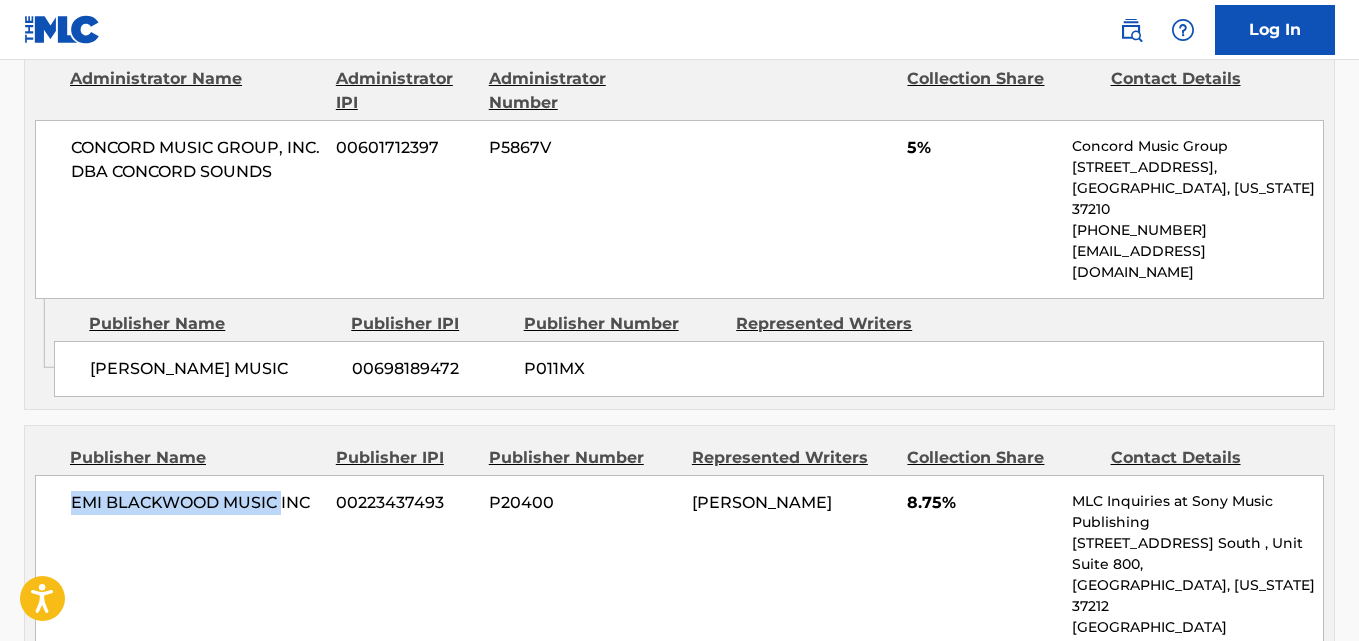 scroll, scrollTop: 2000, scrollLeft: 0, axis: vertical 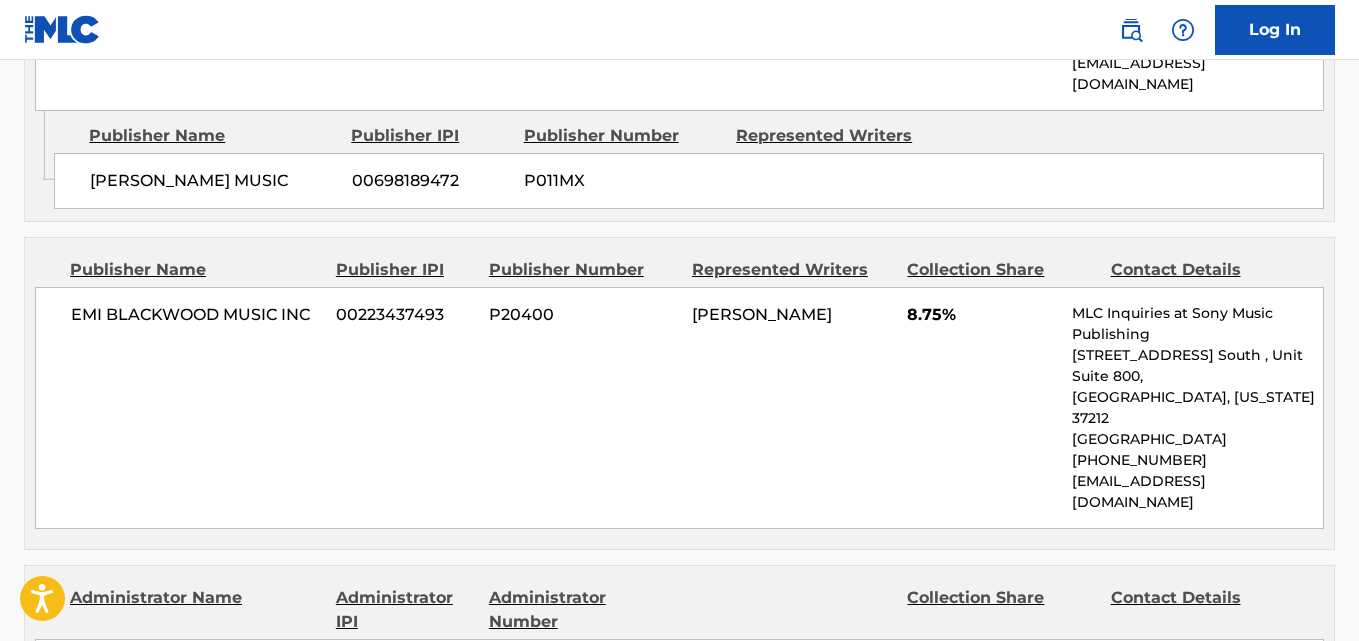 click on "EMI [PERSON_NAME] MUSIC INC 00223437493 P20400 [PERSON_NAME] 8.75% MLC Inquiries at Sony Music Publishing [STREET_ADDRESS] [GEOGRAPHIC_DATA][US_STATE] [PHONE_NUMBER] [EMAIL_ADDRESS][DOMAIN_NAME]" at bounding box center (679, 408) 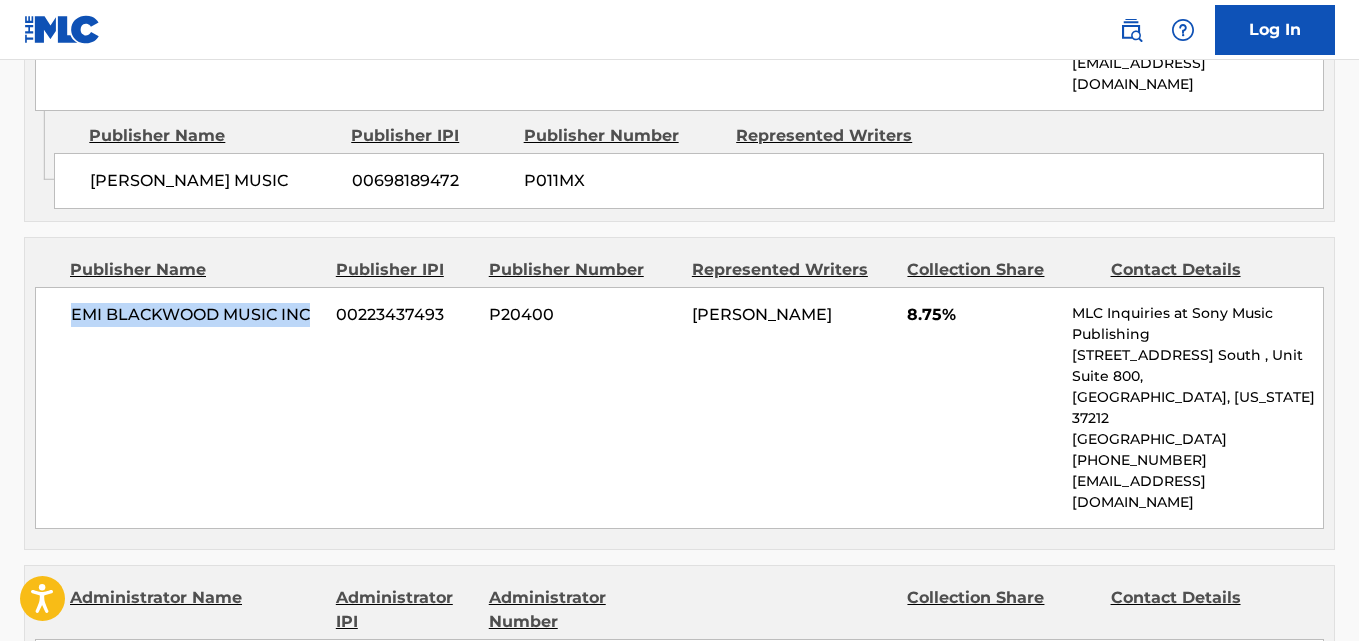 drag, startPoint x: 68, startPoint y: 189, endPoint x: 313, endPoint y: 192, distance: 245.01837 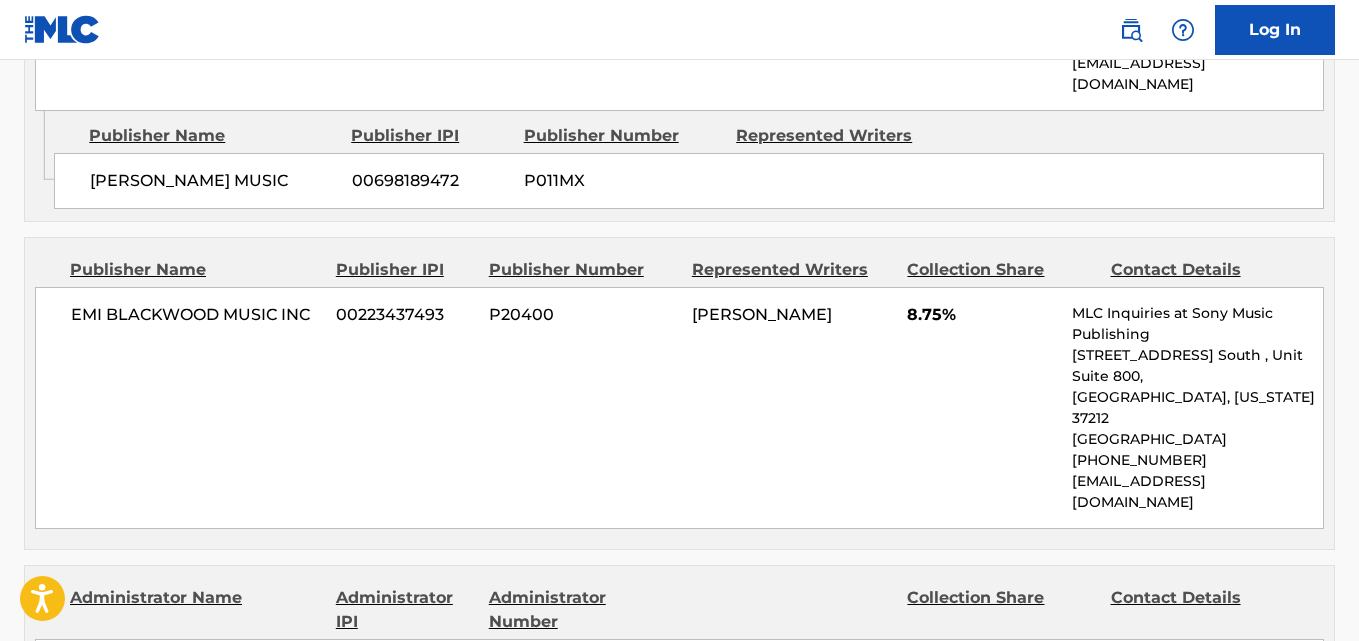 click on "8.75%" at bounding box center (982, 315) 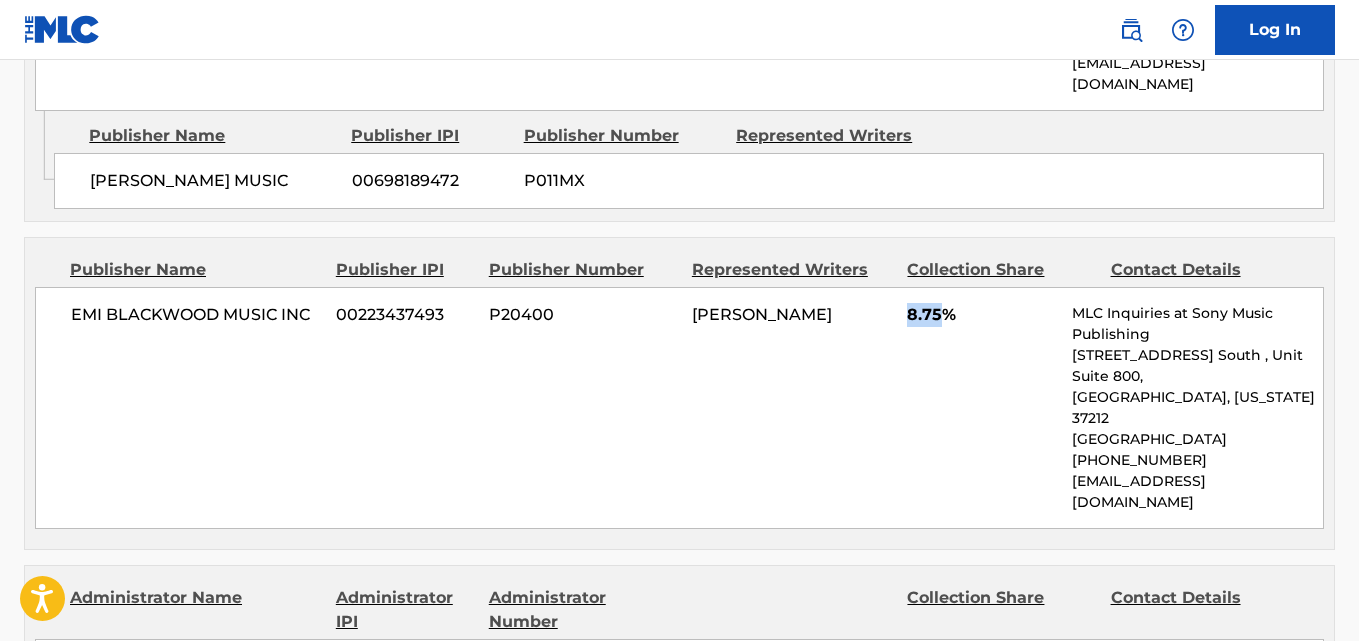 click on "8.75%" at bounding box center (982, 315) 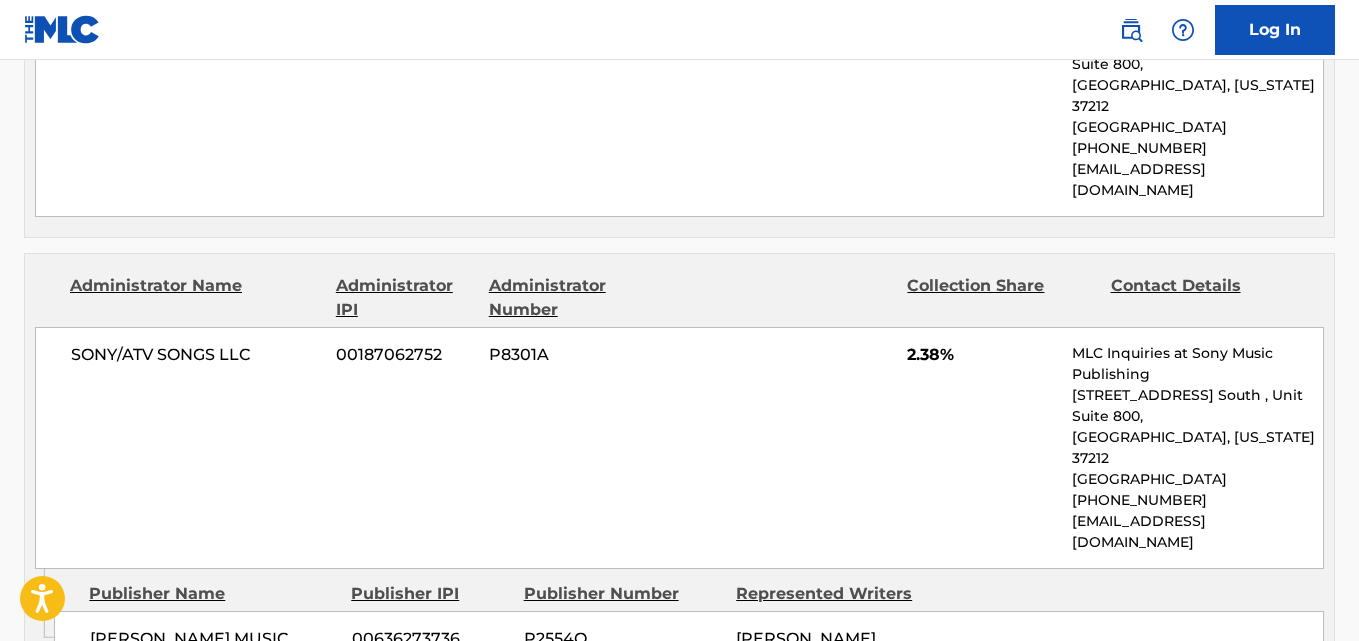 scroll, scrollTop: 2334, scrollLeft: 0, axis: vertical 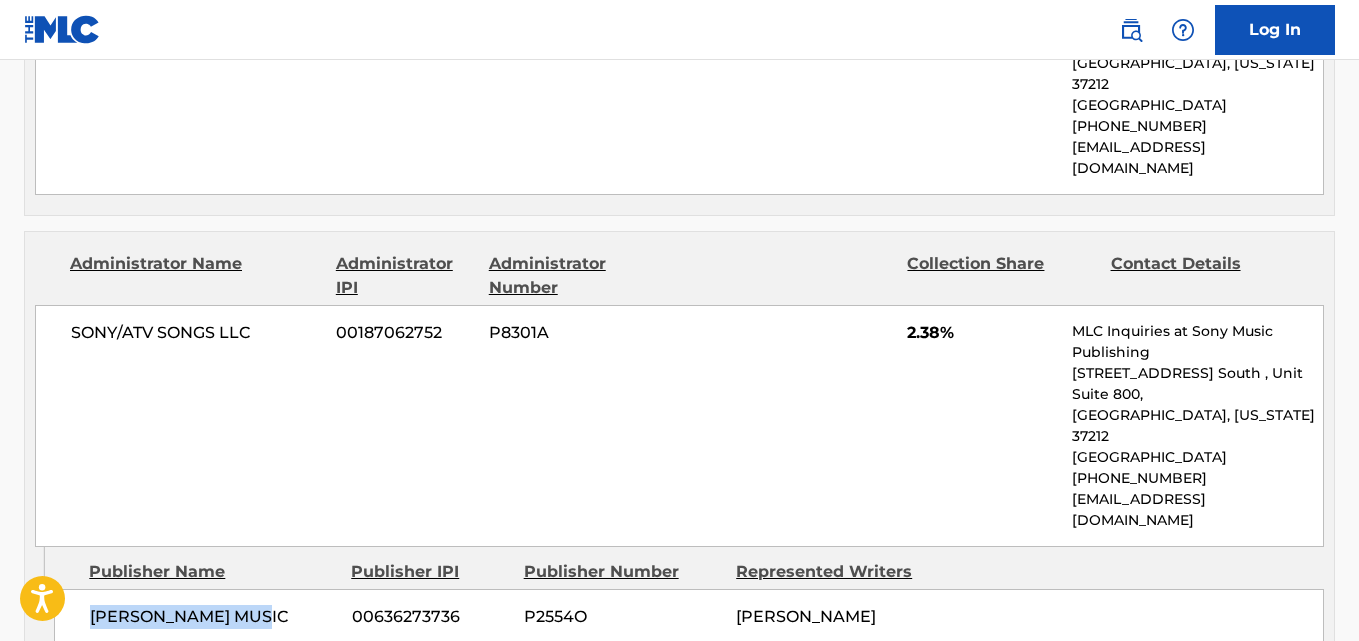 drag, startPoint x: 70, startPoint y: 416, endPoint x: 285, endPoint y: 416, distance: 215 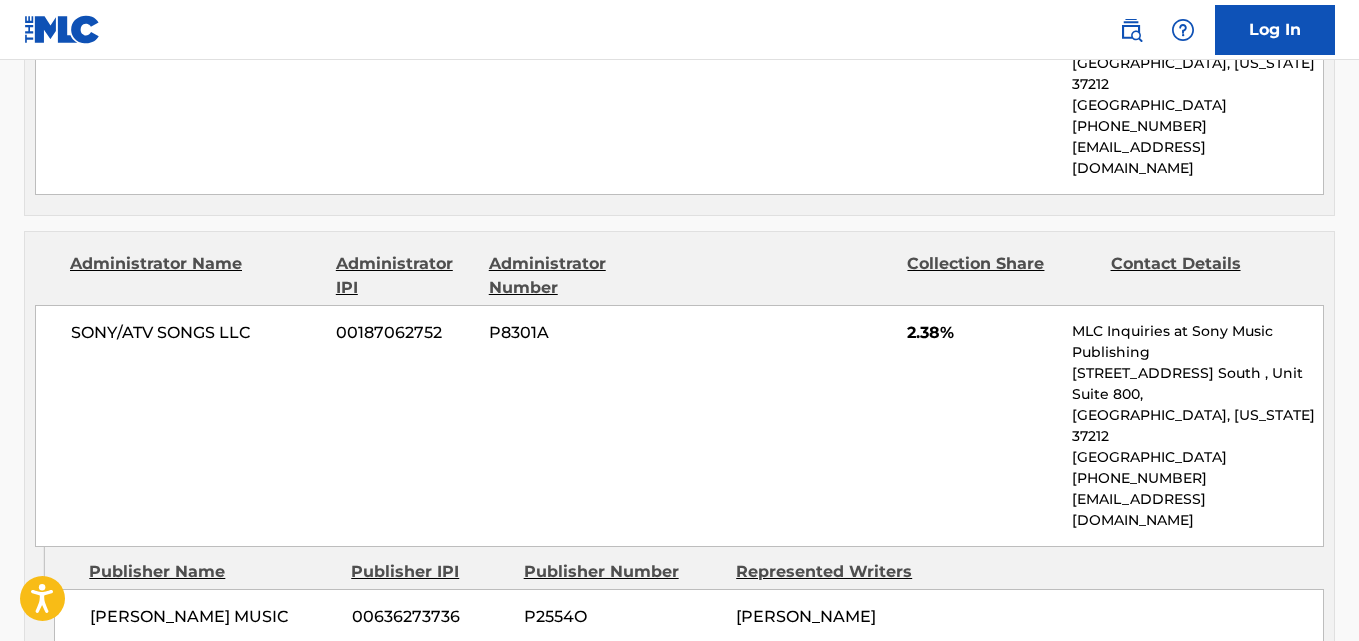 click on "2.38%" at bounding box center [982, 333] 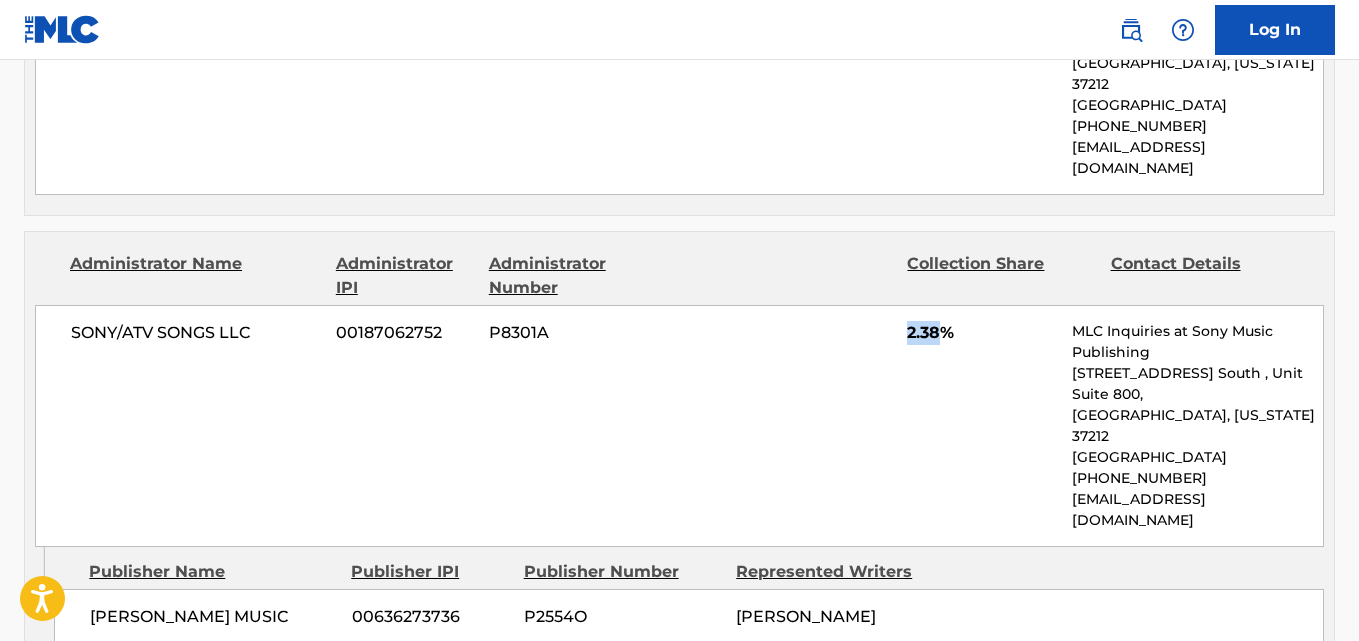 click on "2.38%" at bounding box center [982, 333] 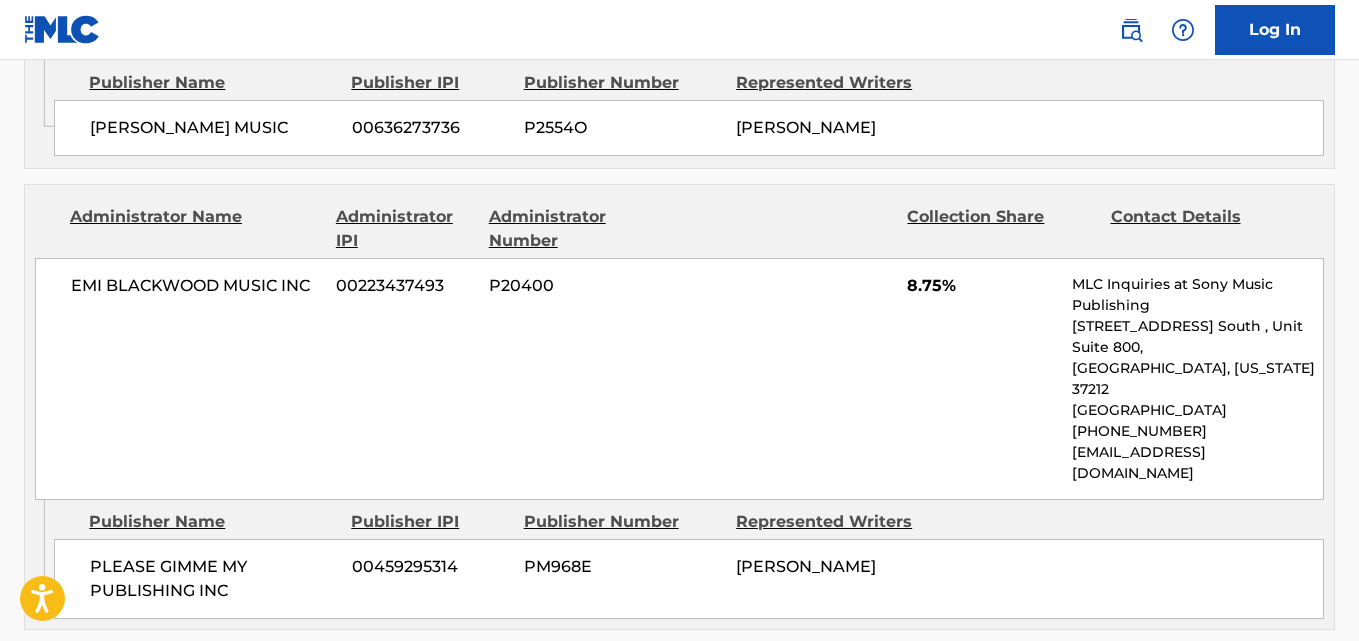 scroll, scrollTop: 2834, scrollLeft: 0, axis: vertical 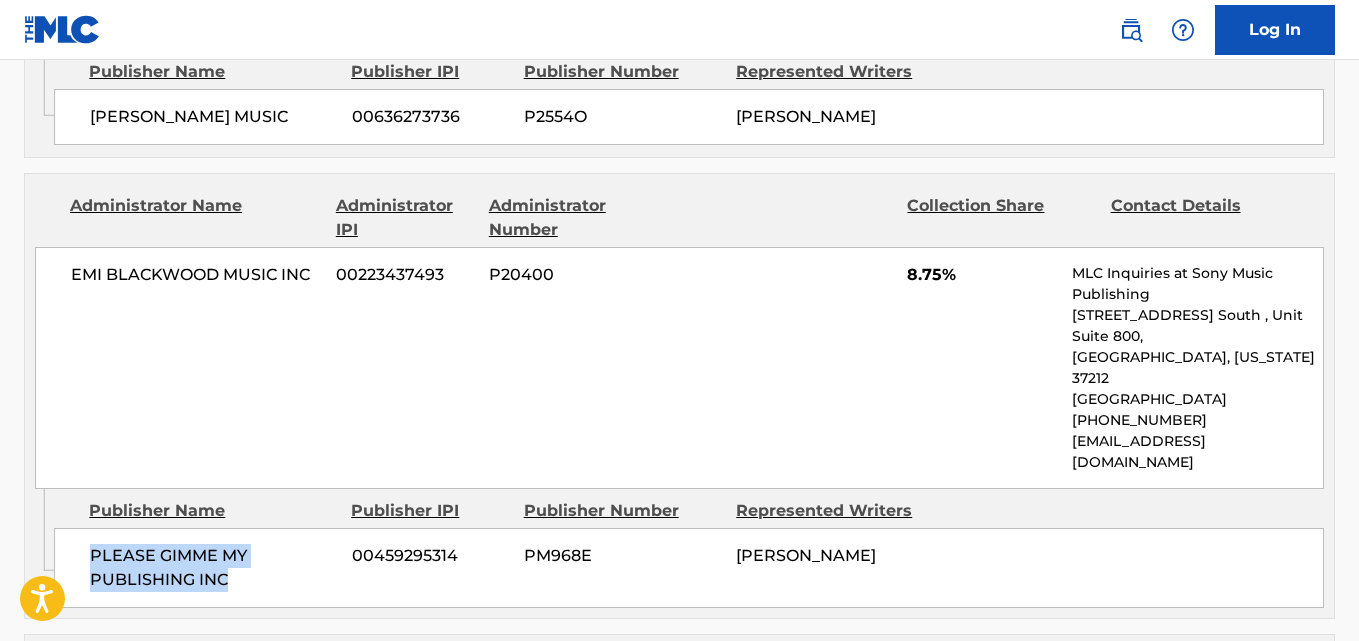 drag, startPoint x: 90, startPoint y: 297, endPoint x: 309, endPoint y: 323, distance: 220.53798 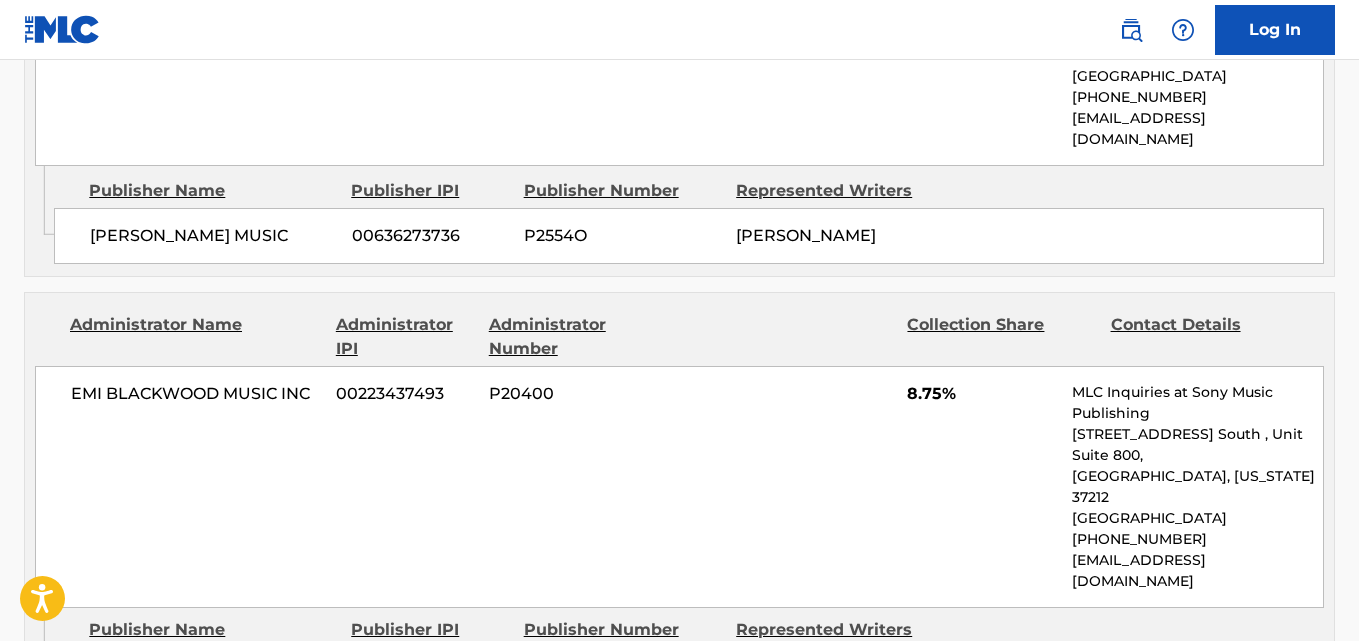 scroll, scrollTop: 2667, scrollLeft: 0, axis: vertical 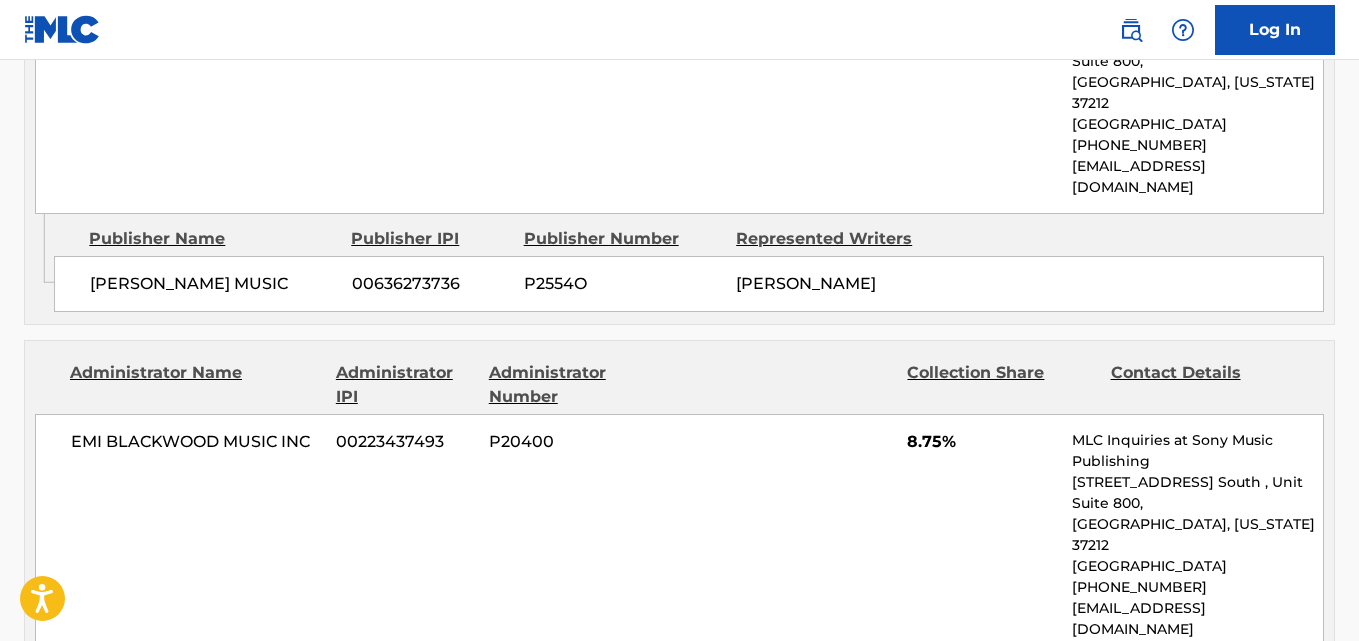 click on "EMI [PERSON_NAME] MUSIC INC 00223437493 P20400 8.75% MLC Inquiries at Sony Music Publishing [STREET_ADDRESS] [GEOGRAPHIC_DATA][US_STATE] [PHONE_NUMBER] [EMAIL_ADDRESS][DOMAIN_NAME]" at bounding box center (679, 535) 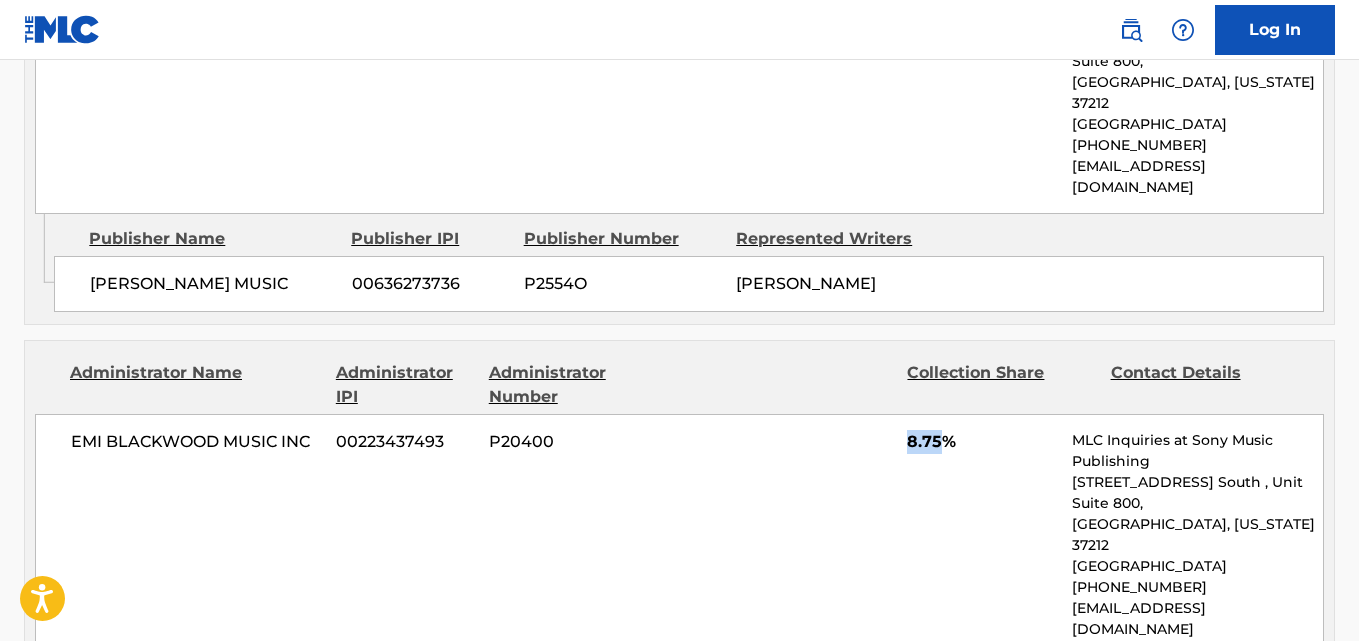 click on "EMI [PERSON_NAME] MUSIC INC 00223437493 P20400 8.75% MLC Inquiries at Sony Music Publishing [STREET_ADDRESS] [GEOGRAPHIC_DATA][US_STATE] [PHONE_NUMBER] [EMAIL_ADDRESS][DOMAIN_NAME]" at bounding box center (679, 535) 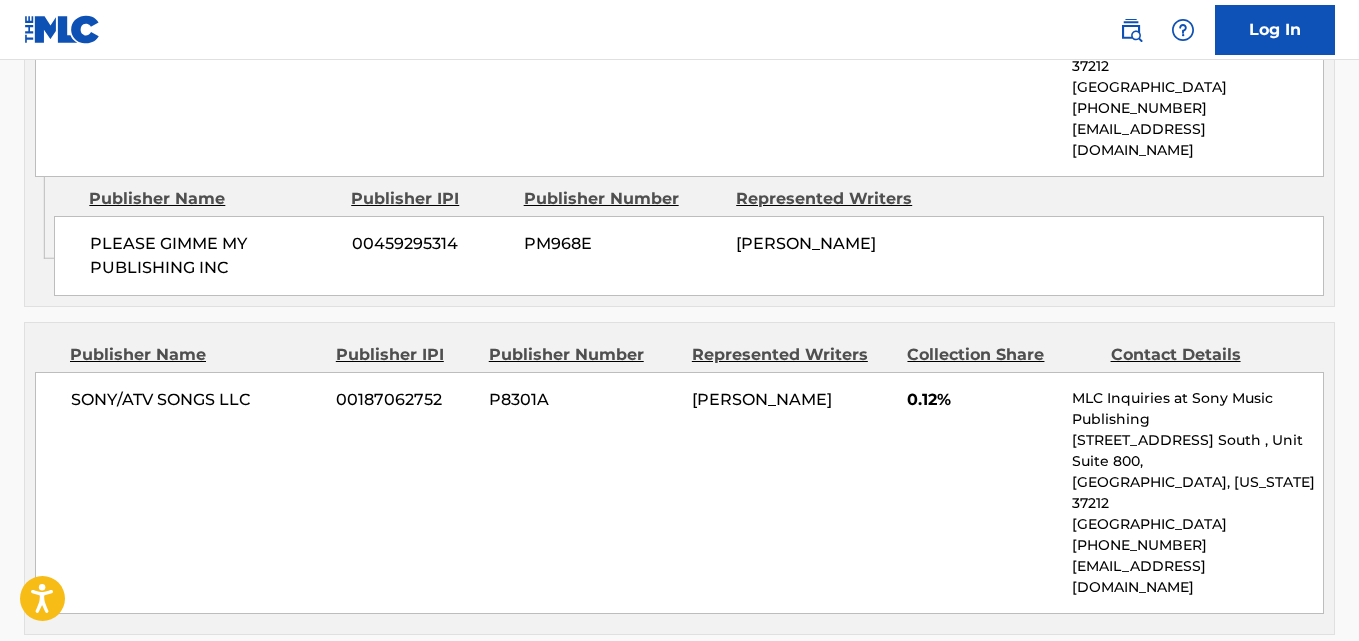 scroll, scrollTop: 3167, scrollLeft: 0, axis: vertical 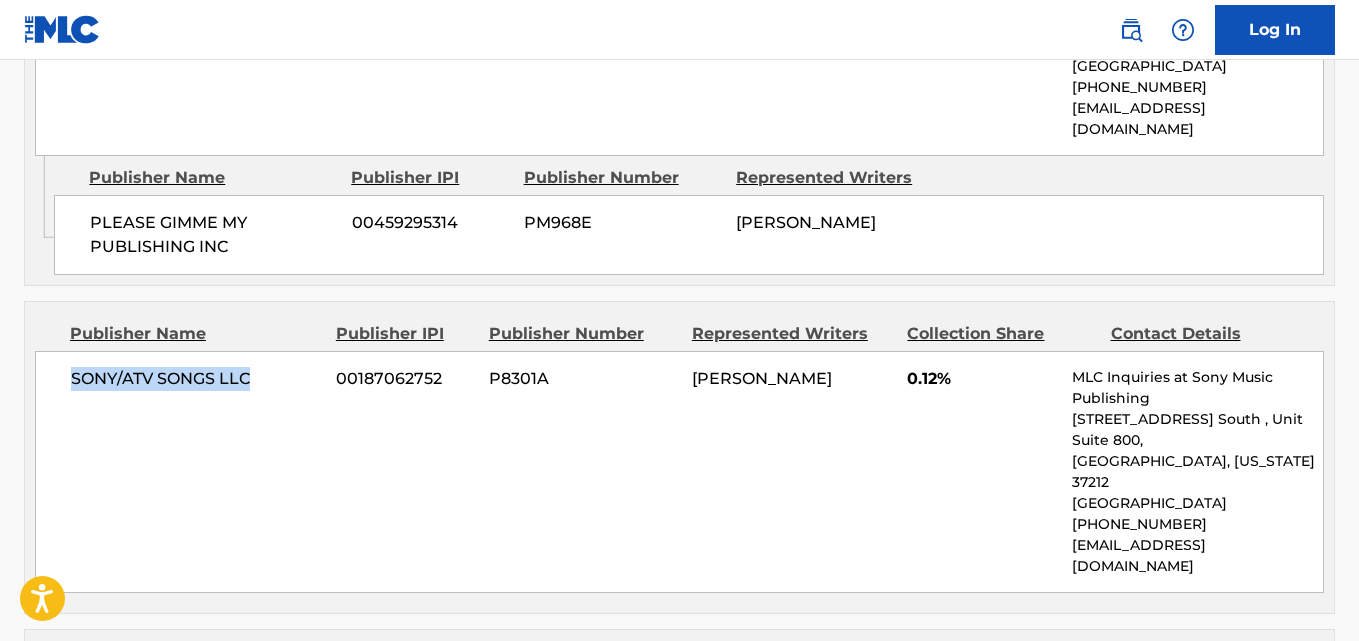 drag, startPoint x: 60, startPoint y: 125, endPoint x: 320, endPoint y: 125, distance: 260 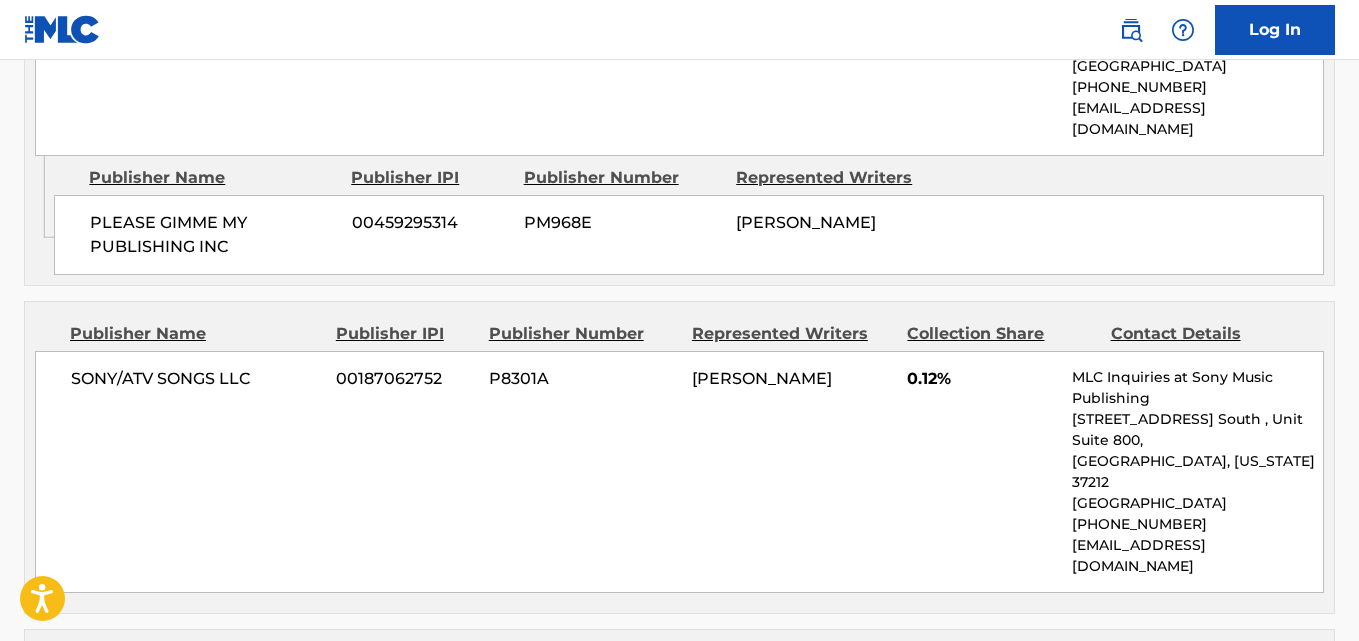 click on "0.12%" at bounding box center (982, 379) 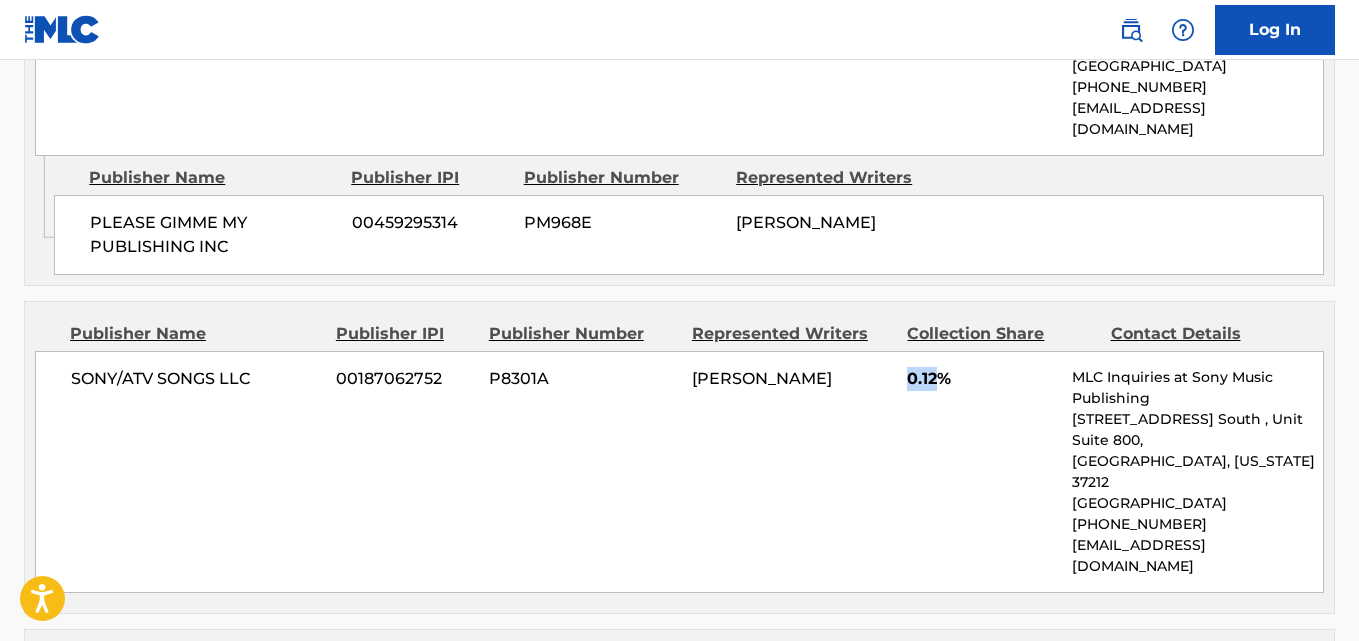 click on "0.12%" at bounding box center (982, 379) 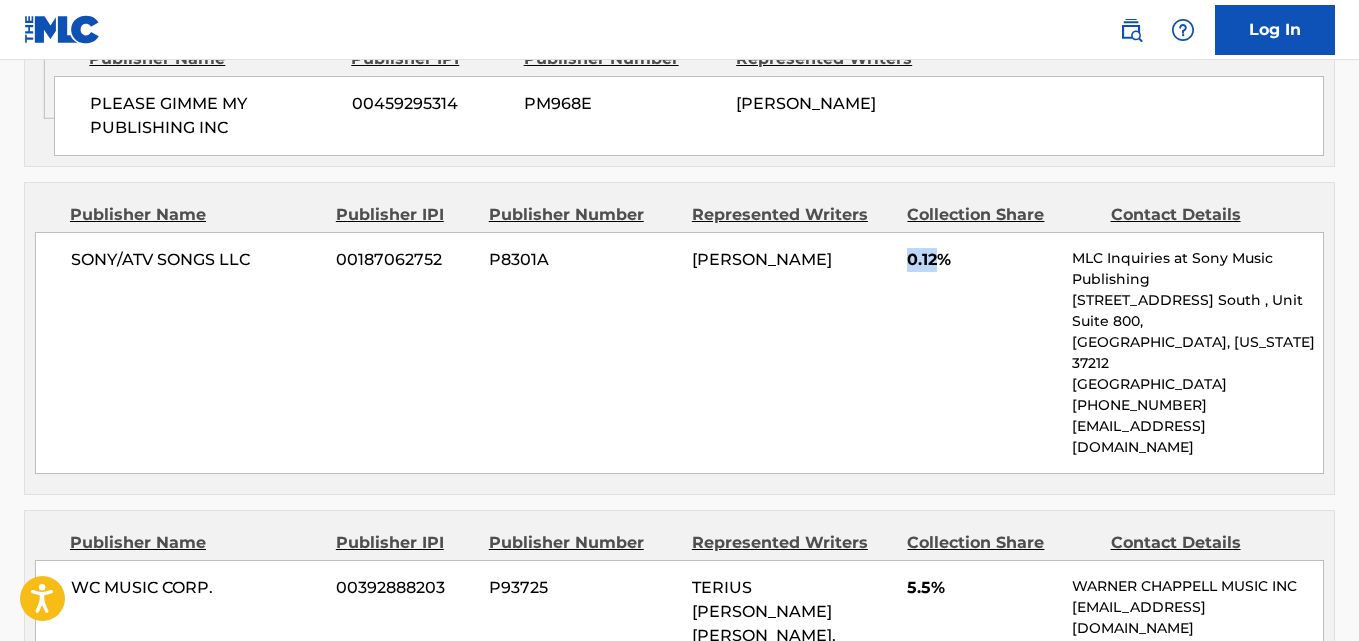 scroll, scrollTop: 3334, scrollLeft: 0, axis: vertical 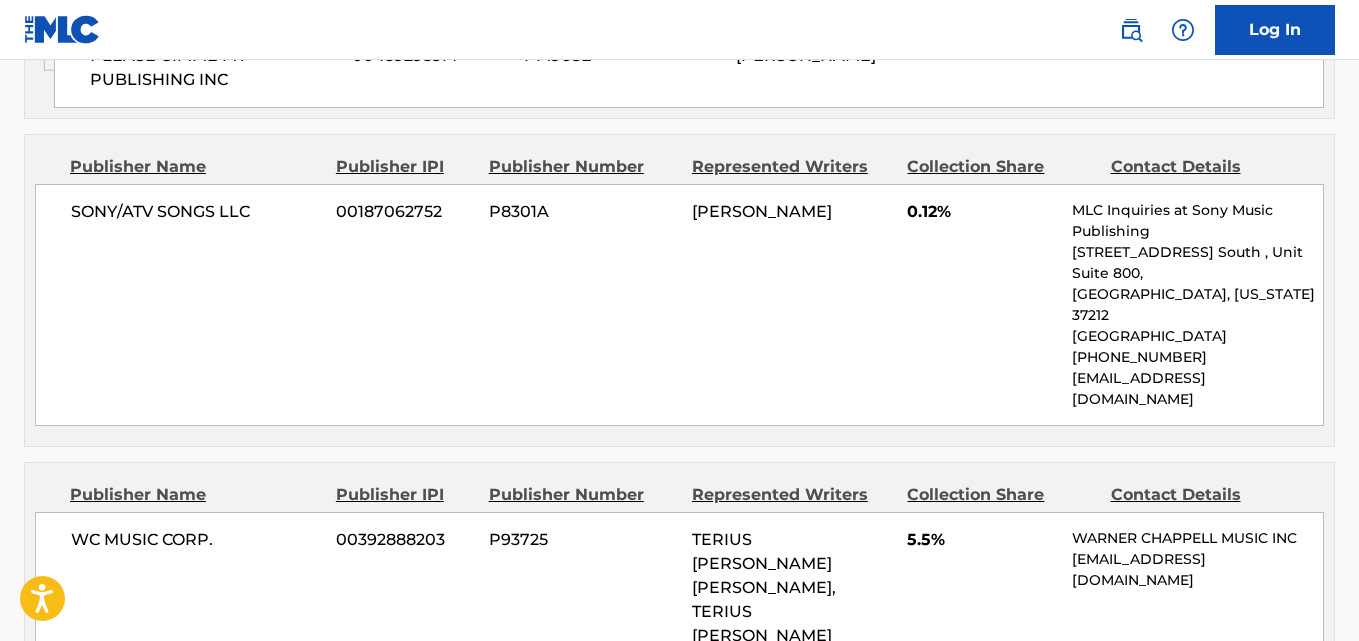 click on "5.5%" at bounding box center [982, 540] 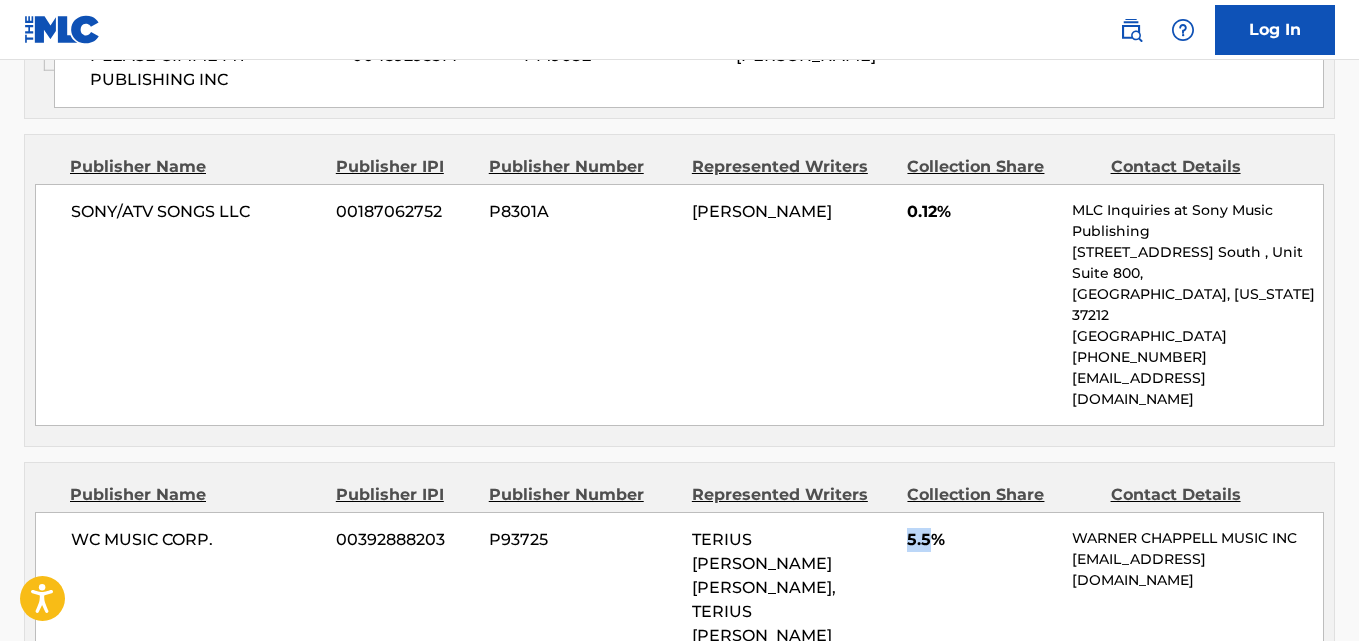 click on "5.5%" at bounding box center (982, 540) 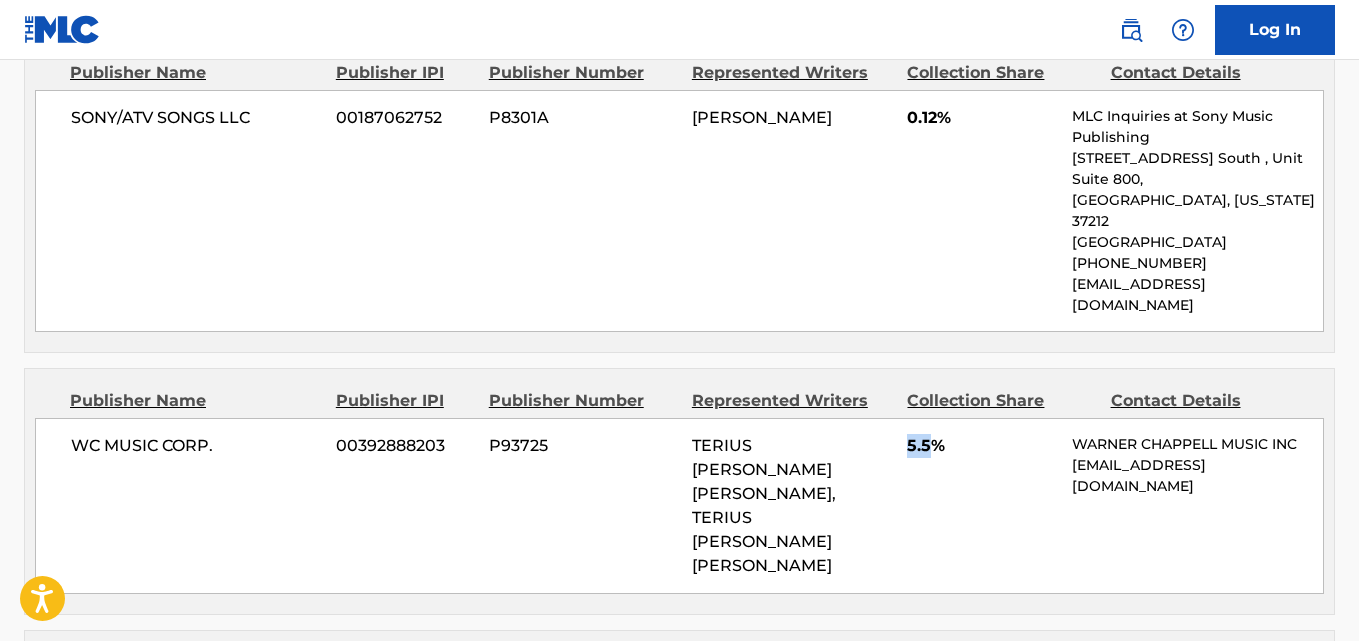 scroll, scrollTop: 3500, scrollLeft: 0, axis: vertical 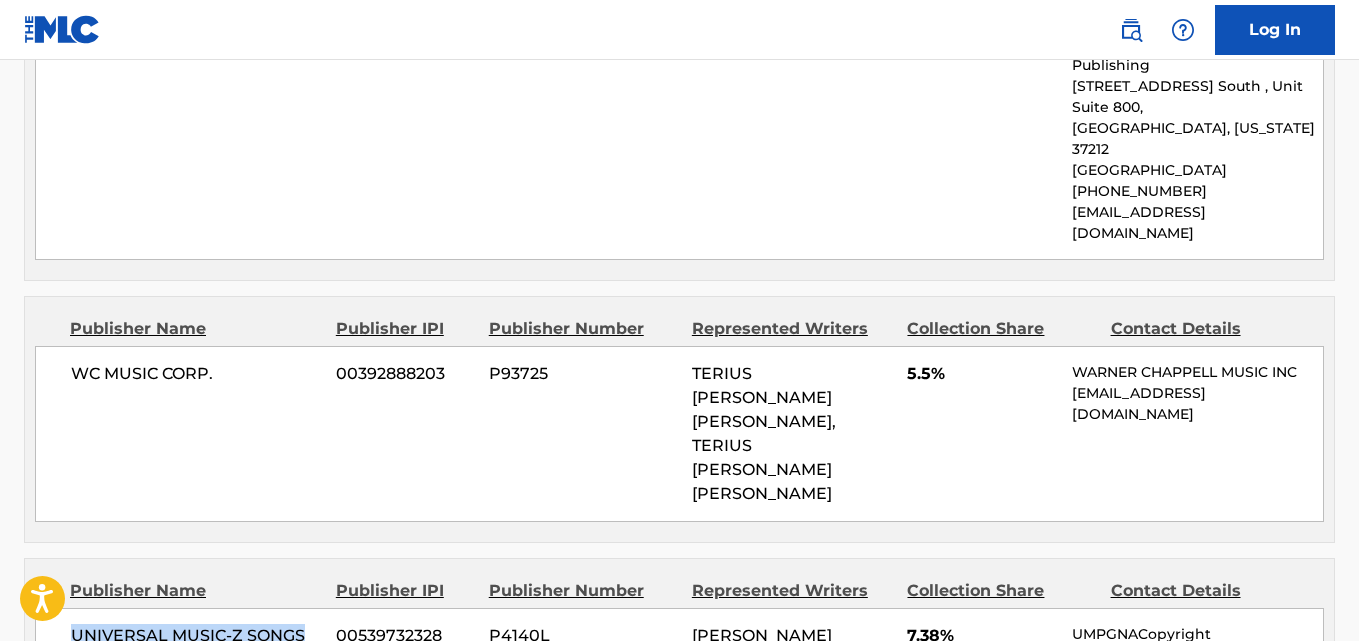 drag, startPoint x: 73, startPoint y: 249, endPoint x: 303, endPoint y: 256, distance: 230.10649 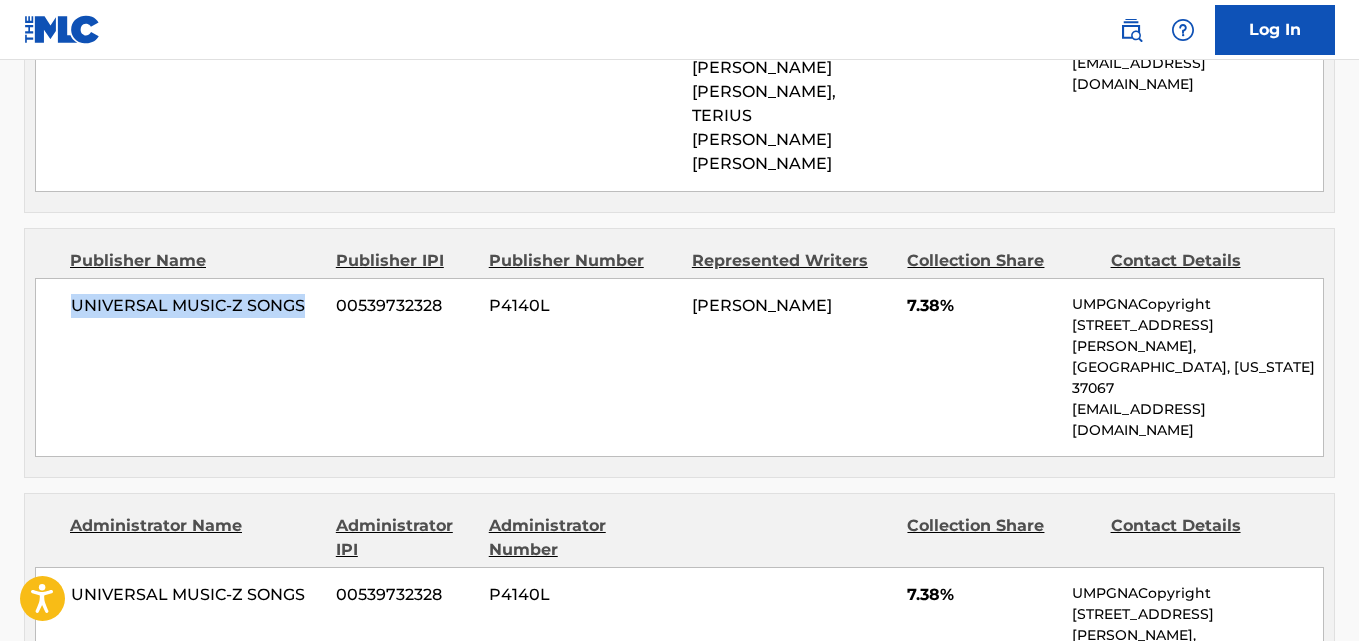scroll, scrollTop: 3834, scrollLeft: 0, axis: vertical 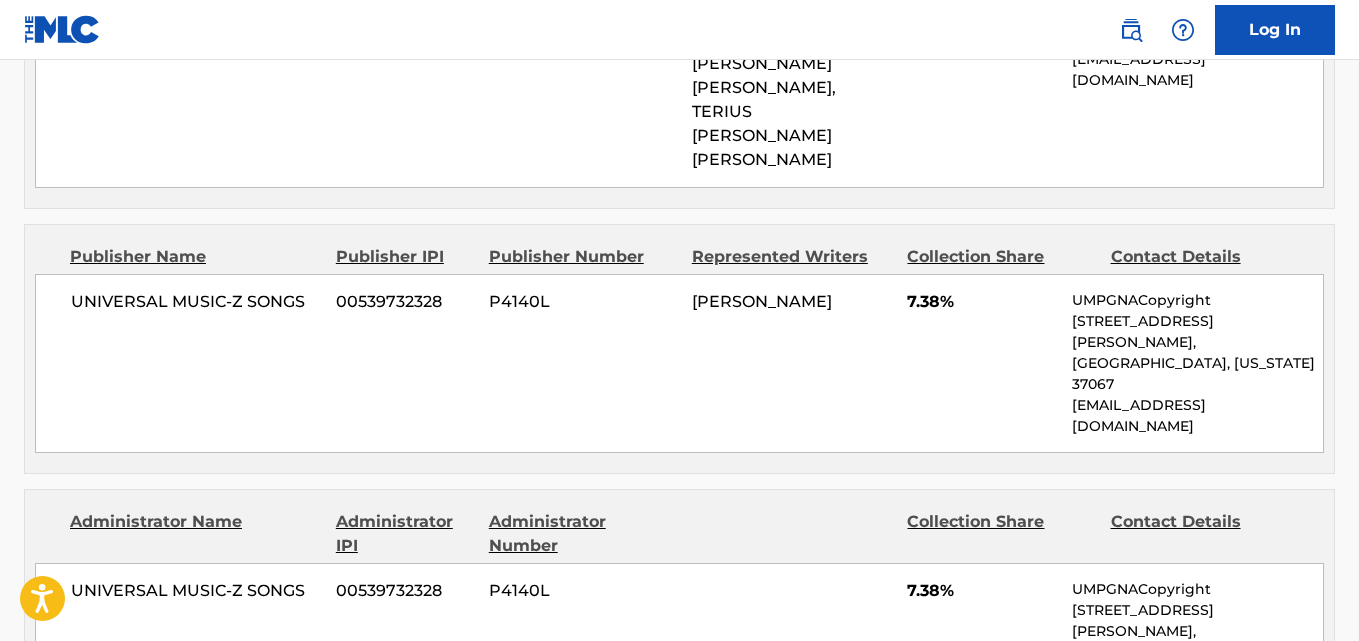 drag, startPoint x: 78, startPoint y: 324, endPoint x: 258, endPoint y: 323, distance: 180.00278 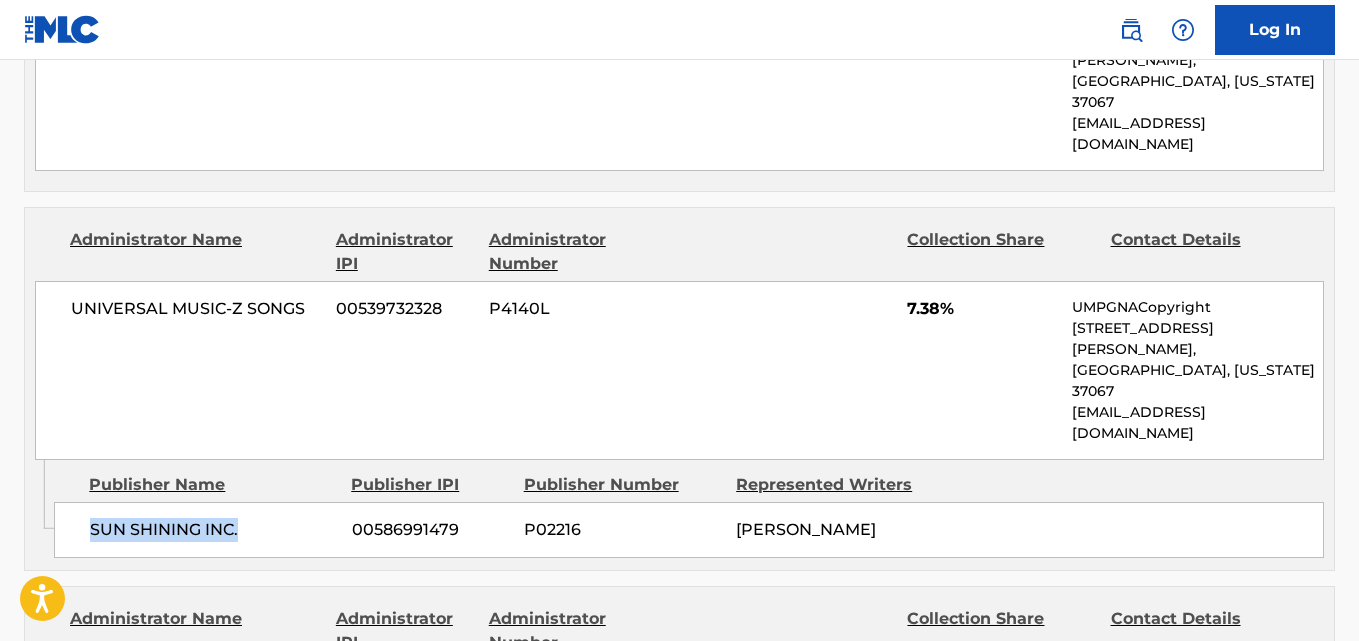 scroll, scrollTop: 4167, scrollLeft: 0, axis: vertical 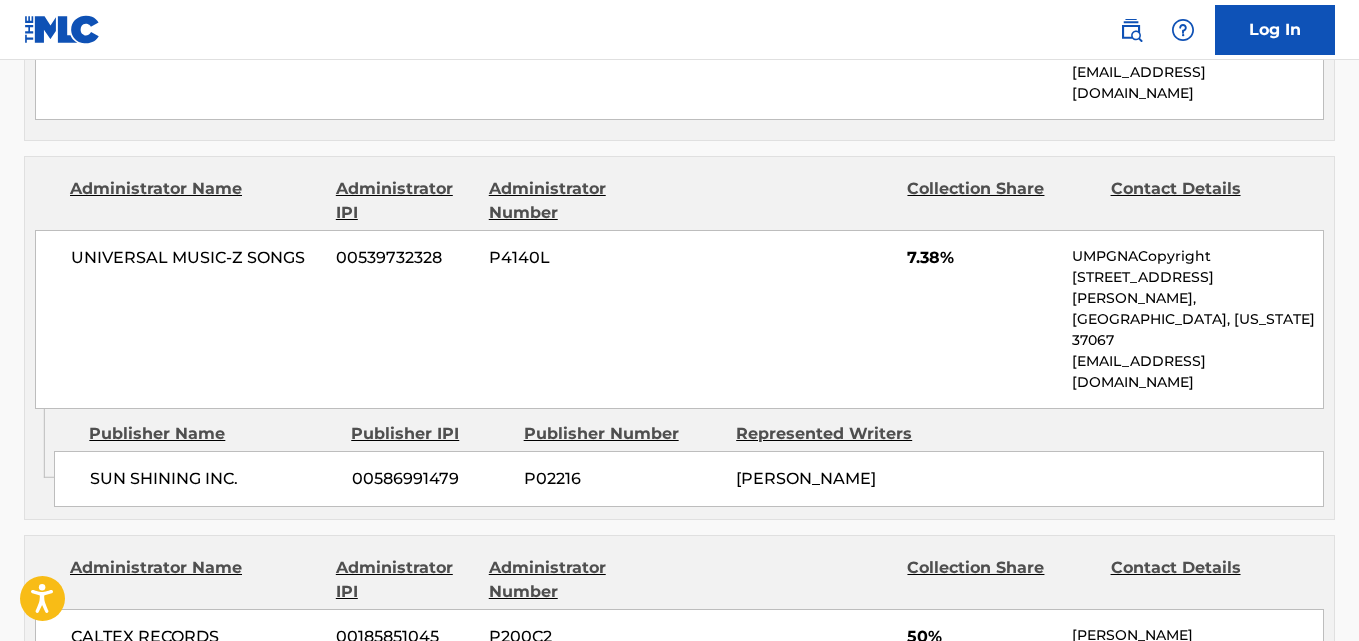 drag, startPoint x: 85, startPoint y: 349, endPoint x: 295, endPoint y: 349, distance: 210 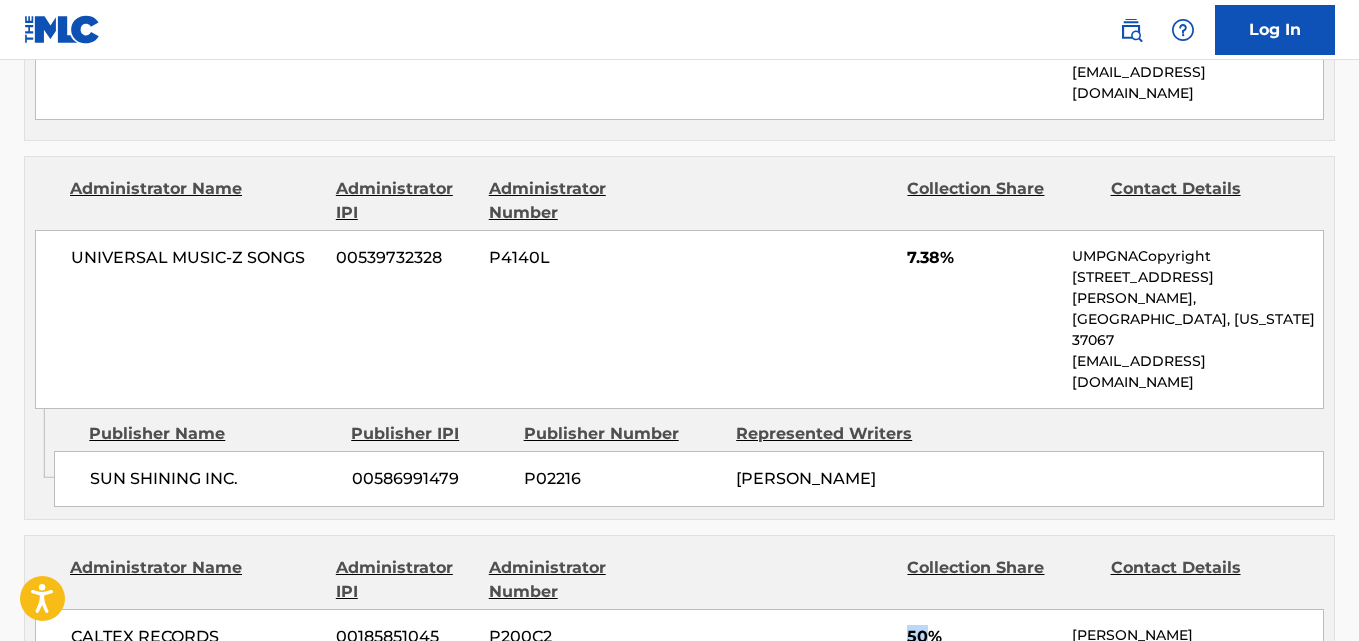 click on "CALTEX RECORDS 00185851045 P200C2 50% [PERSON_NAME] [STREET_ADDRESS][US_STATE] [PHONE_NUMBER] [EMAIL_ADDRESS][DOMAIN_NAME]" at bounding box center (679, 698) 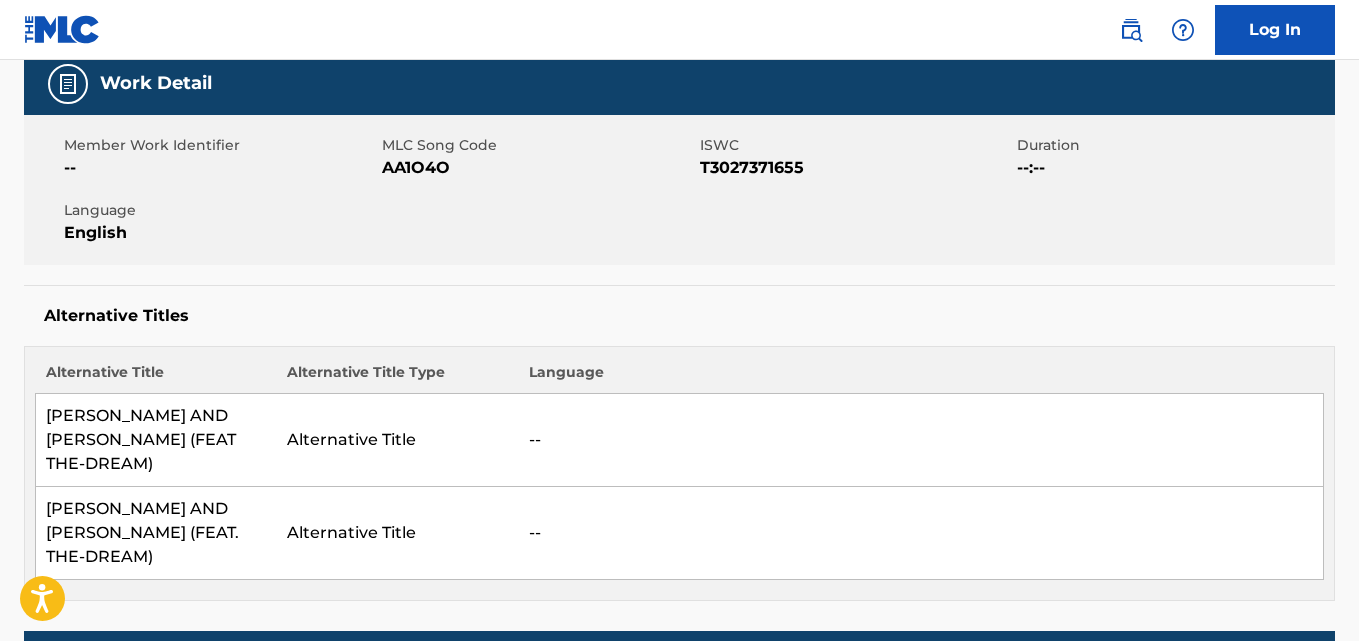 scroll, scrollTop: 0, scrollLeft: 0, axis: both 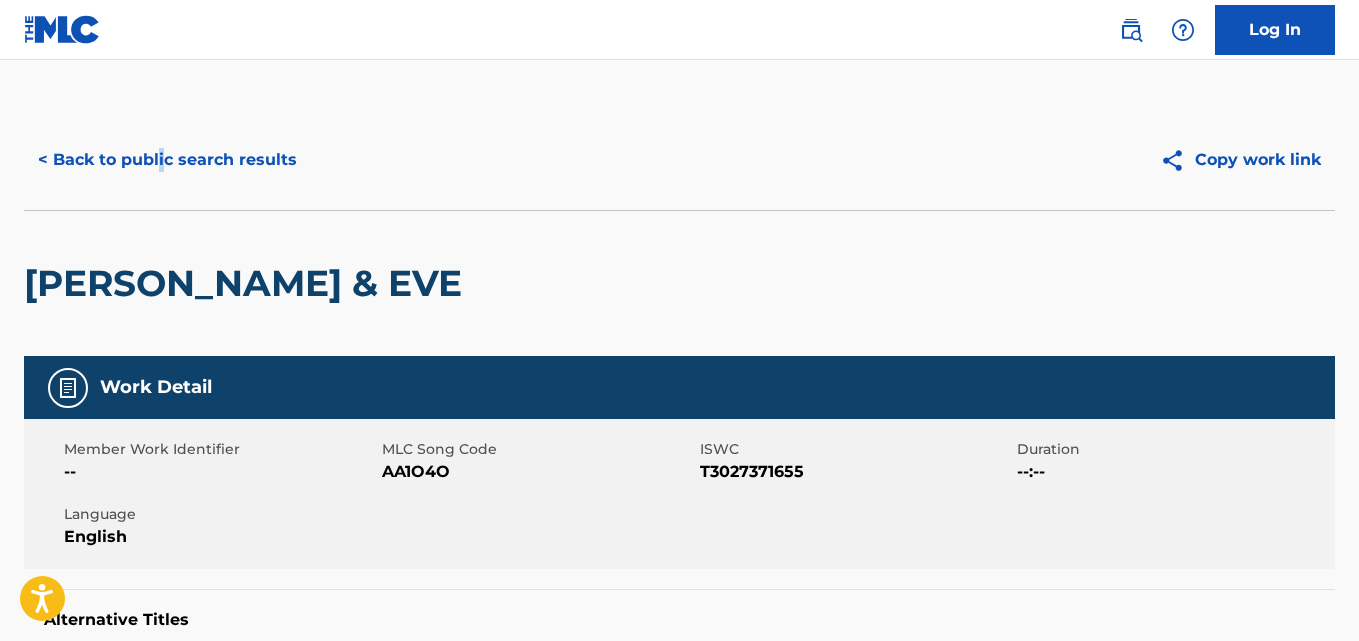 click on "< Back to public search results Copy work link" at bounding box center [679, 160] 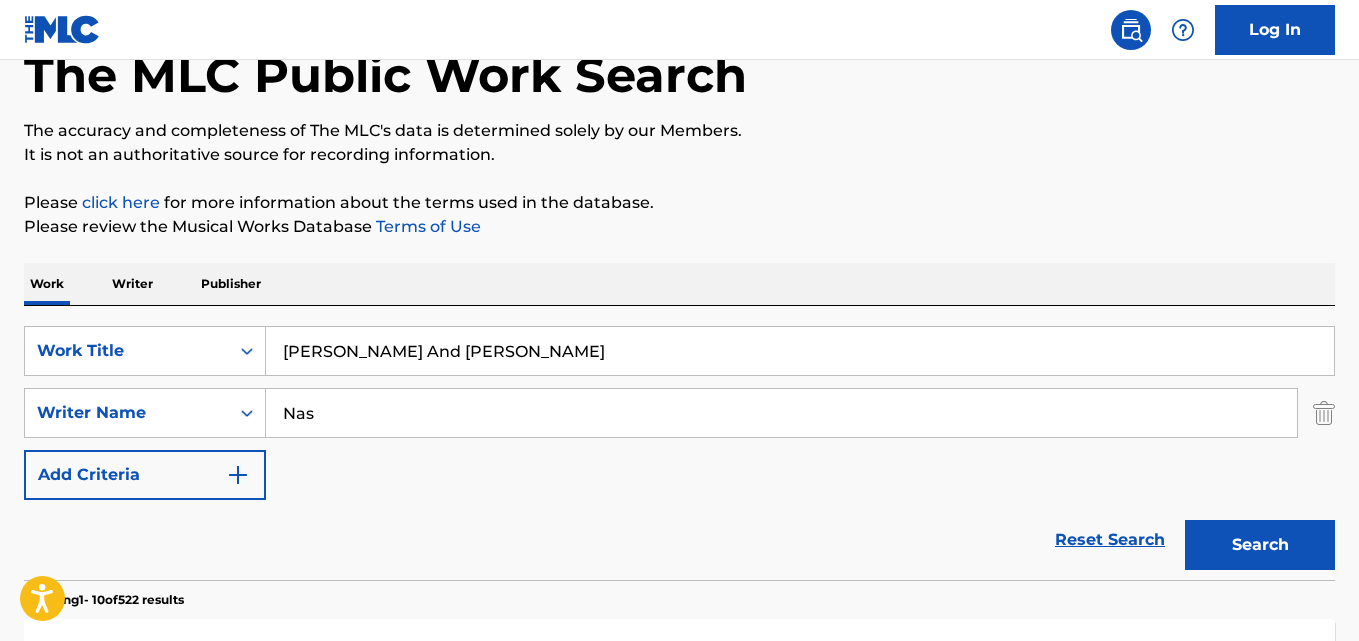 scroll, scrollTop: 167, scrollLeft: 0, axis: vertical 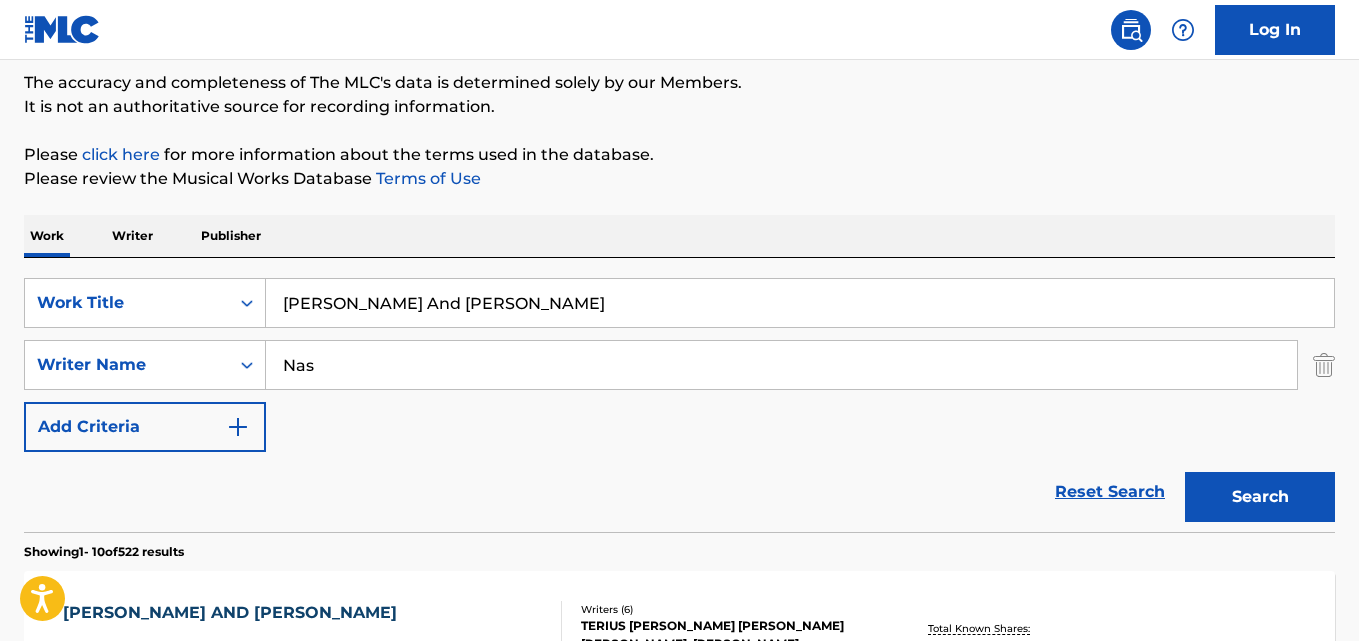 click on "Reset Search" at bounding box center (1110, 492) 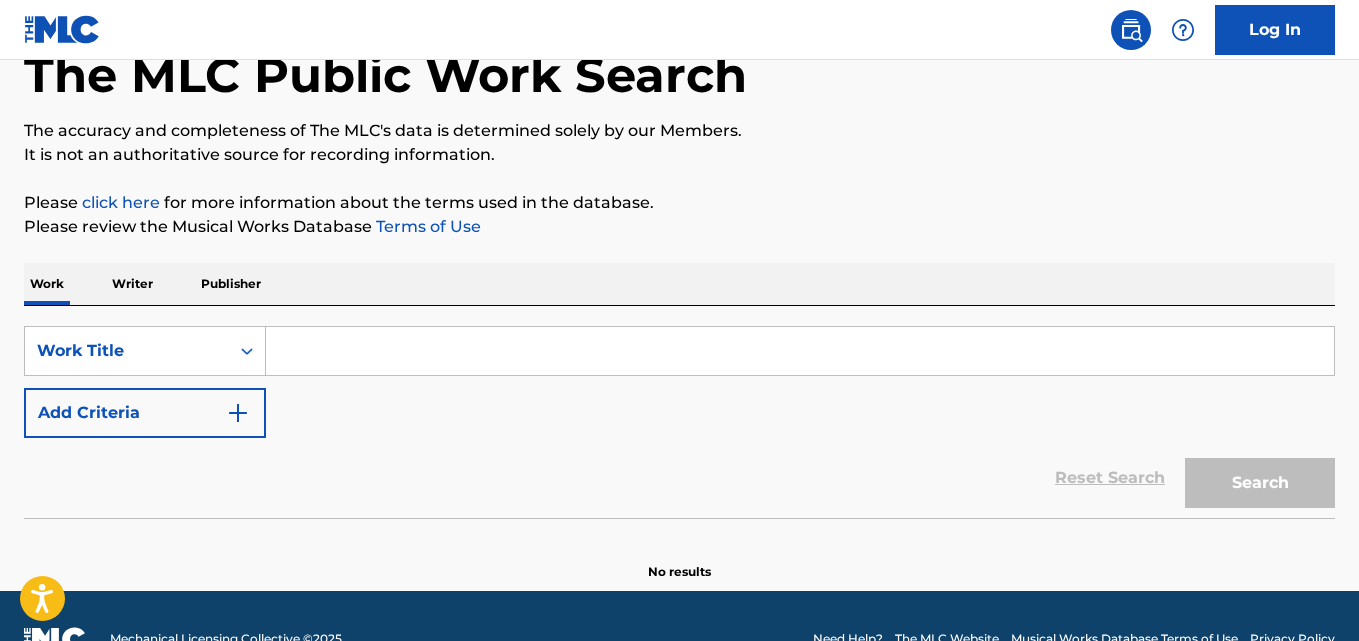 scroll, scrollTop: 125, scrollLeft: 0, axis: vertical 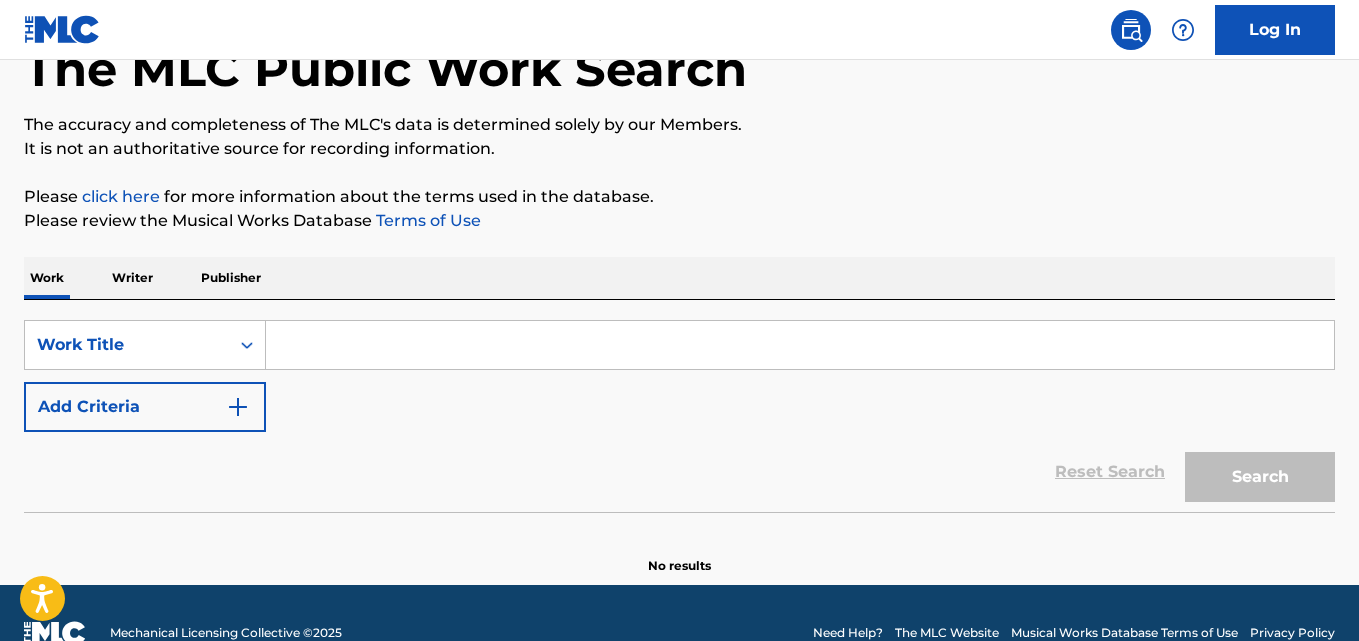 click at bounding box center [800, 345] 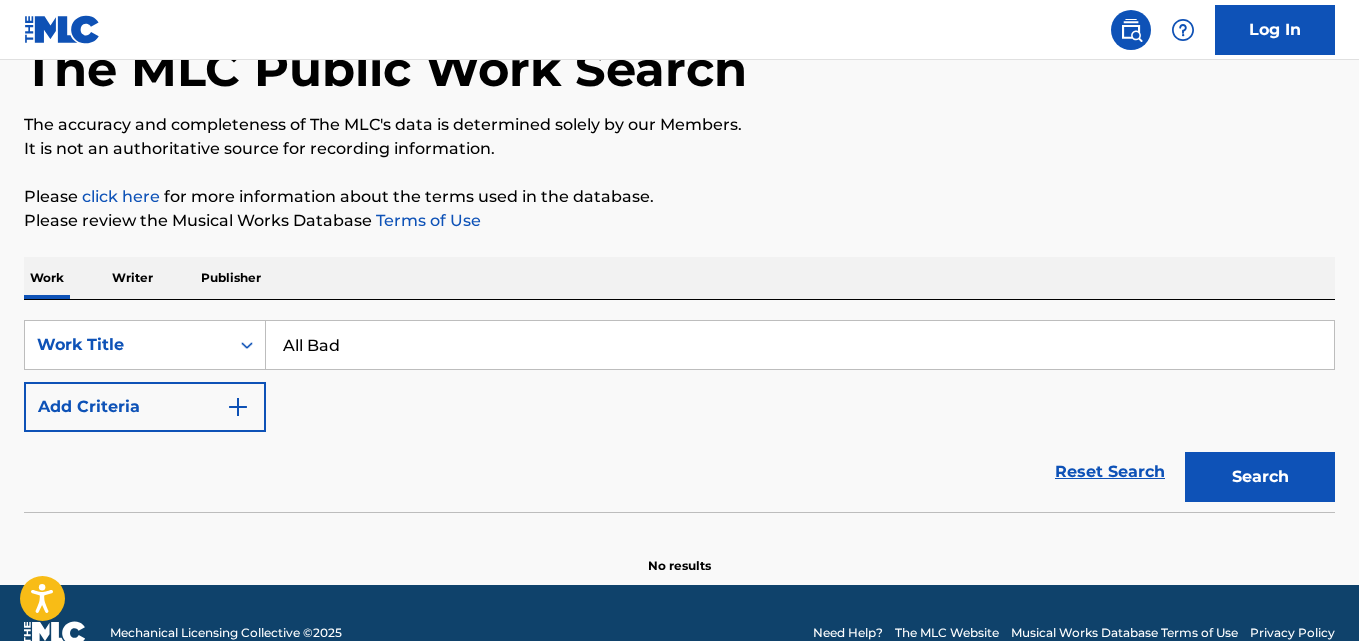 type on "All Bad" 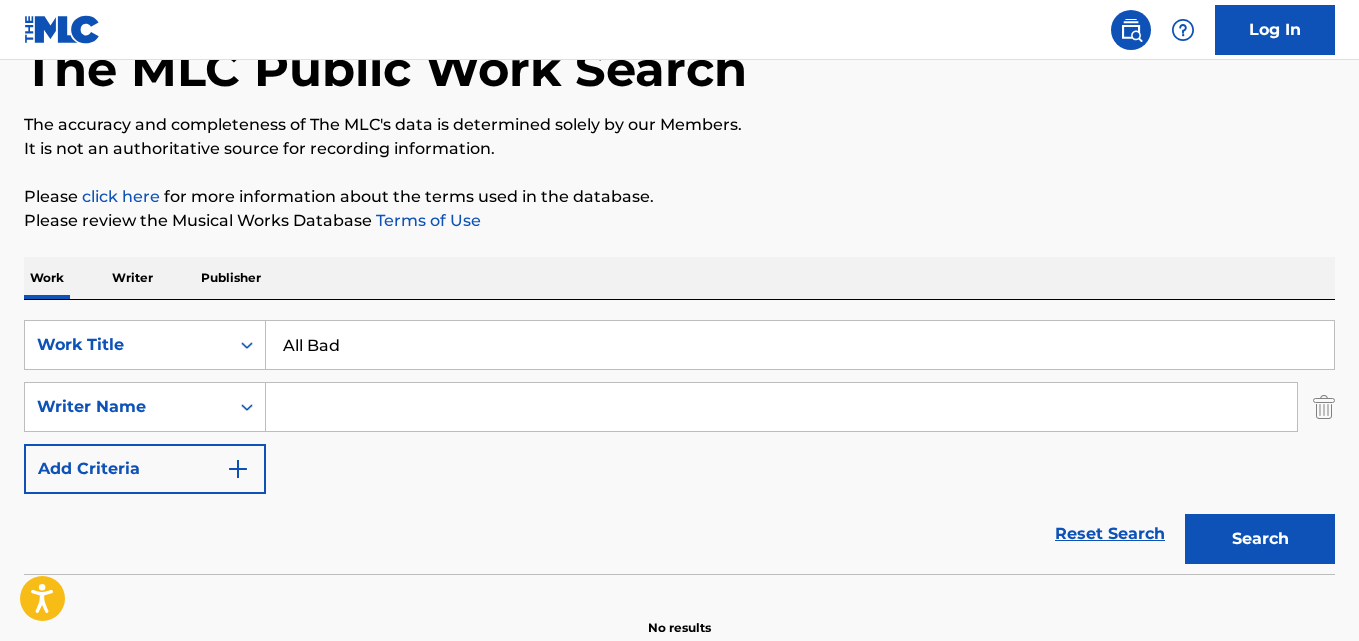 click at bounding box center (781, 407) 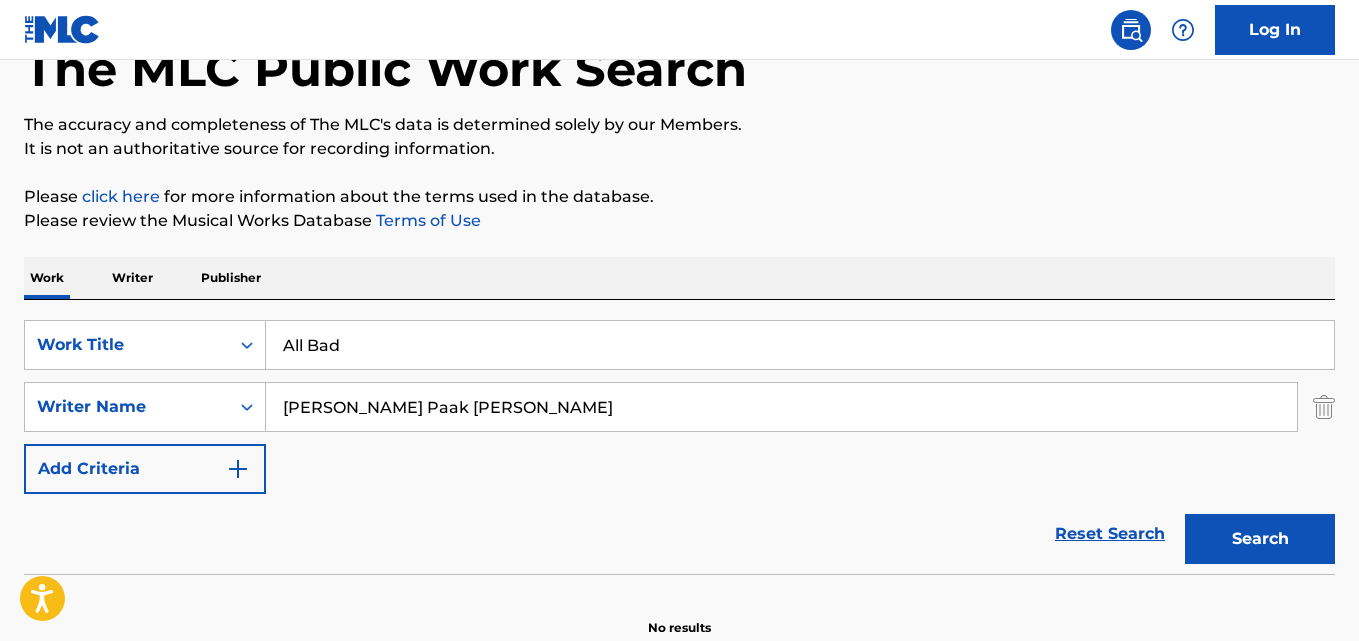 type on "[PERSON_NAME] Paak [PERSON_NAME]" 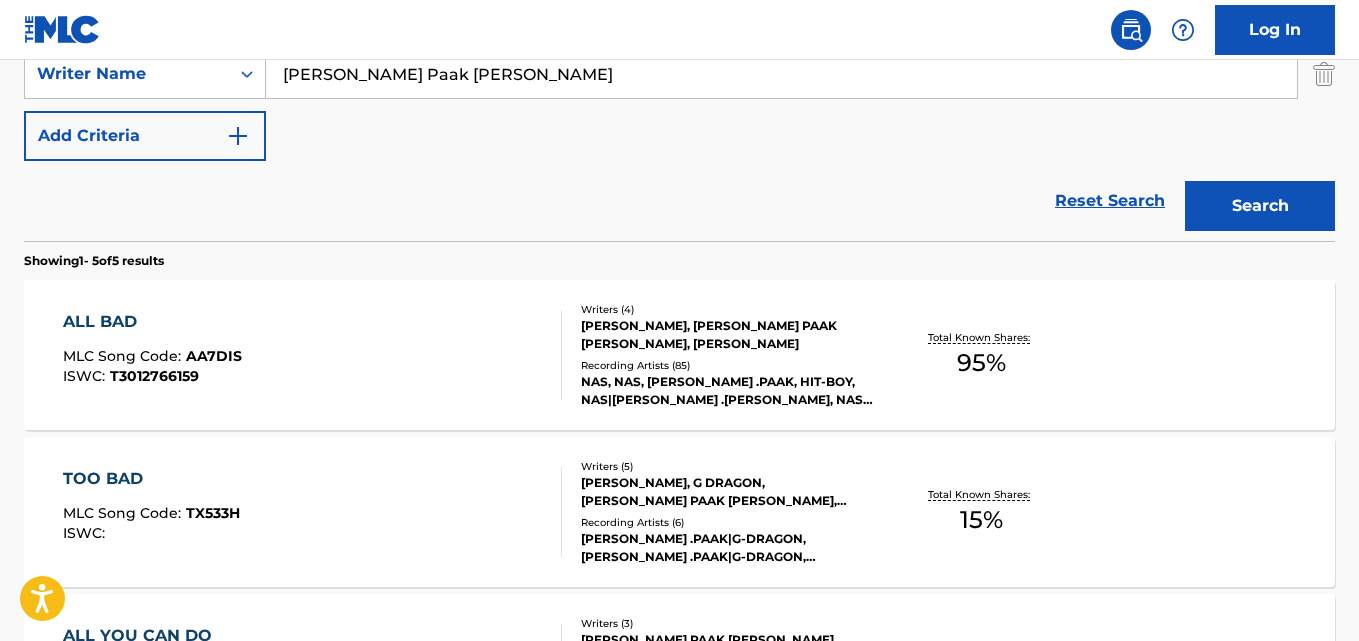 scroll, scrollTop: 292, scrollLeft: 0, axis: vertical 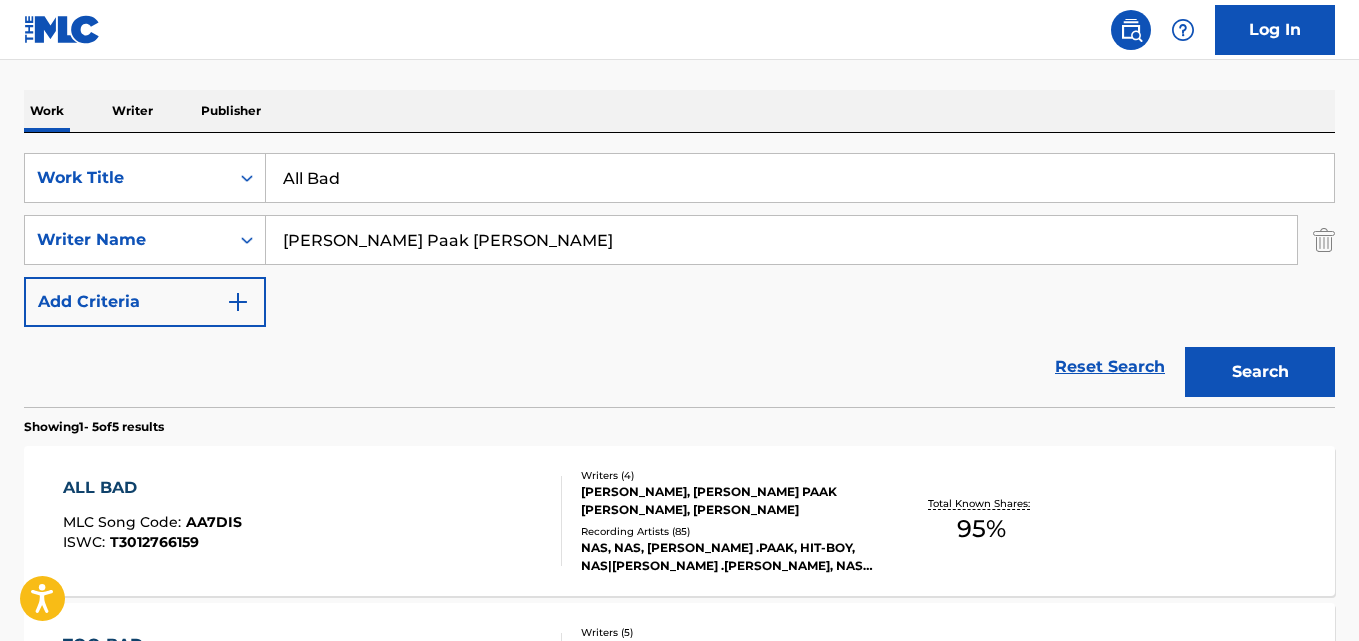 click on "ALL BAD" at bounding box center [152, 488] 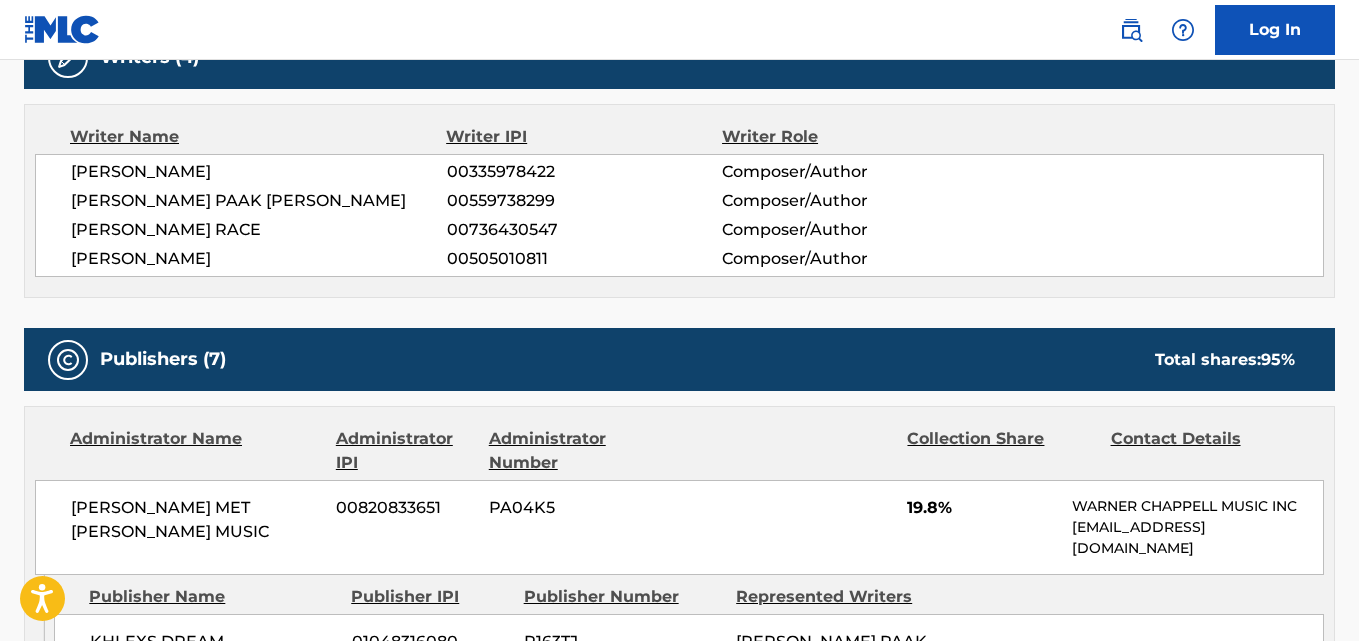 scroll, scrollTop: 833, scrollLeft: 0, axis: vertical 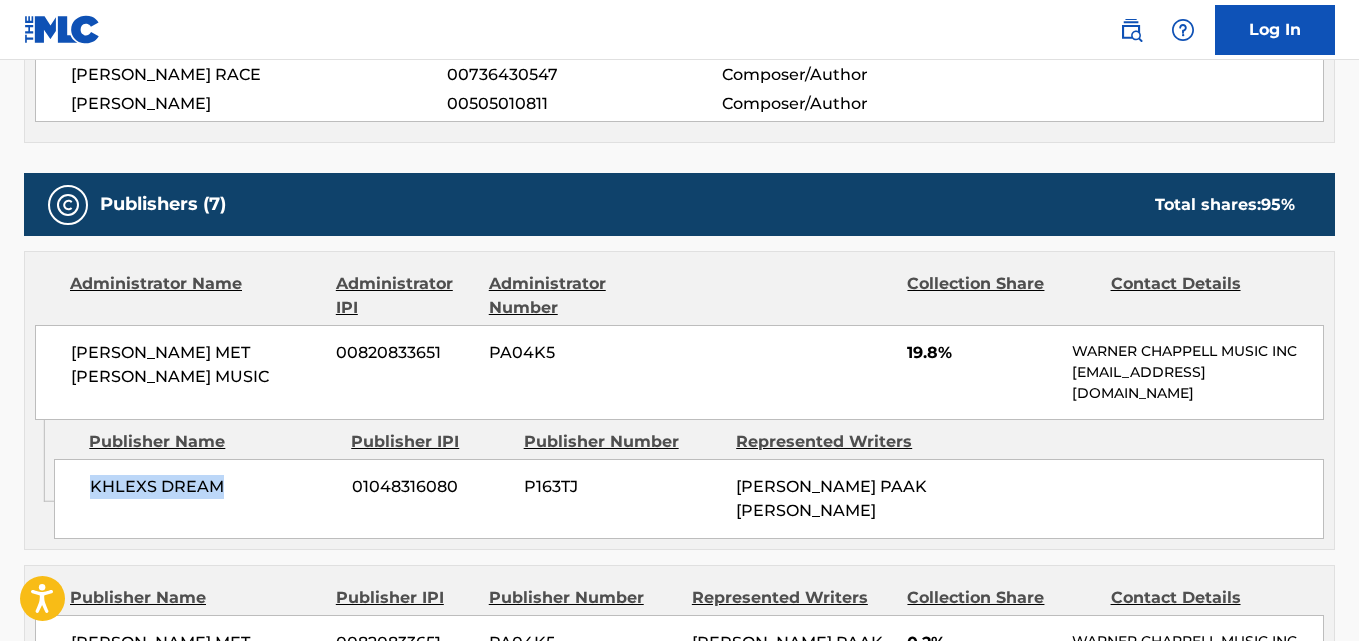 drag, startPoint x: 91, startPoint y: 495, endPoint x: 255, endPoint y: 495, distance: 164 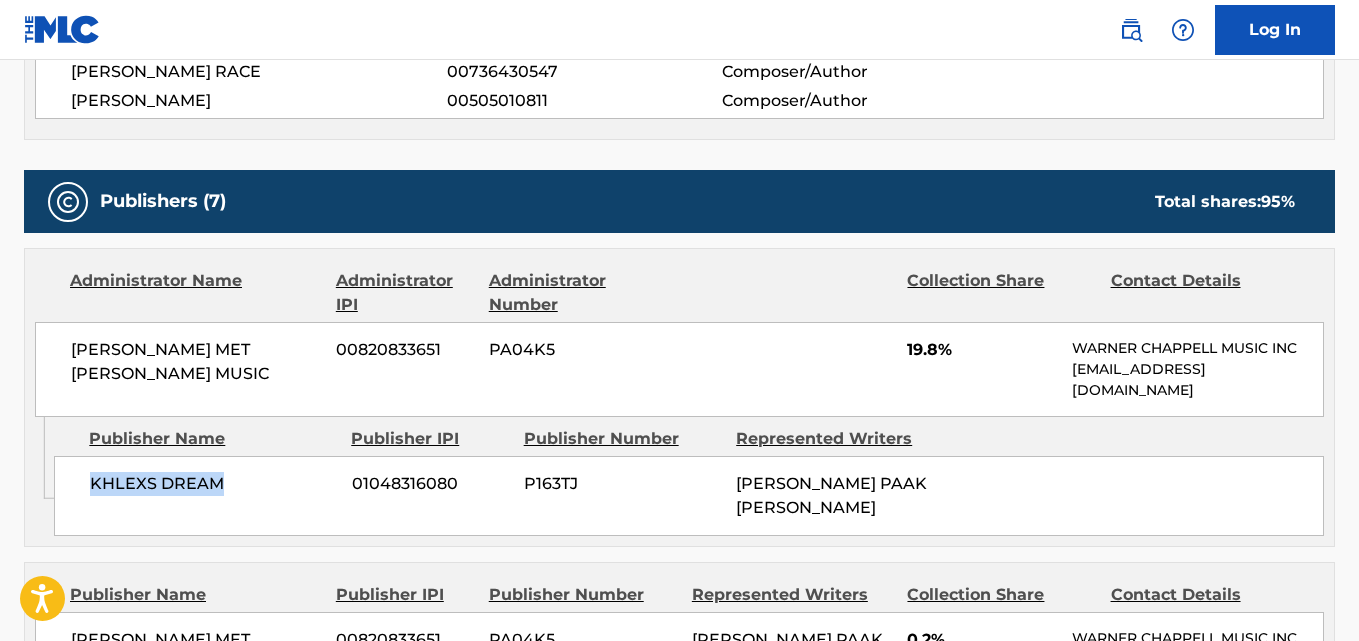 scroll, scrollTop: 1167, scrollLeft: 0, axis: vertical 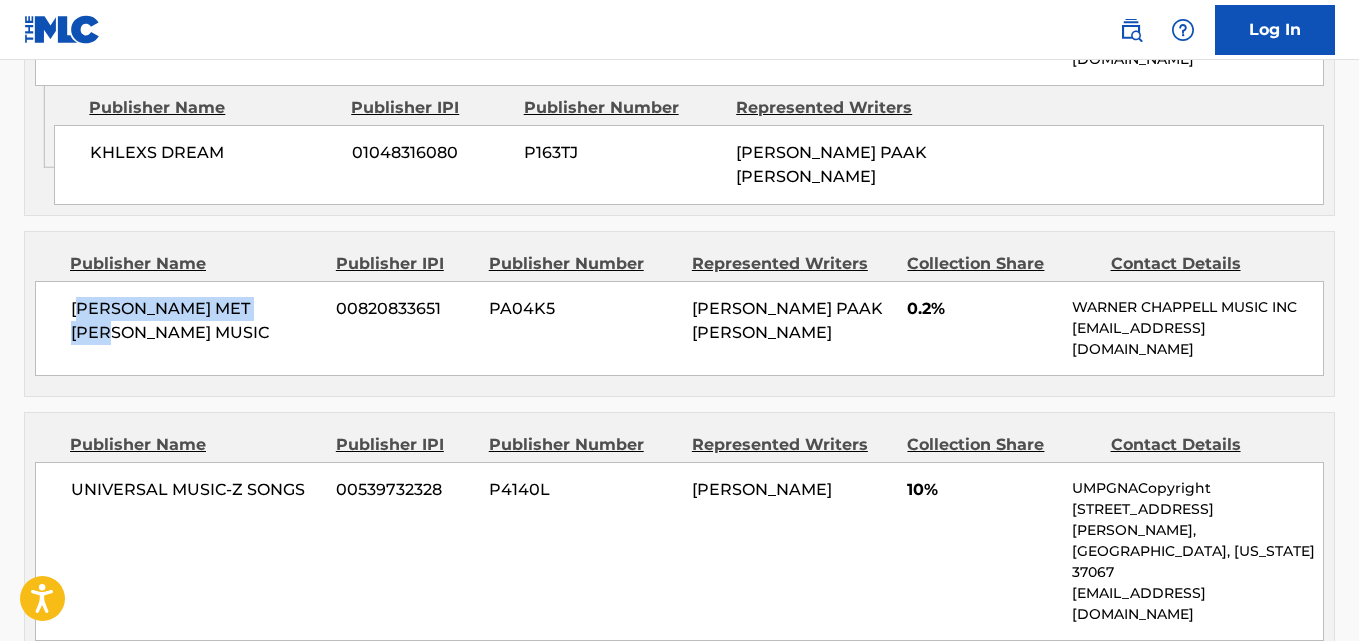 drag, startPoint x: 80, startPoint y: 324, endPoint x: 301, endPoint y: 323, distance: 221.00226 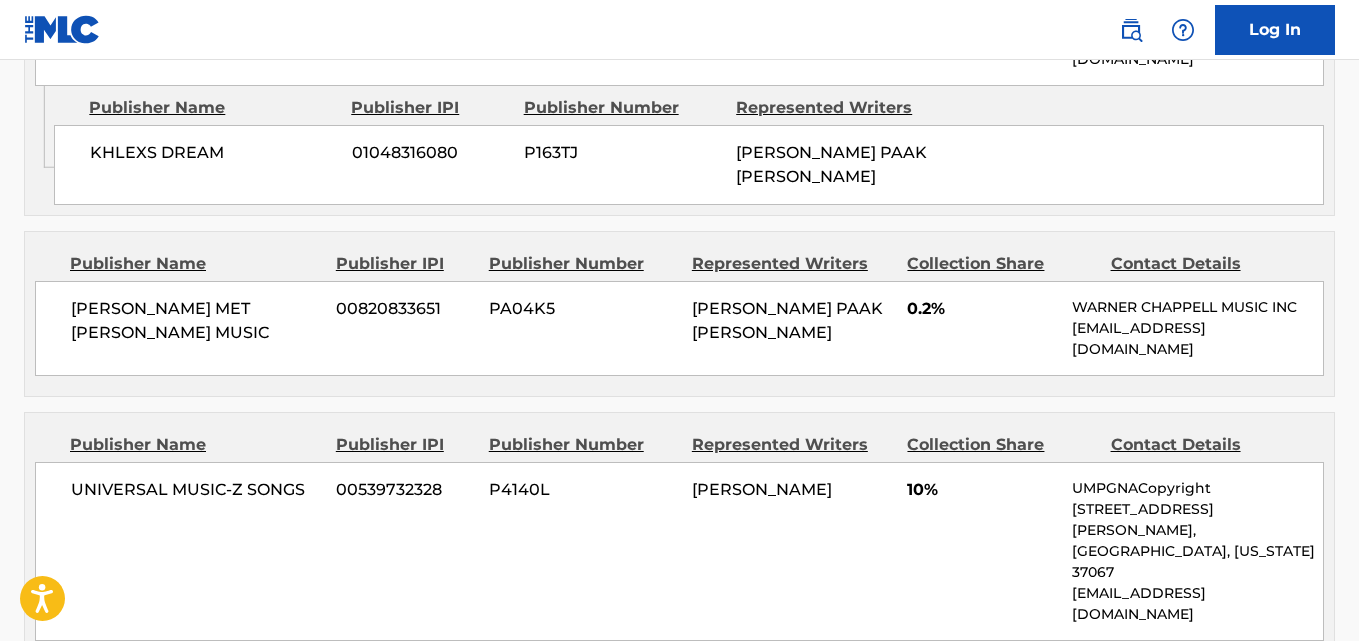 click on "[PERSON_NAME] MET [PERSON_NAME] MUSIC 00820833651 PA04K5 [PERSON_NAME] PAAK [PERSON_NAME] 0.2% [PERSON_NAME] MUSIC INC [EMAIL_ADDRESS][DOMAIN_NAME]" at bounding box center [679, 328] 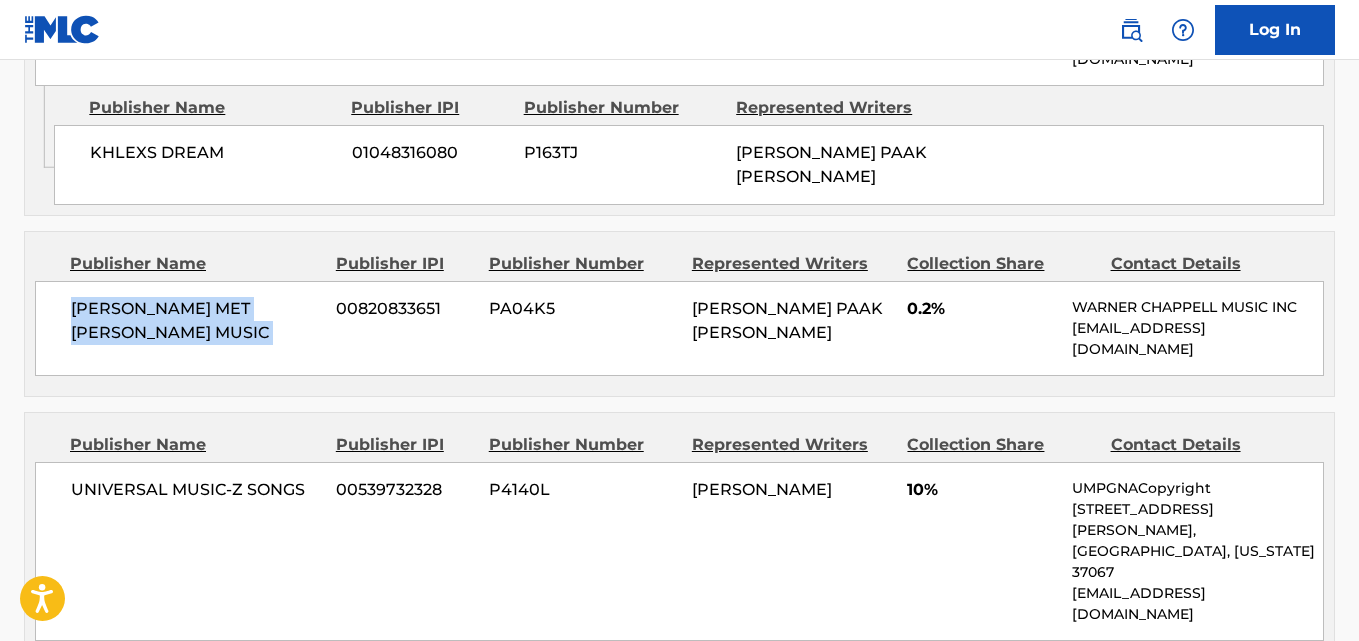 drag, startPoint x: 70, startPoint y: 313, endPoint x: 337, endPoint y: 313, distance: 267 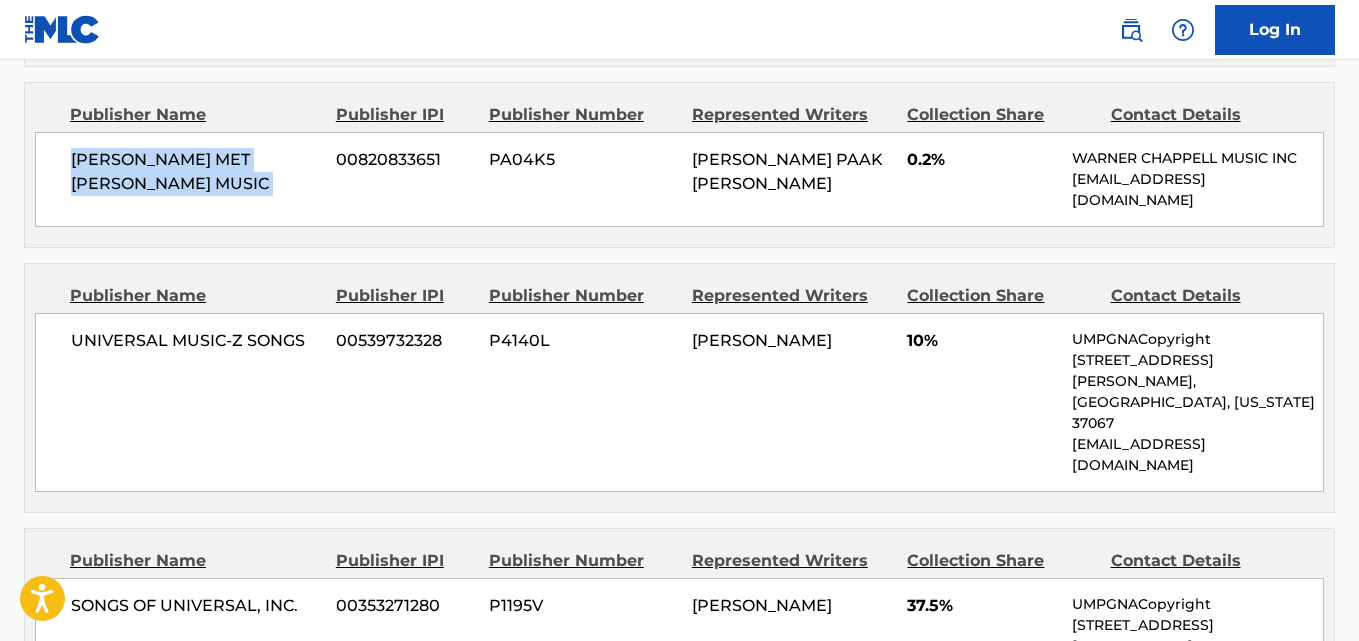 scroll, scrollTop: 1333, scrollLeft: 0, axis: vertical 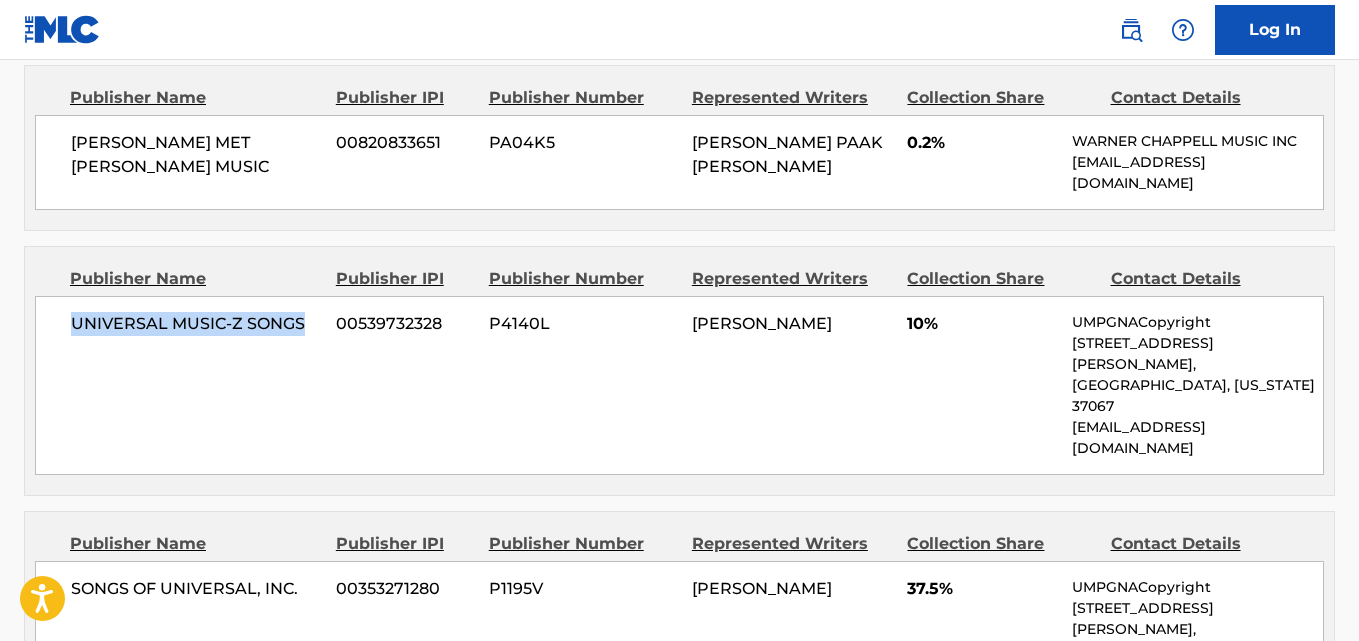 drag, startPoint x: 63, startPoint y: 333, endPoint x: 318, endPoint y: 333, distance: 255 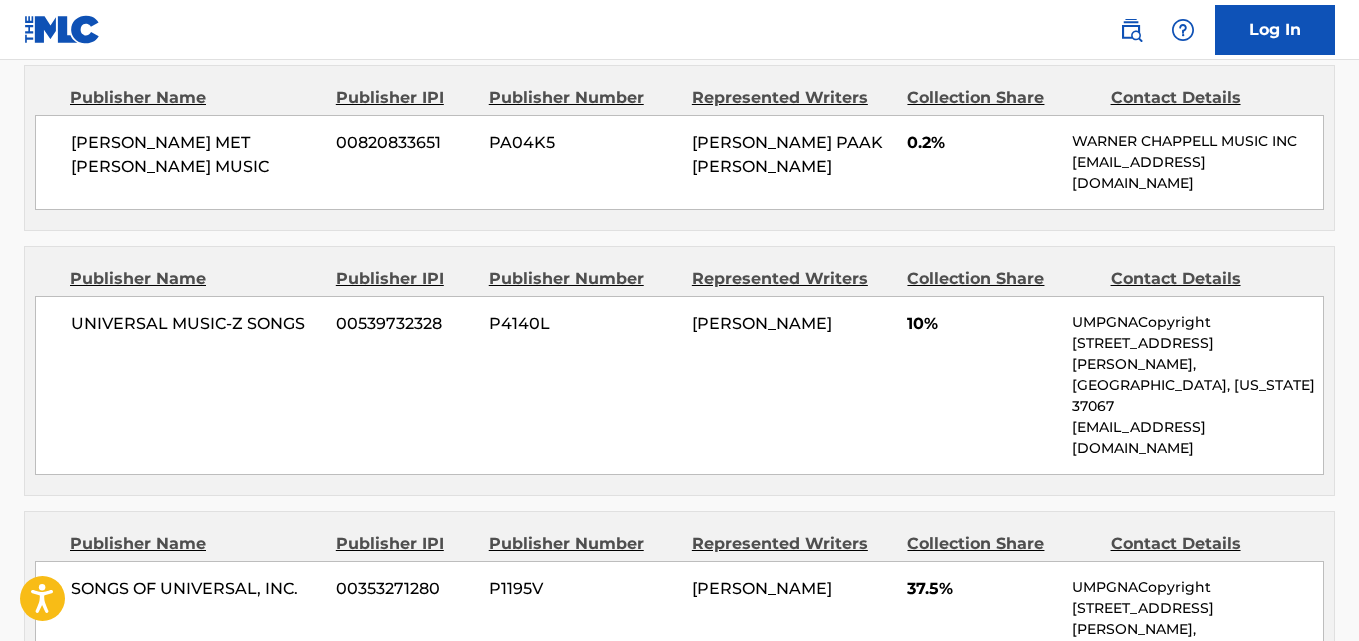 click on "10%" at bounding box center [982, 324] 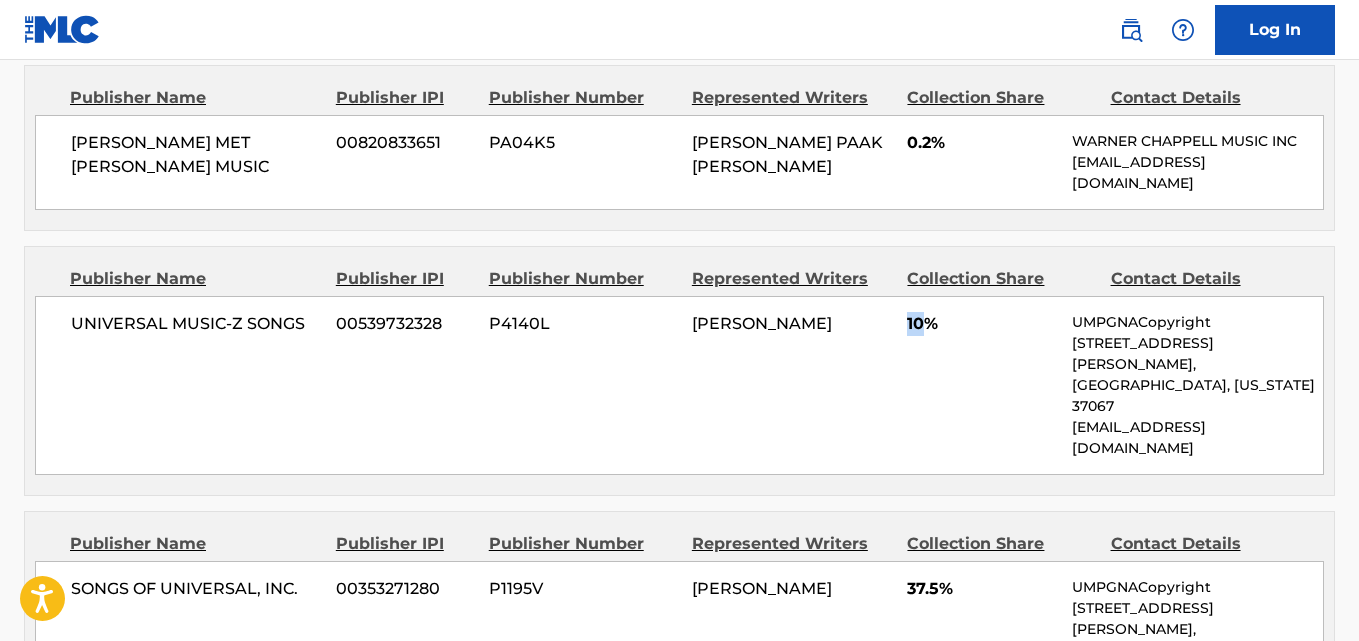 click on "10%" at bounding box center (982, 324) 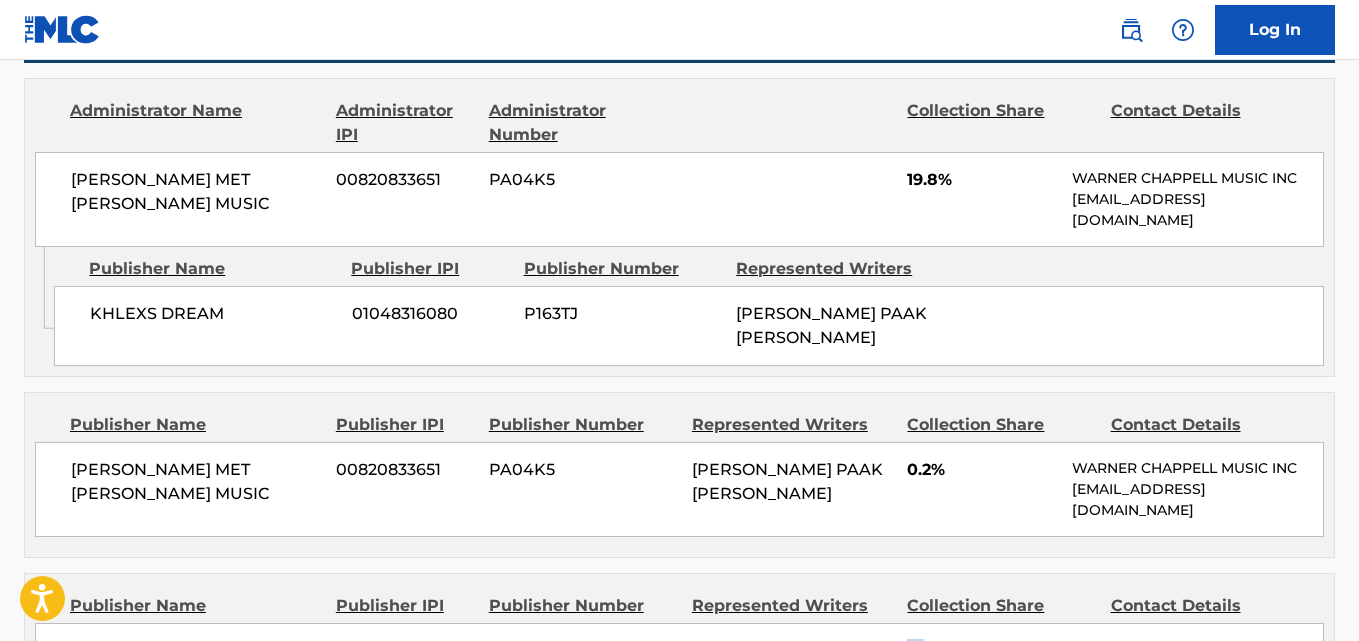 scroll, scrollTop: 1000, scrollLeft: 0, axis: vertical 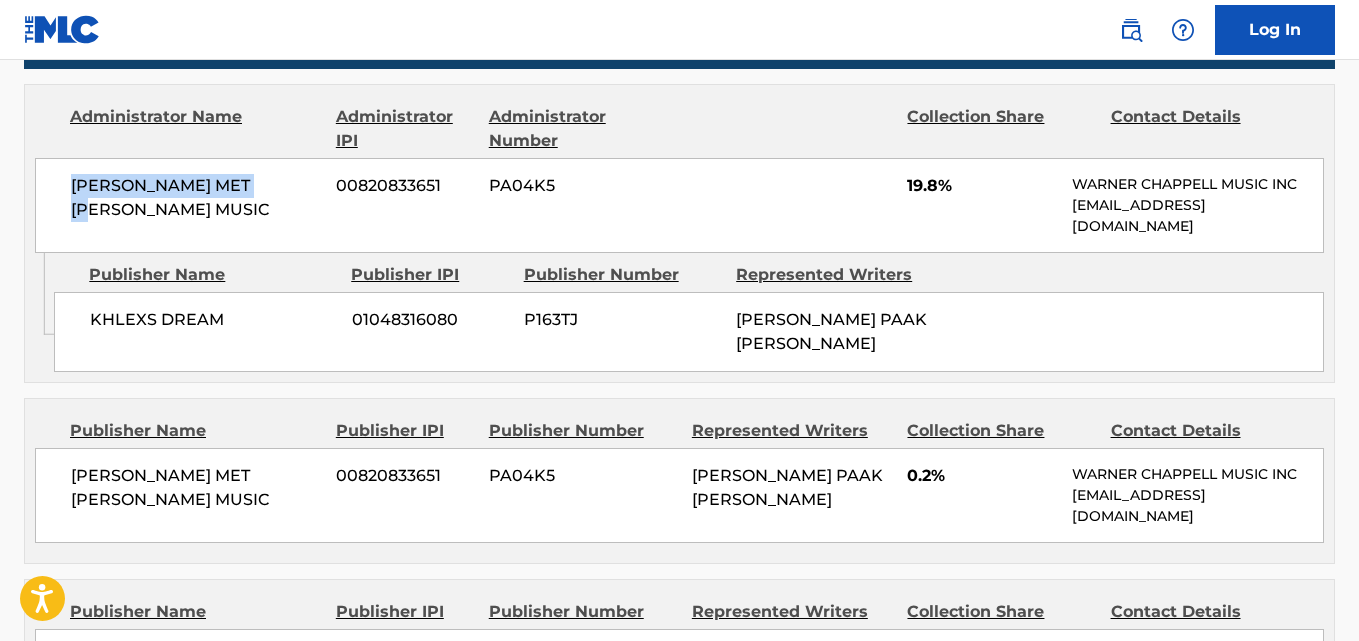 drag, startPoint x: 62, startPoint y: 192, endPoint x: 282, endPoint y: 191, distance: 220.00227 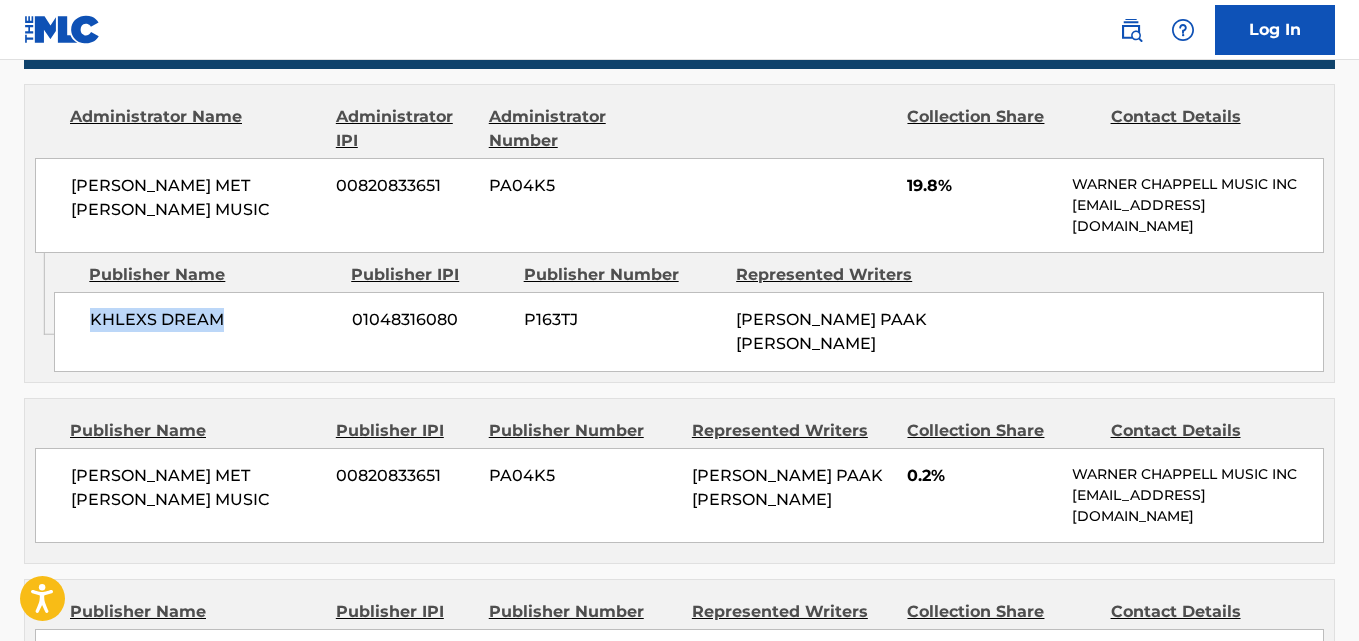 drag, startPoint x: 89, startPoint y: 329, endPoint x: 288, endPoint y: 328, distance: 199.00252 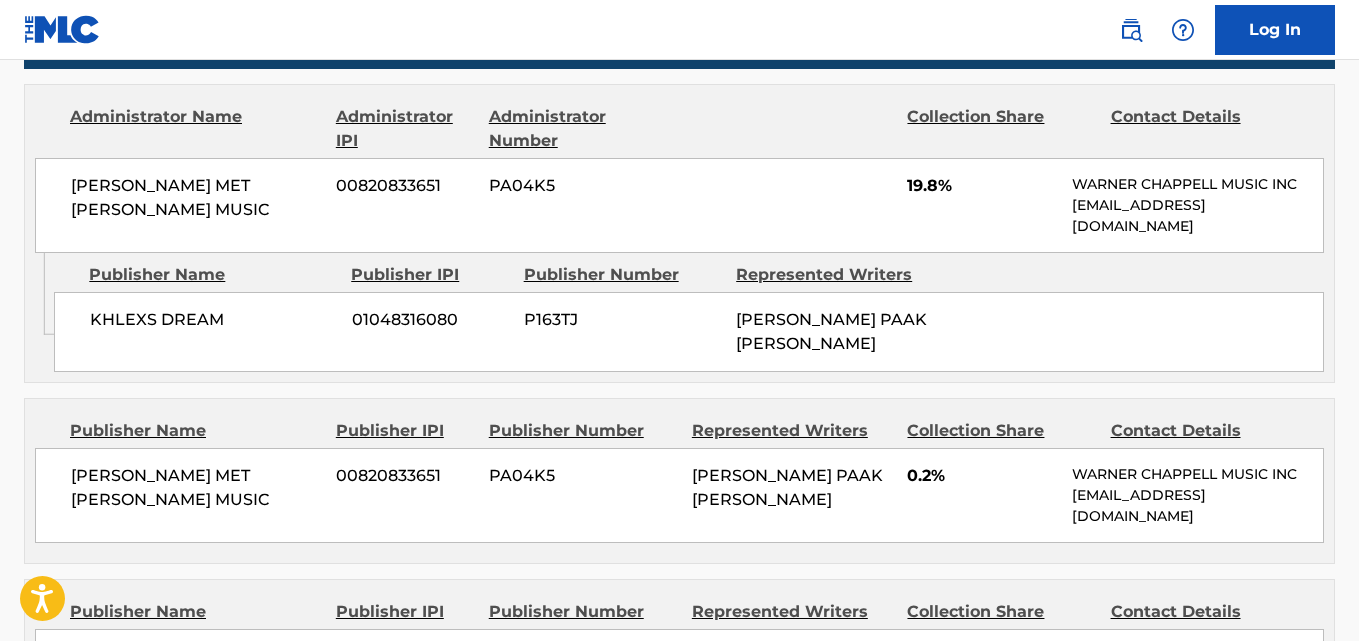 click on "19.8%" at bounding box center (982, 186) 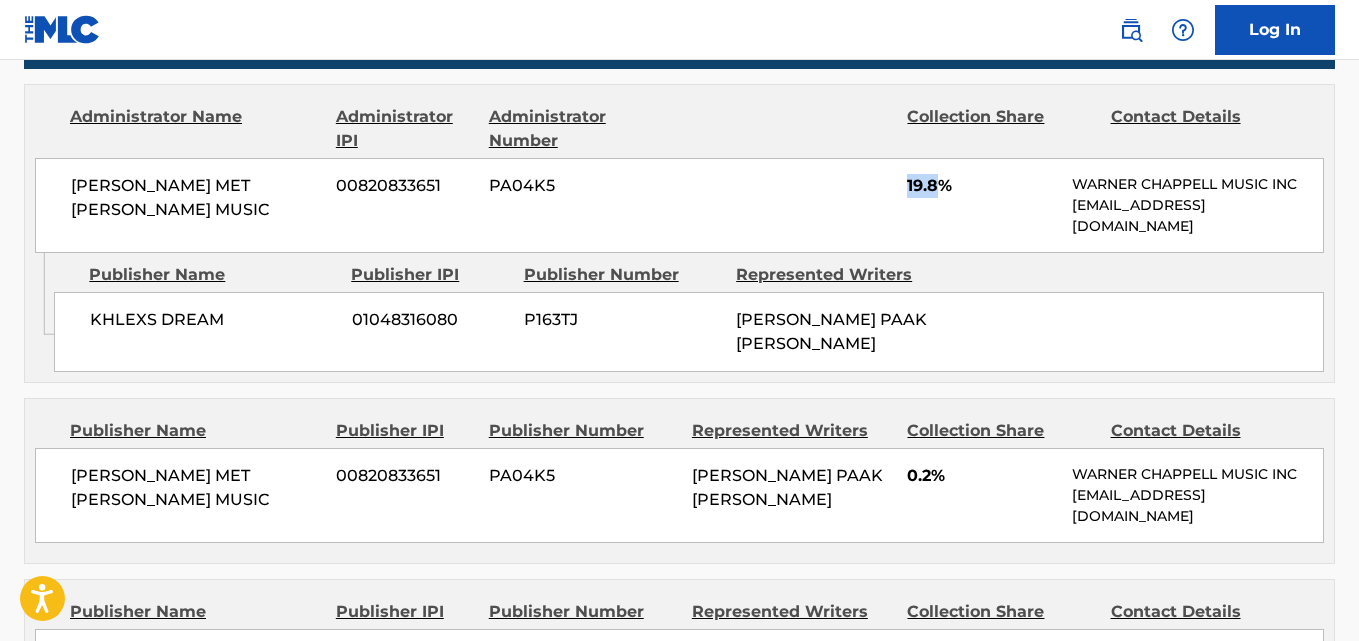 click on "19.8%" at bounding box center [982, 186] 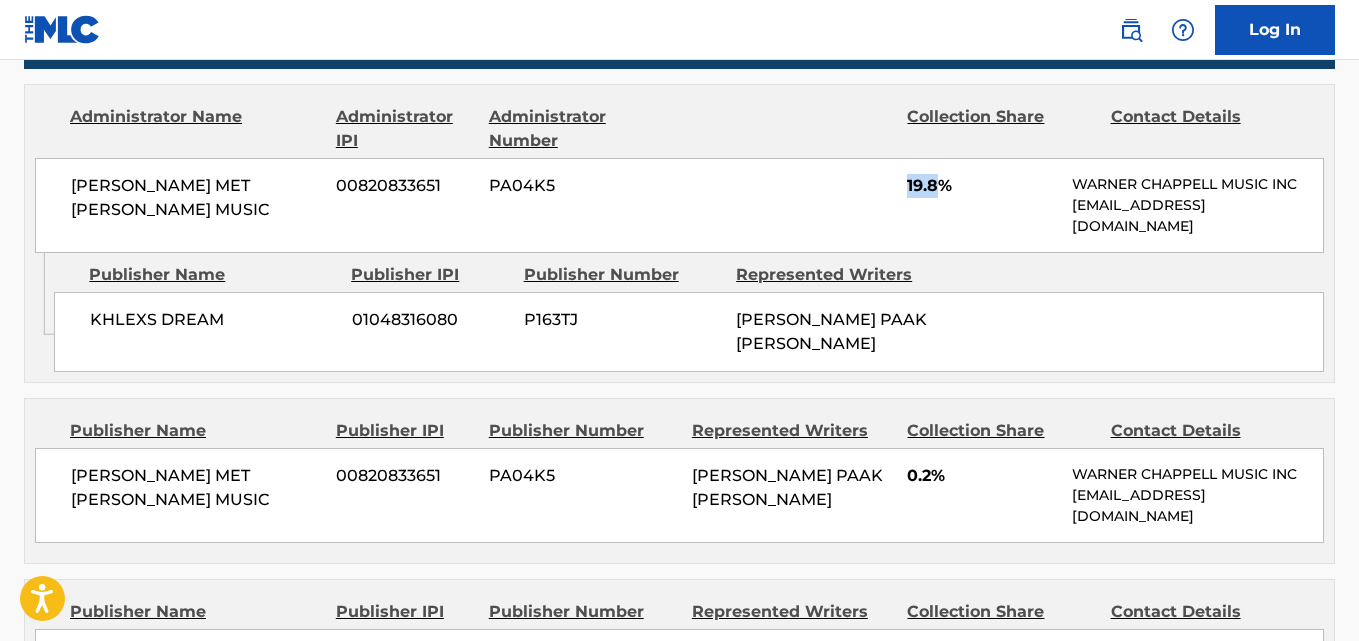 scroll, scrollTop: 1167, scrollLeft: 0, axis: vertical 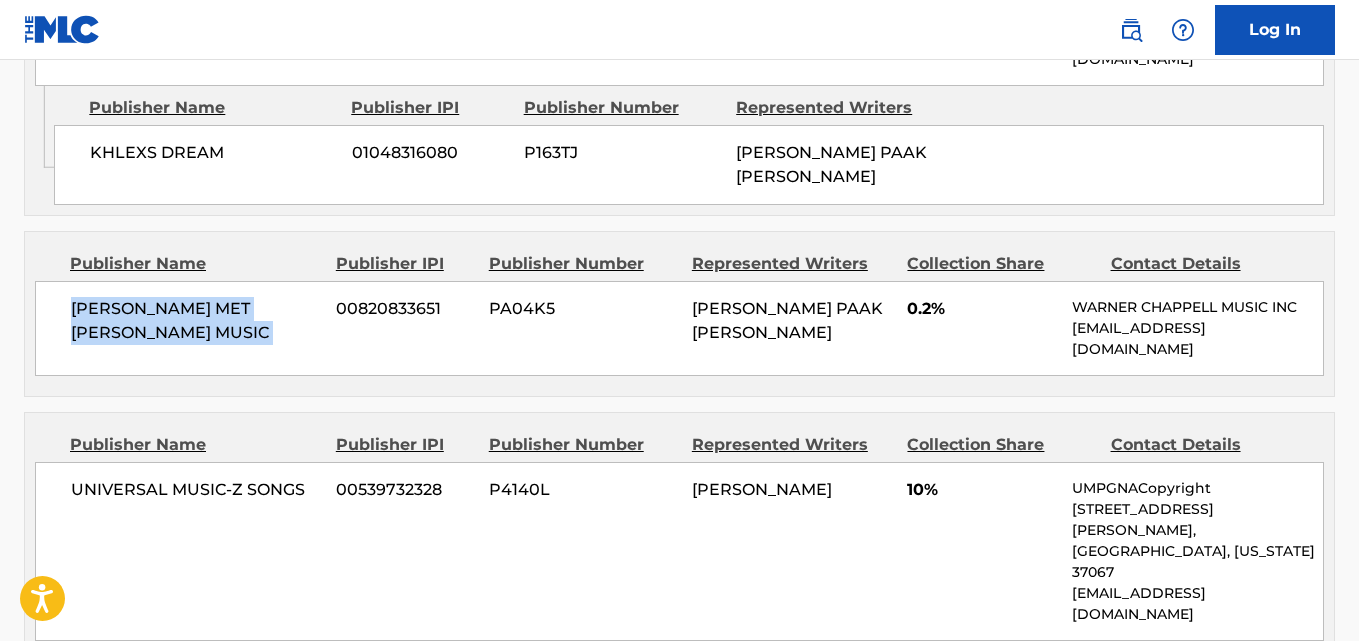 drag, startPoint x: 66, startPoint y: 313, endPoint x: 336, endPoint y: 317, distance: 270.02963 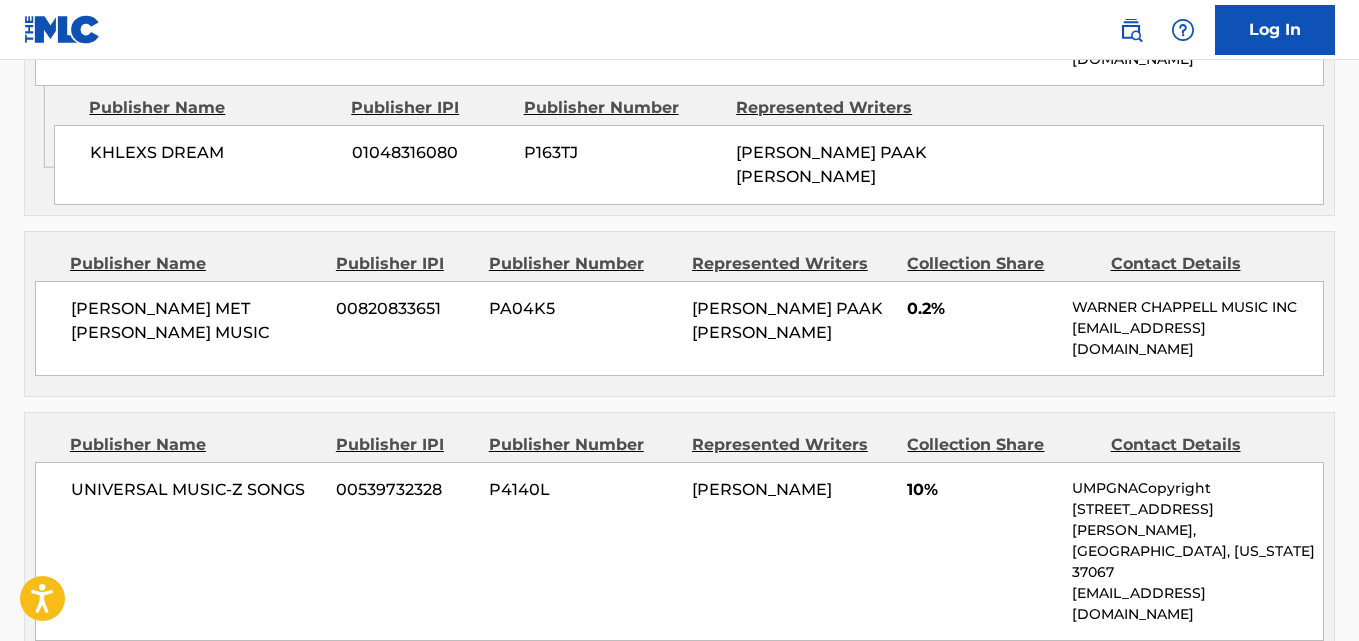 click on "0.2%" at bounding box center (982, 309) 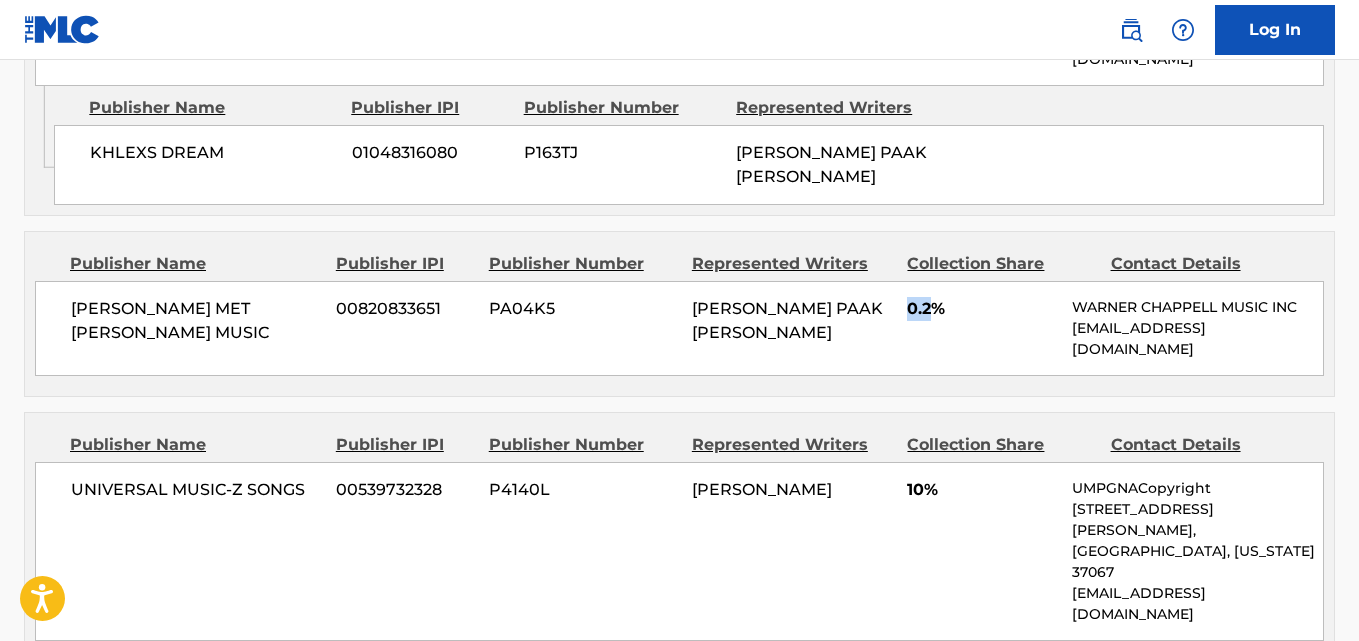 click on "0.2%" at bounding box center [982, 309] 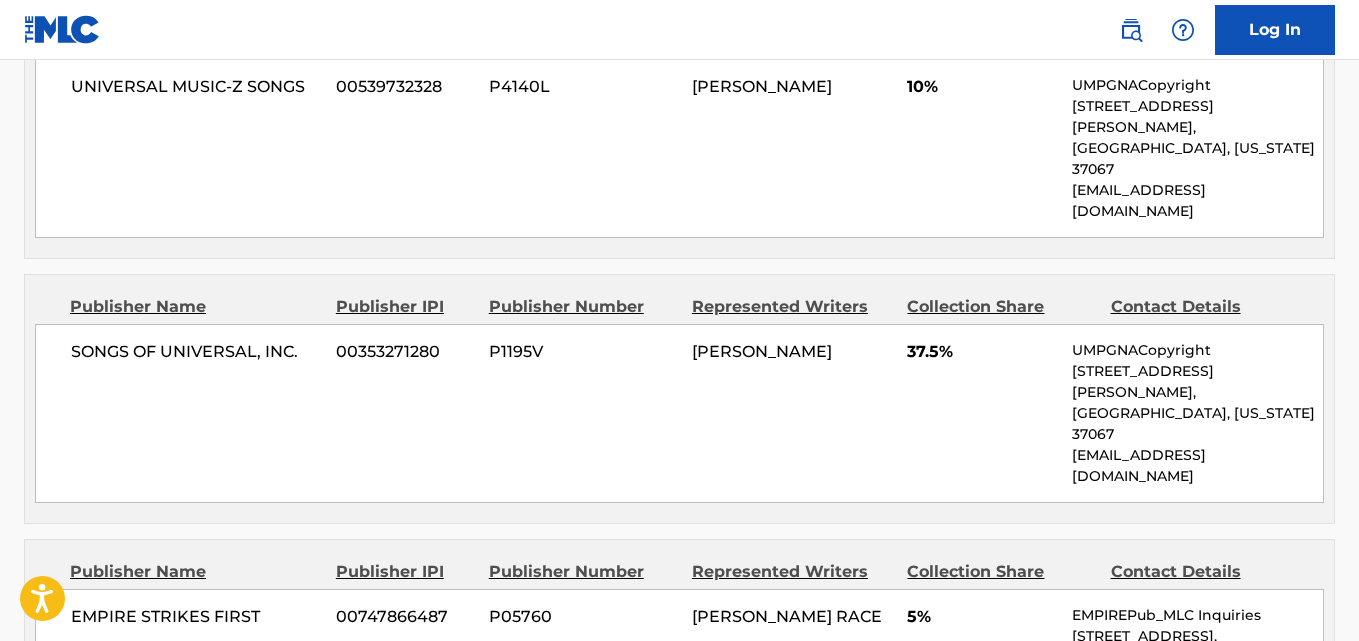 scroll, scrollTop: 1667, scrollLeft: 0, axis: vertical 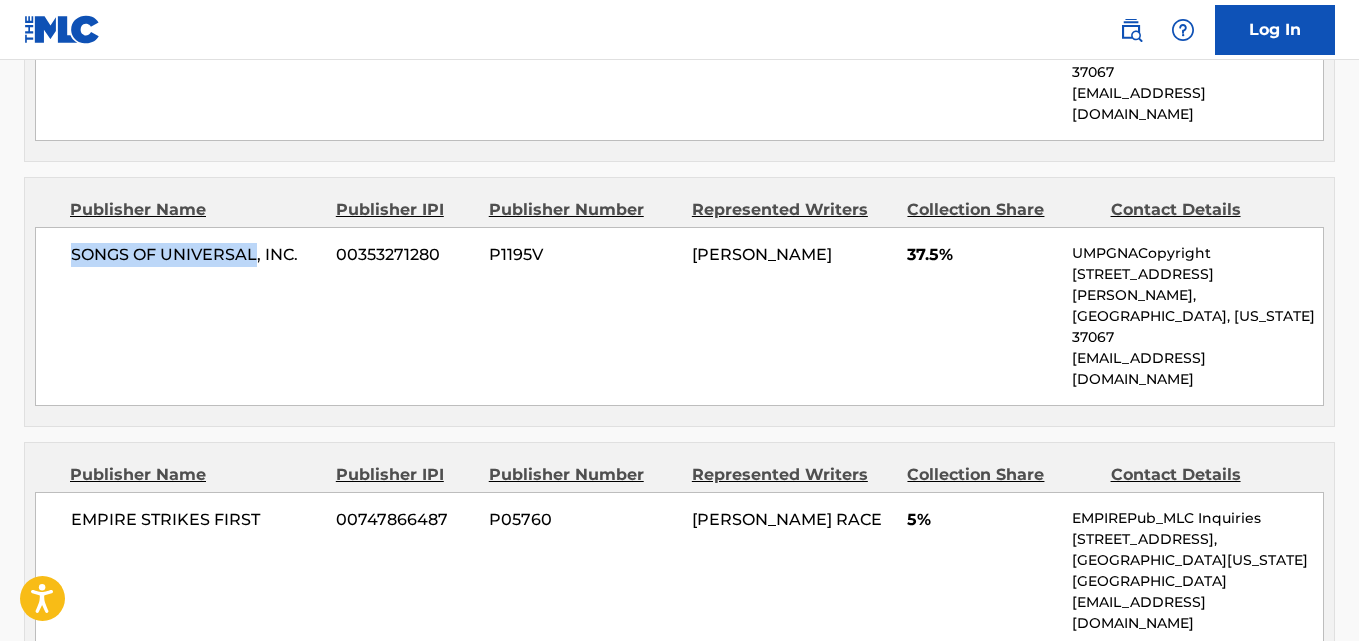 drag, startPoint x: 65, startPoint y: 193, endPoint x: 259, endPoint y: 193, distance: 194 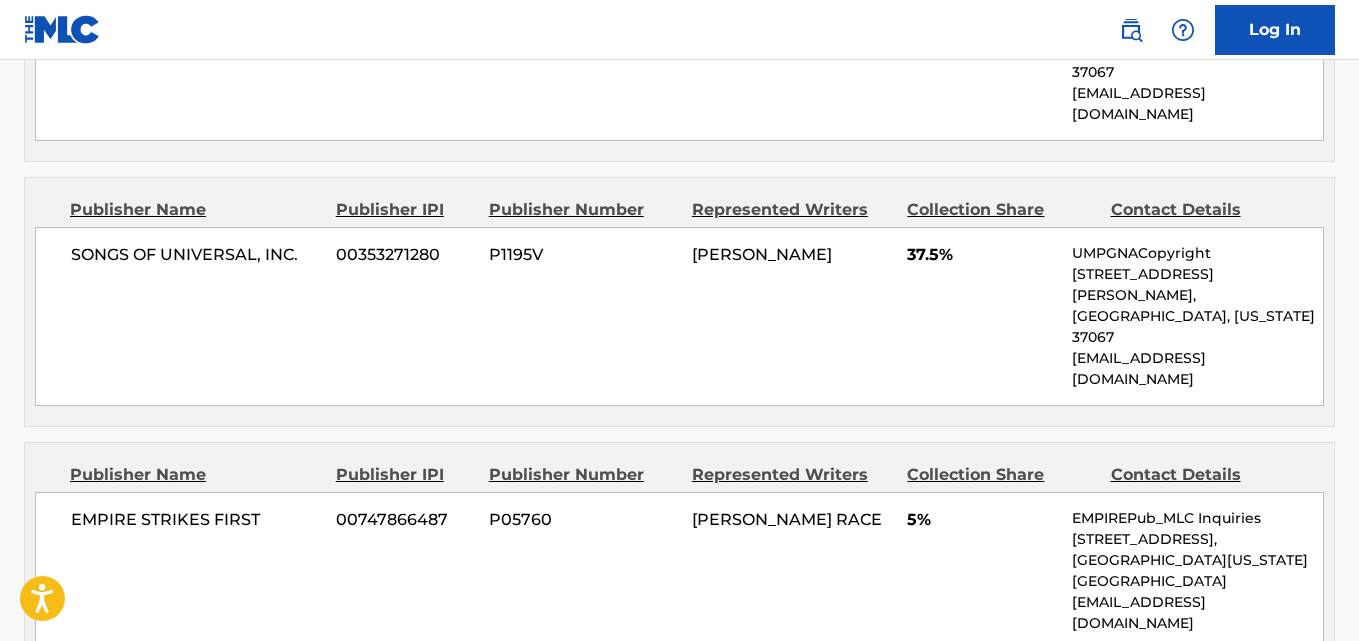 click on "EMPIRE STRIKES FIRST" at bounding box center [196, 520] 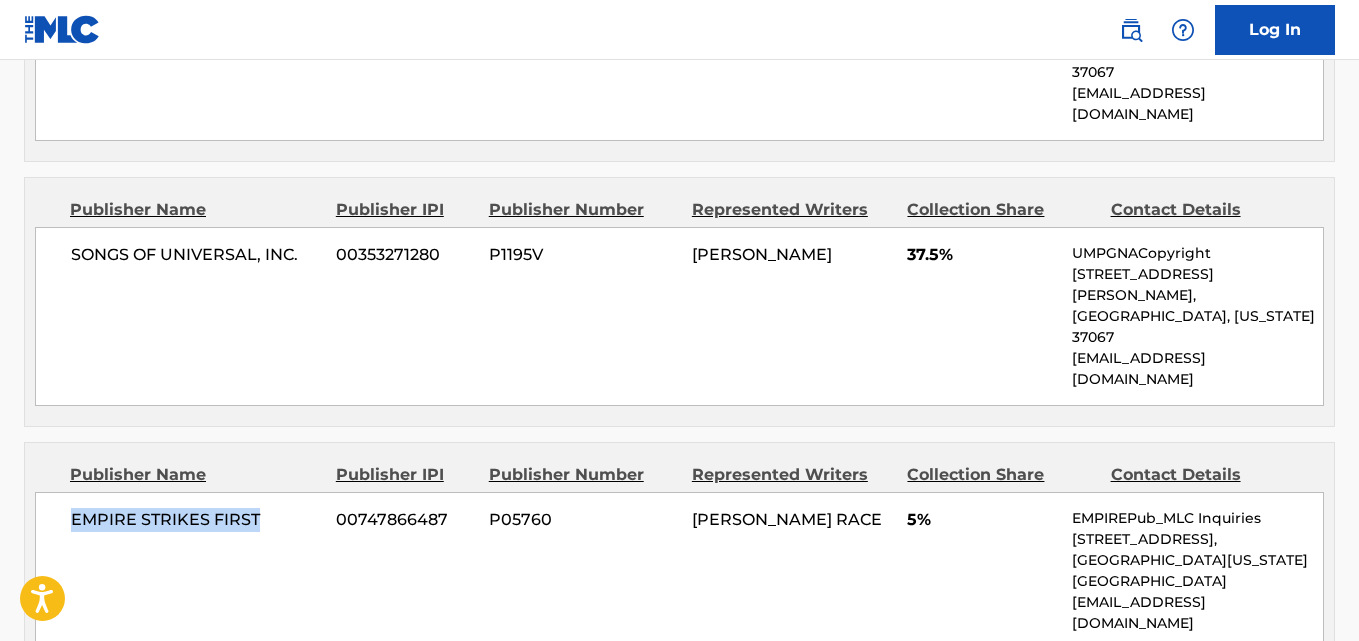 drag, startPoint x: 73, startPoint y: 397, endPoint x: 268, endPoint y: 393, distance: 195.04102 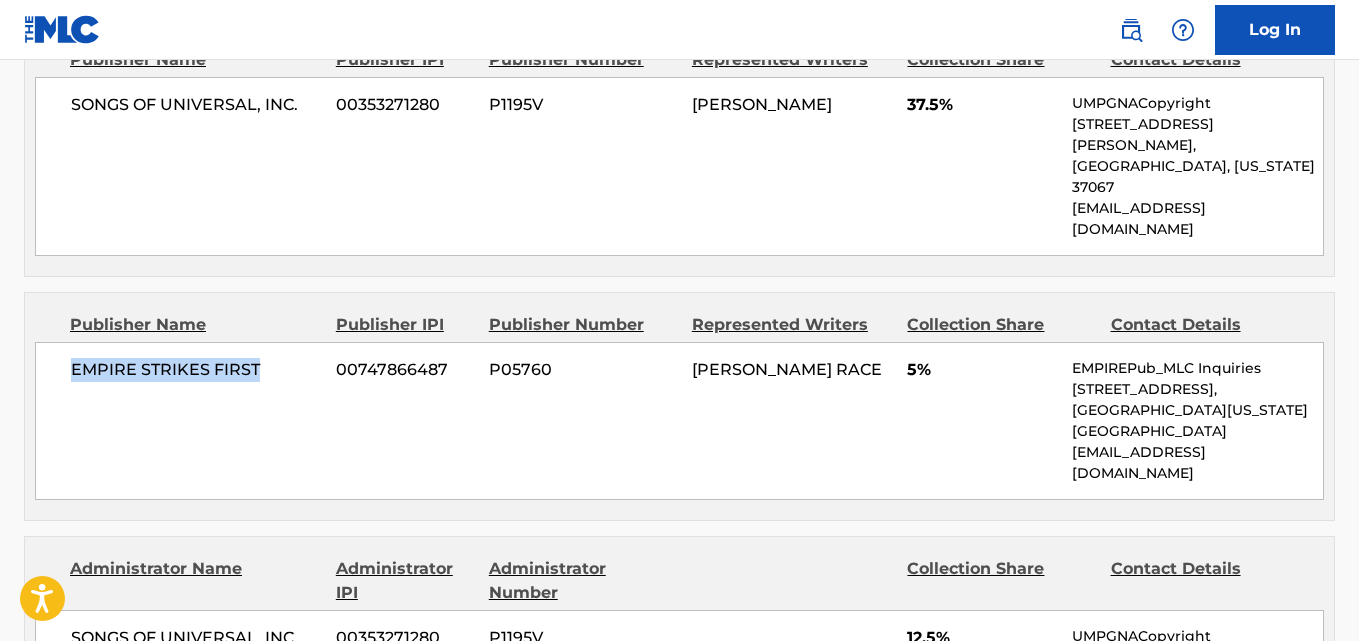 scroll, scrollTop: 1833, scrollLeft: 0, axis: vertical 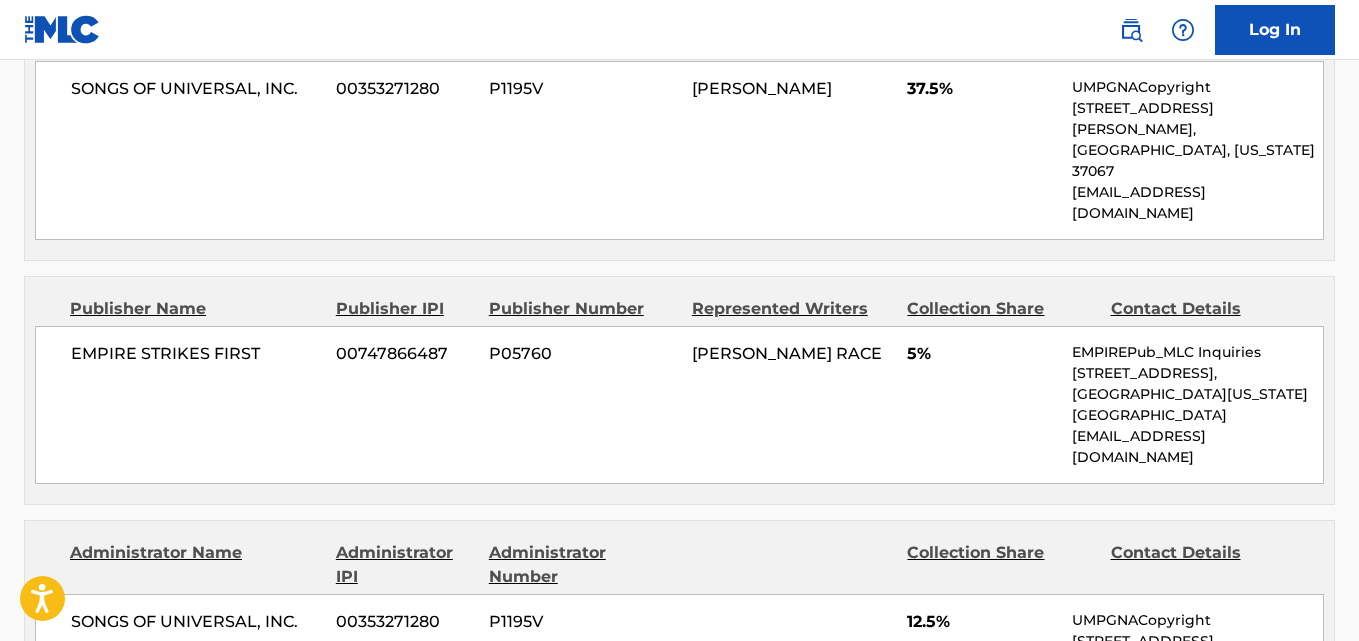 click on "5%" at bounding box center (982, 354) 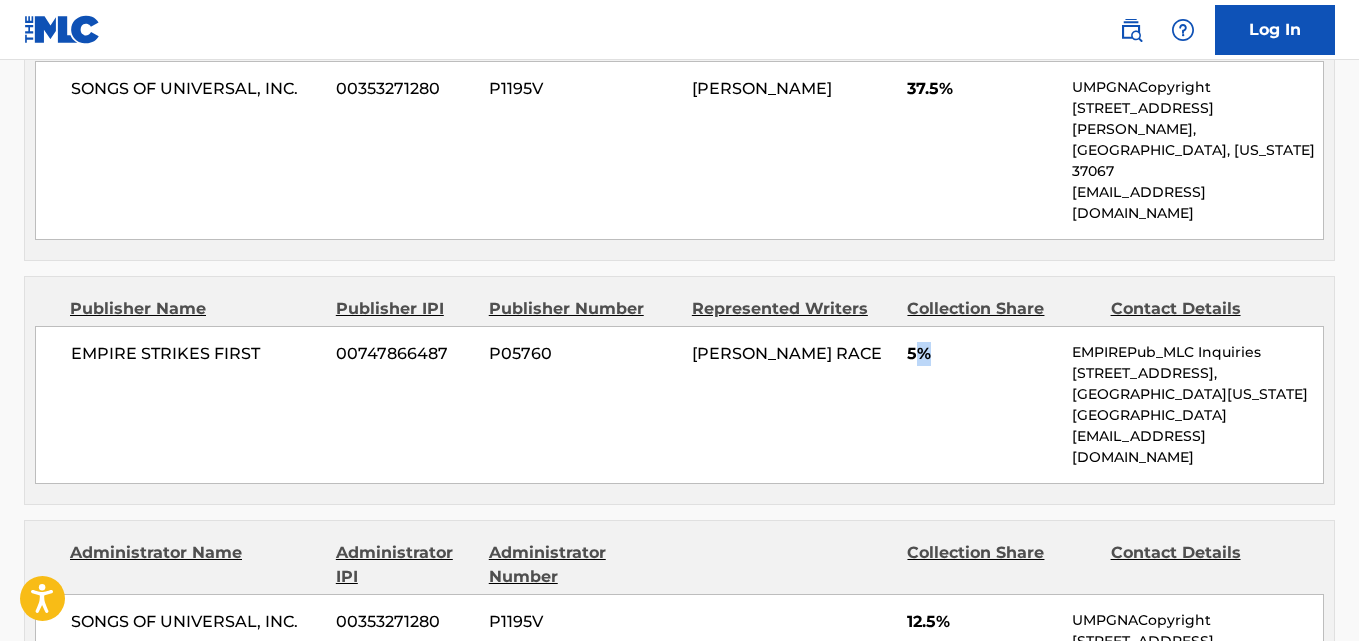 click on "5%" at bounding box center [982, 354] 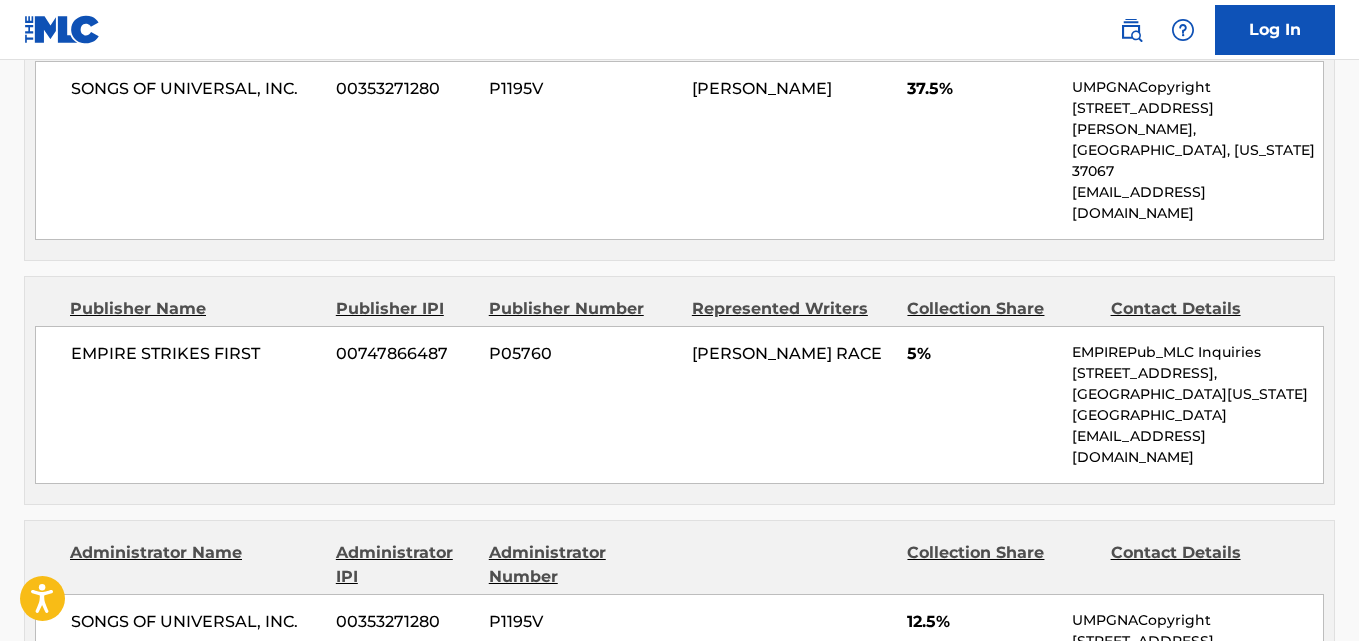 click on "EMPIRE STRIKES FIRST 00747866487 P05760 [PERSON_NAME] RACE 5% EMPIREPub_MLC Inquiries [STREET_ADDRESS][US_STATE] [EMAIL_ADDRESS][DOMAIN_NAME]" at bounding box center (679, 405) 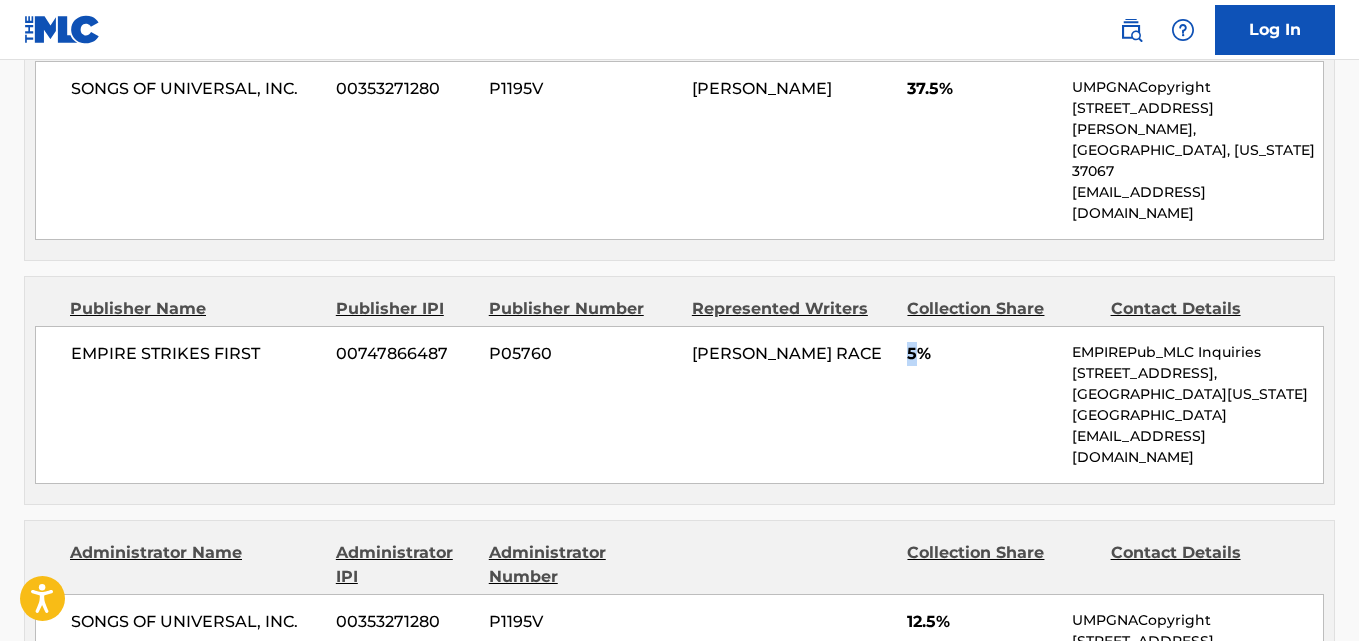 click on "EMPIRE STRIKES FIRST 00747866487 P05760 [PERSON_NAME] RACE 5% EMPIREPub_MLC Inquiries [STREET_ADDRESS][US_STATE] [EMAIL_ADDRESS][DOMAIN_NAME]" at bounding box center [679, 405] 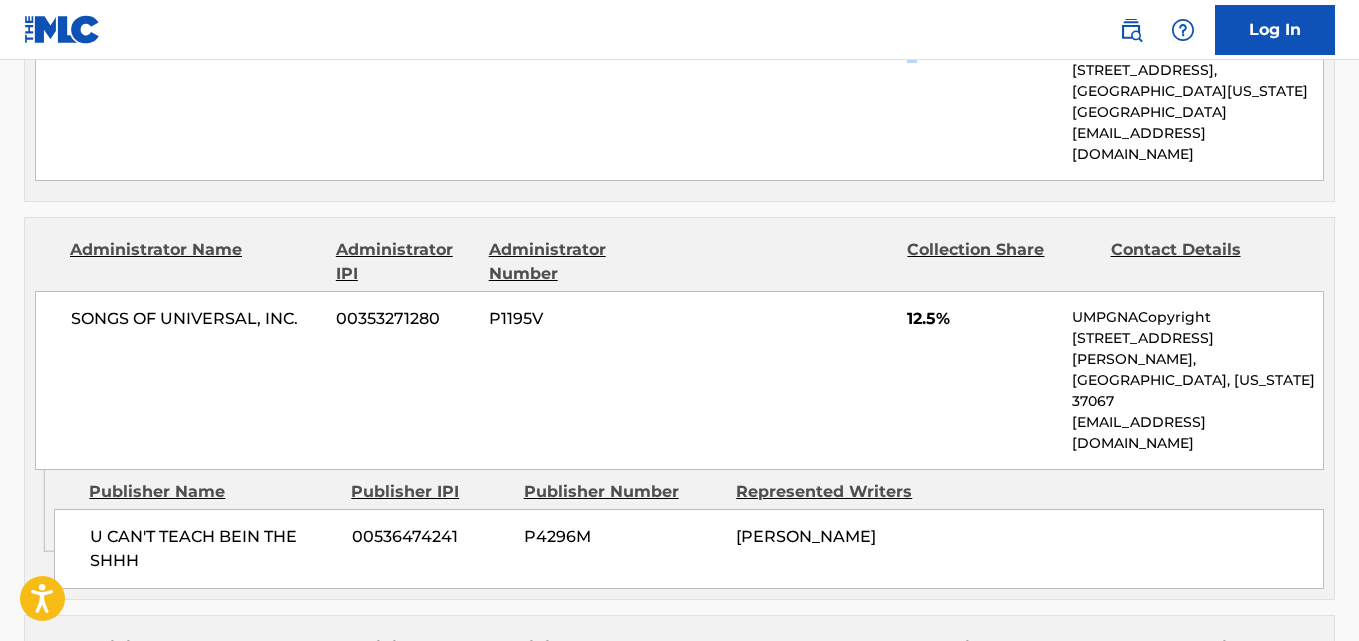scroll, scrollTop: 2167, scrollLeft: 0, axis: vertical 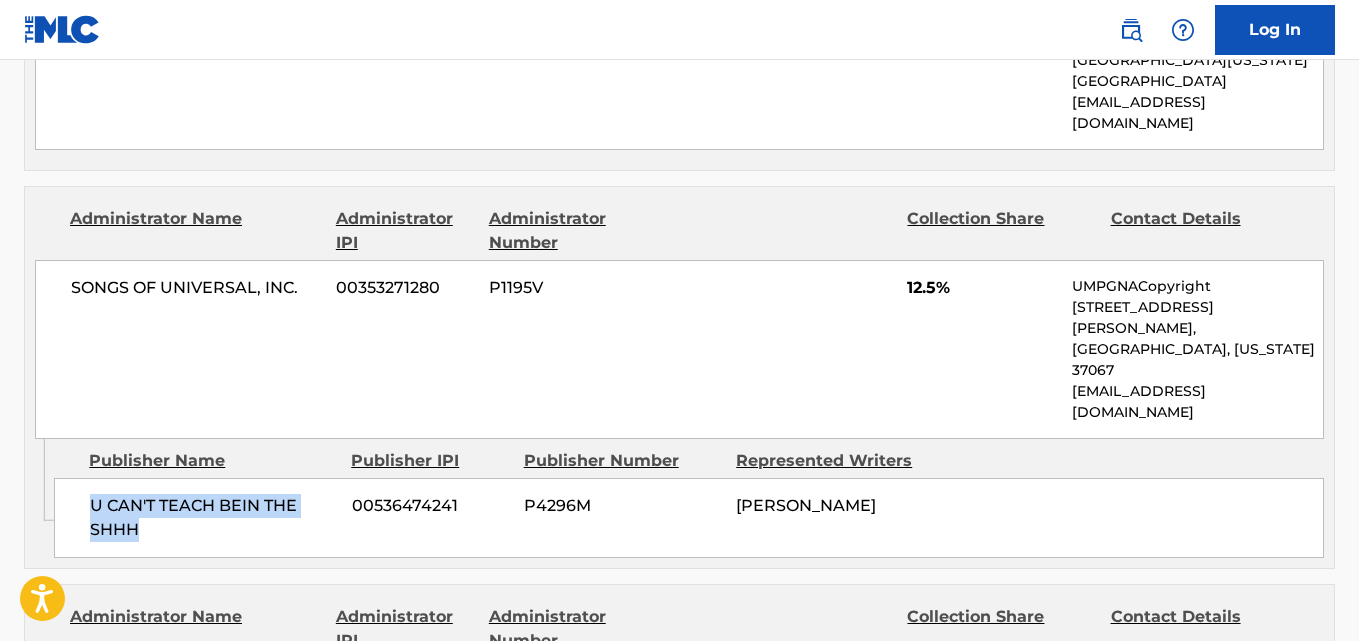drag, startPoint x: 72, startPoint y: 300, endPoint x: 228, endPoint y: 338, distance: 160.56151 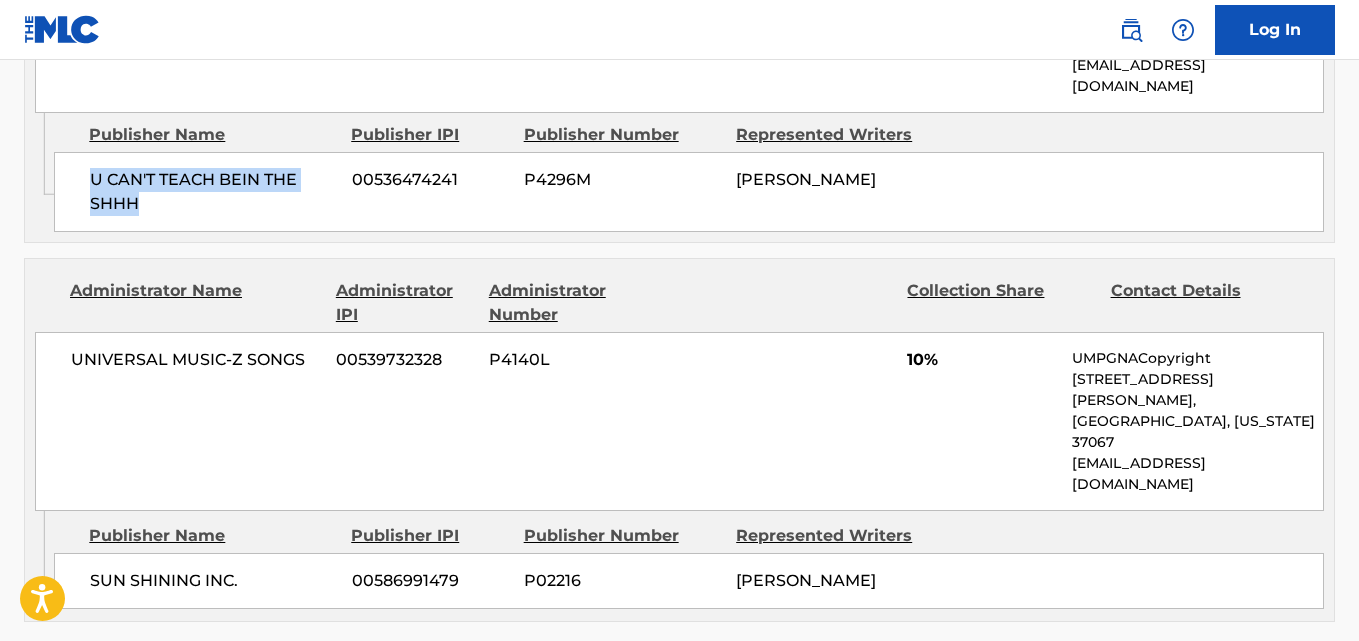 scroll, scrollTop: 2500, scrollLeft: 0, axis: vertical 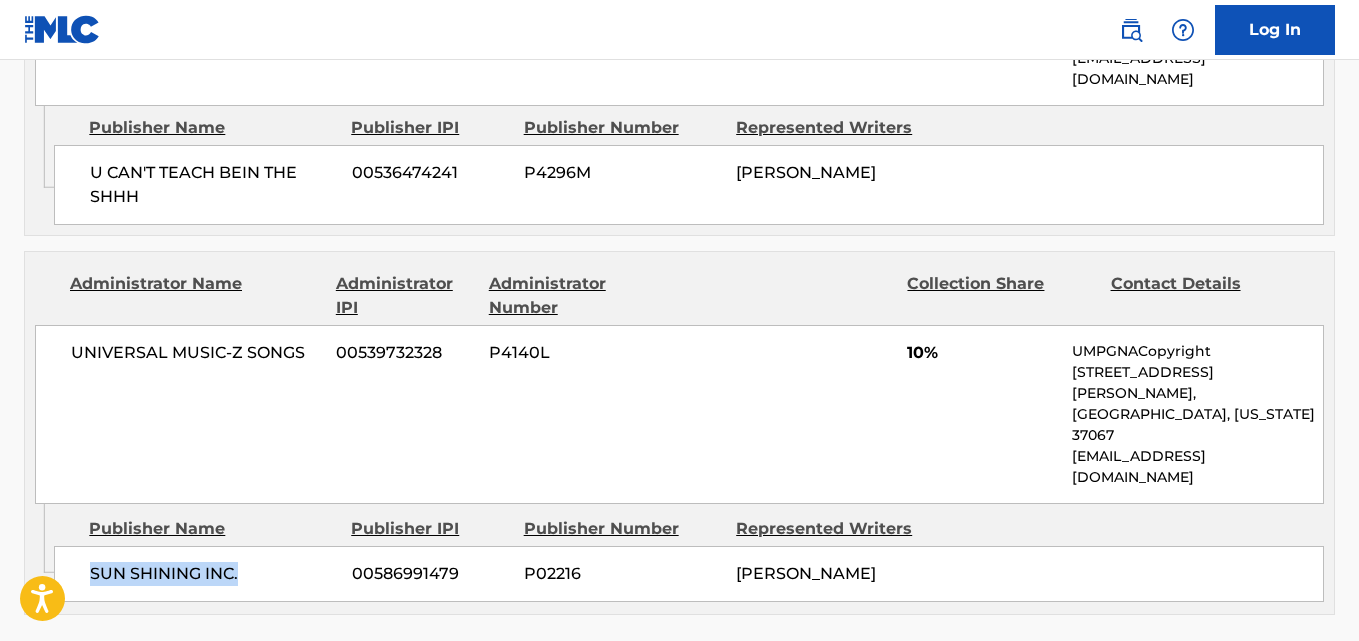 drag, startPoint x: 59, startPoint y: 312, endPoint x: 258, endPoint y: 309, distance: 199.02261 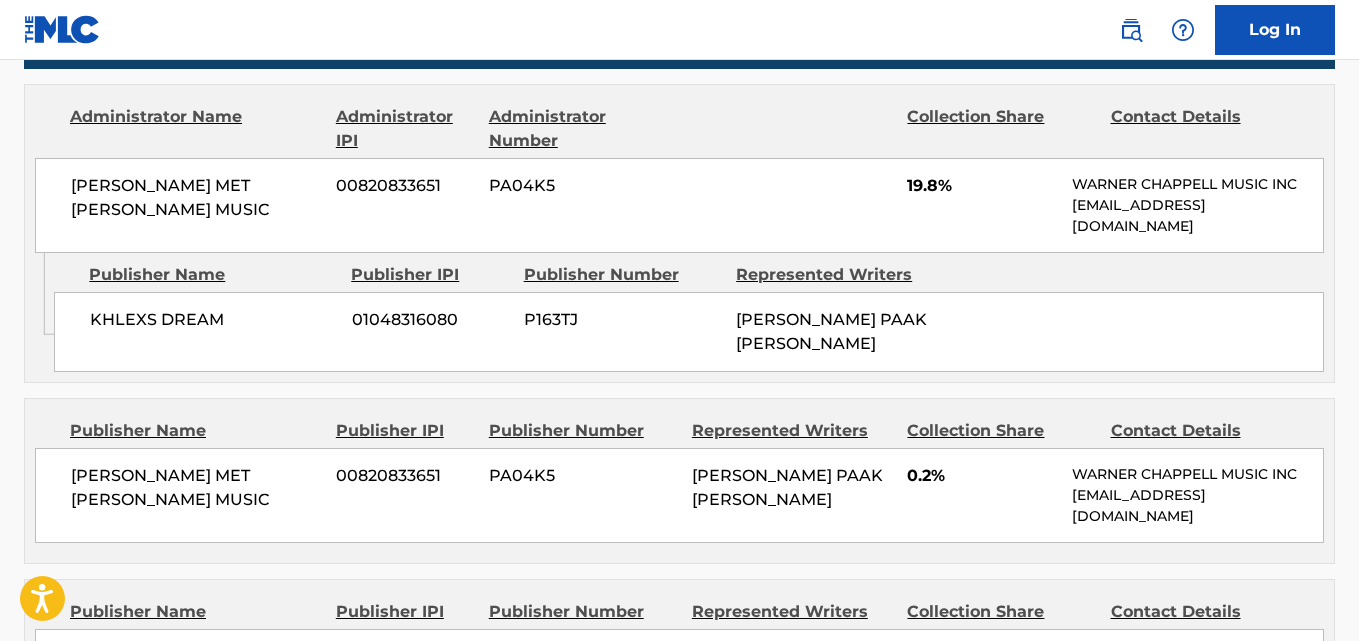 scroll, scrollTop: 0, scrollLeft: 0, axis: both 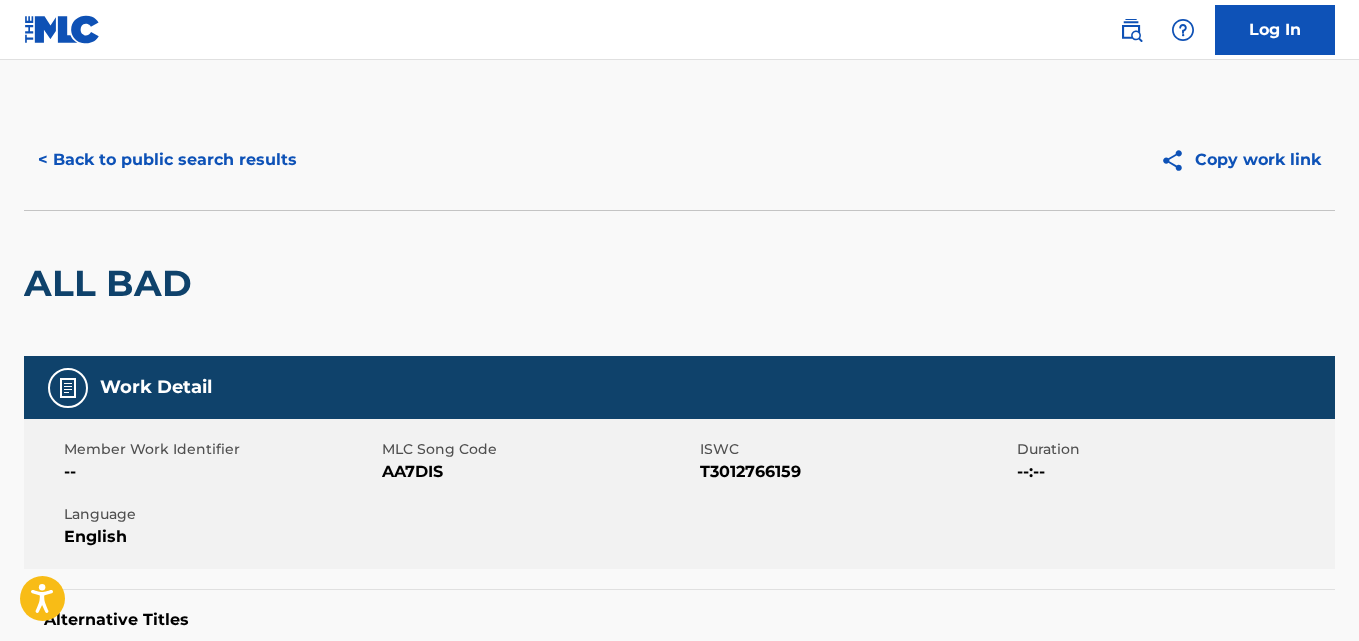 click on "< Back to public search results" at bounding box center [167, 160] 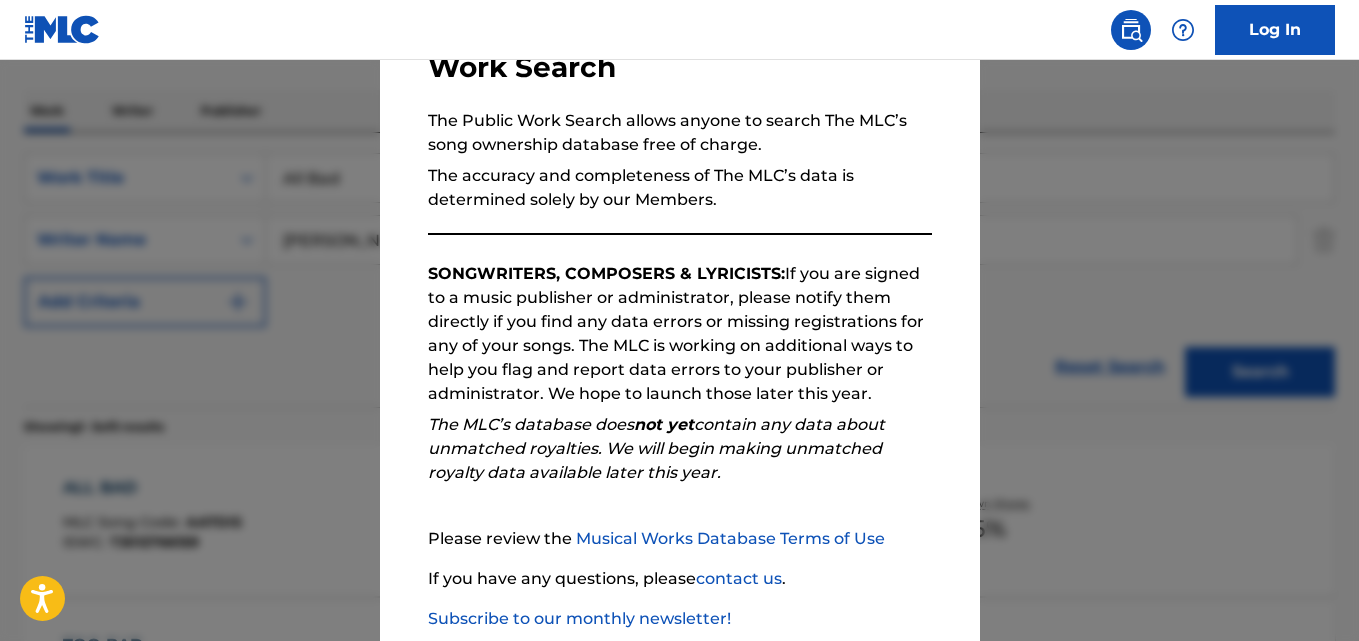 scroll, scrollTop: 274, scrollLeft: 0, axis: vertical 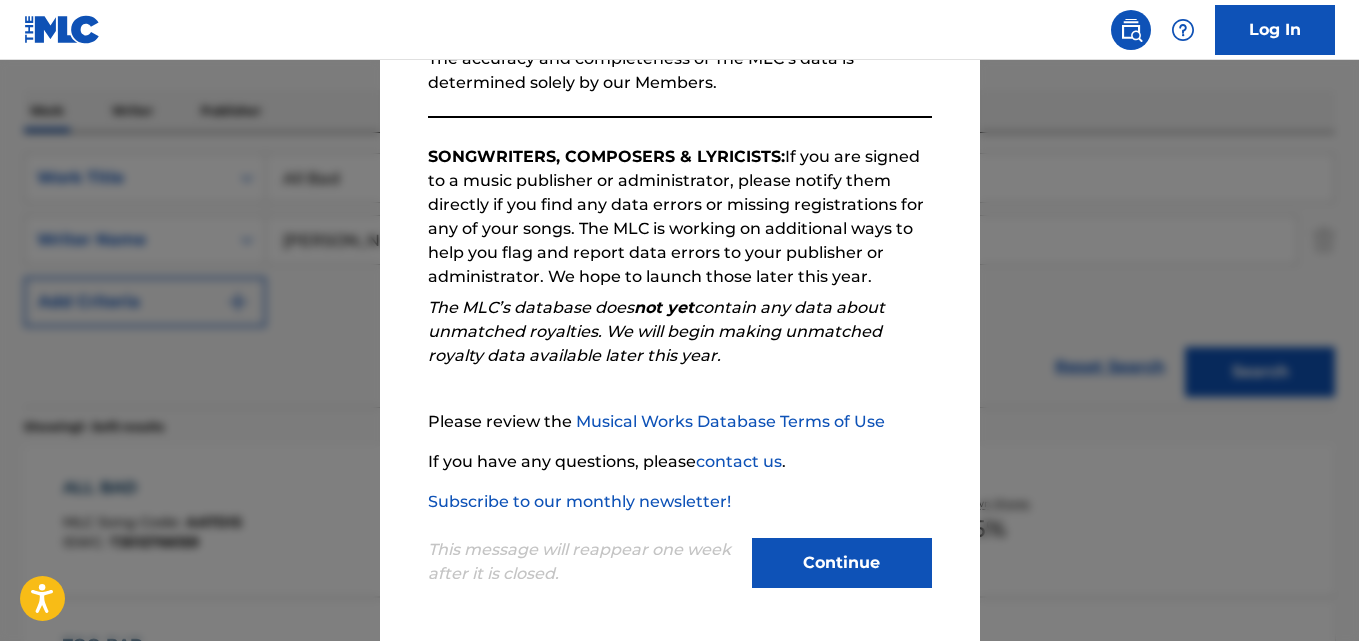 click on "Continue" at bounding box center (842, 563) 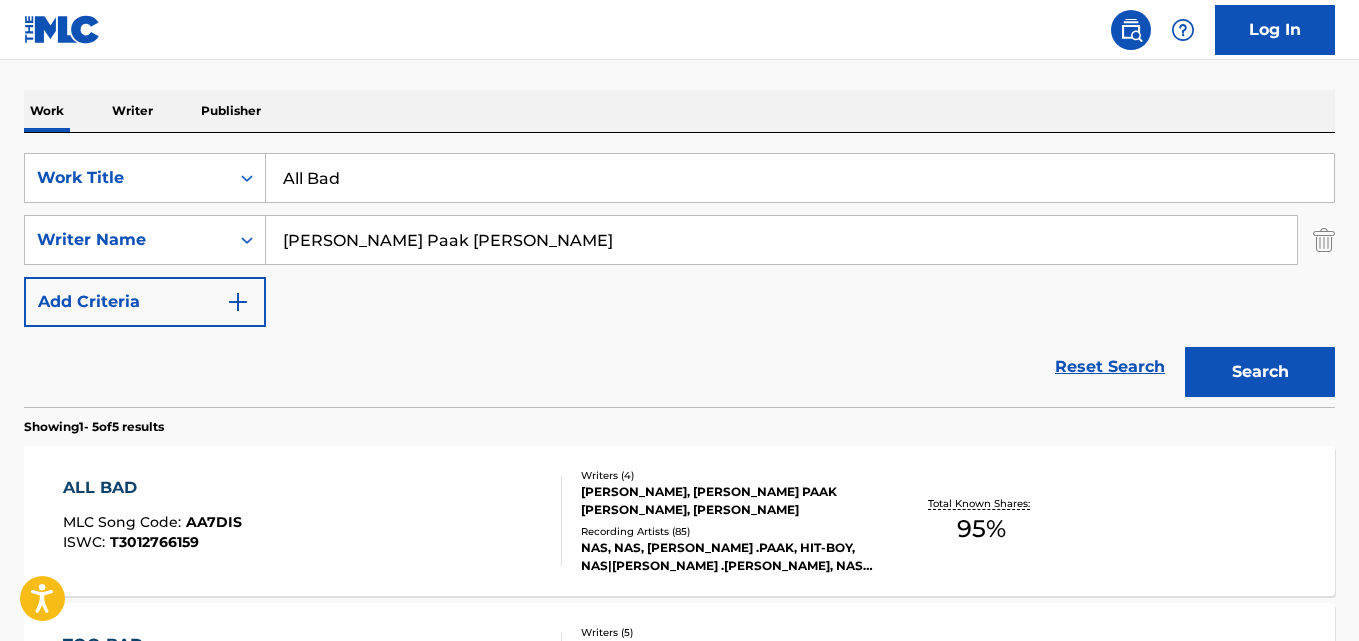 drag, startPoint x: 1106, startPoint y: 349, endPoint x: 615, endPoint y: 604, distance: 553.2685 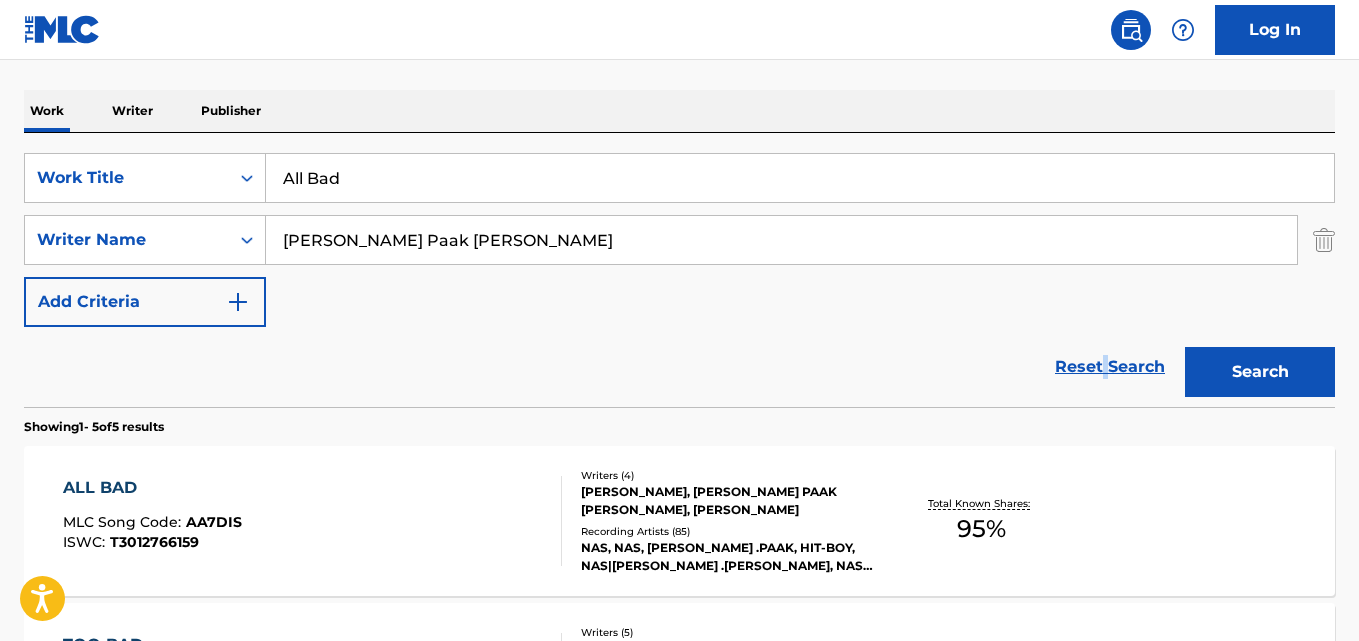 scroll, scrollTop: 165, scrollLeft: 0, axis: vertical 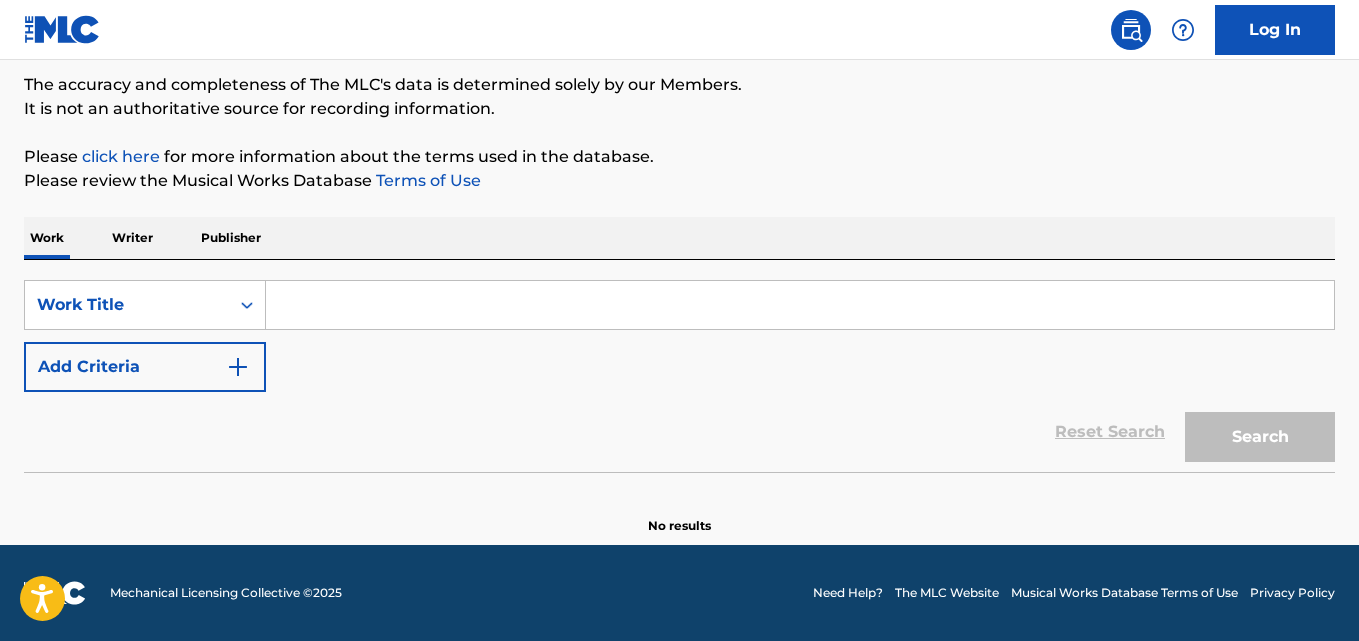 click at bounding box center [800, 305] 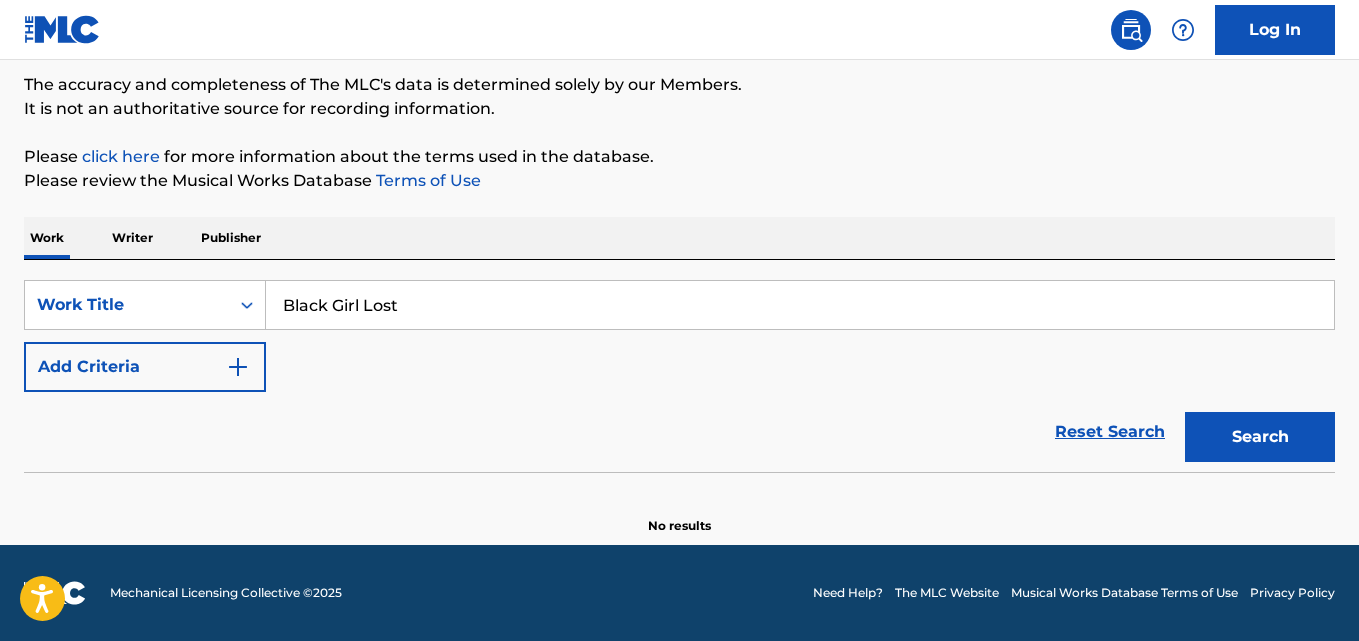 type on "Black Girl Lost" 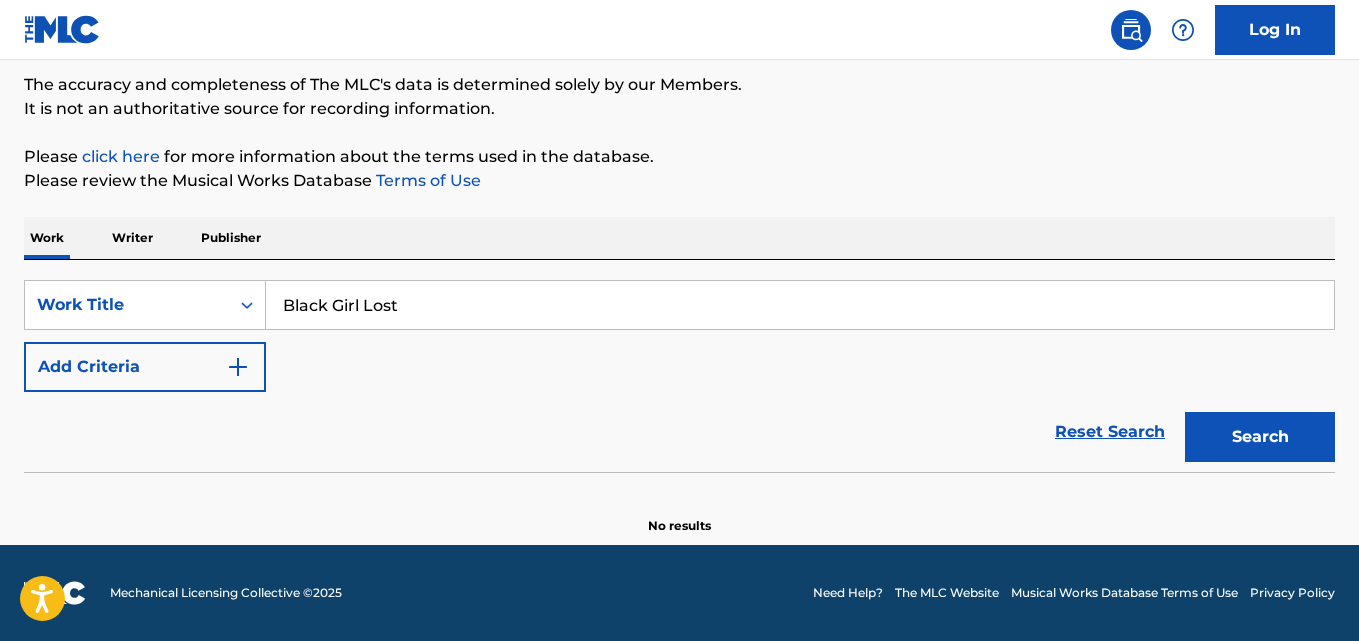 click on "Please   click here   for more information about the terms used in the database." at bounding box center (679, 157) 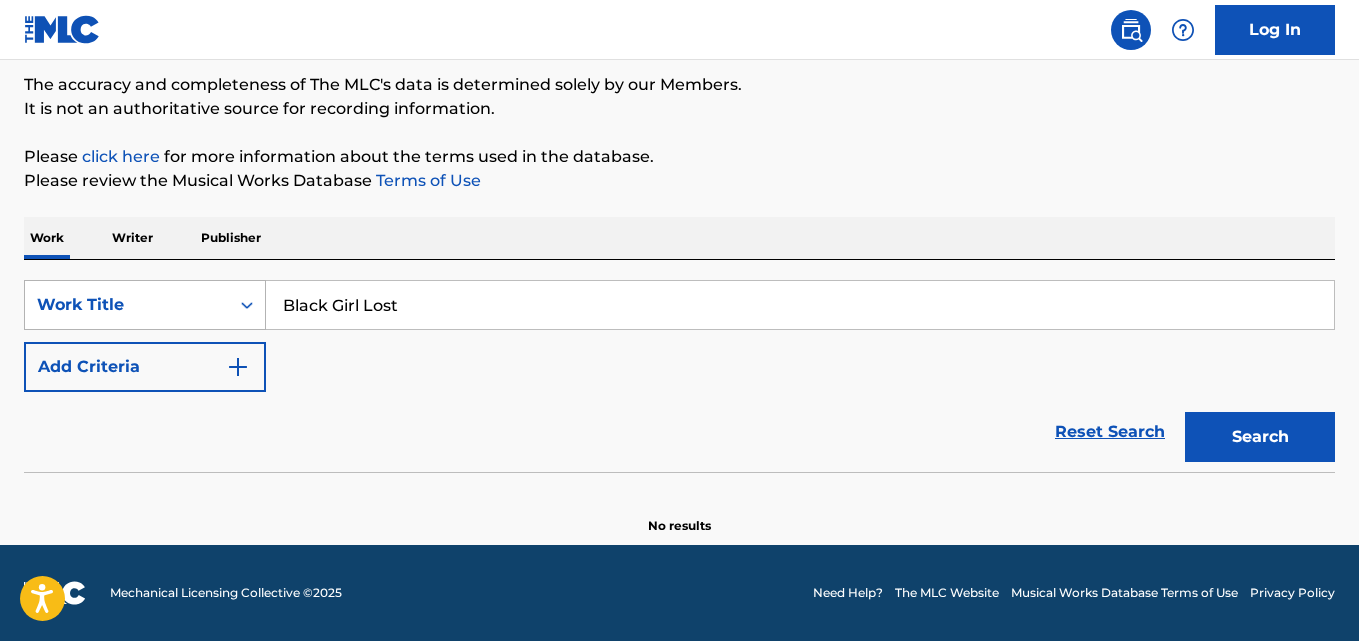 drag, startPoint x: 486, startPoint y: 309, endPoint x: 196, endPoint y: 329, distance: 290.68884 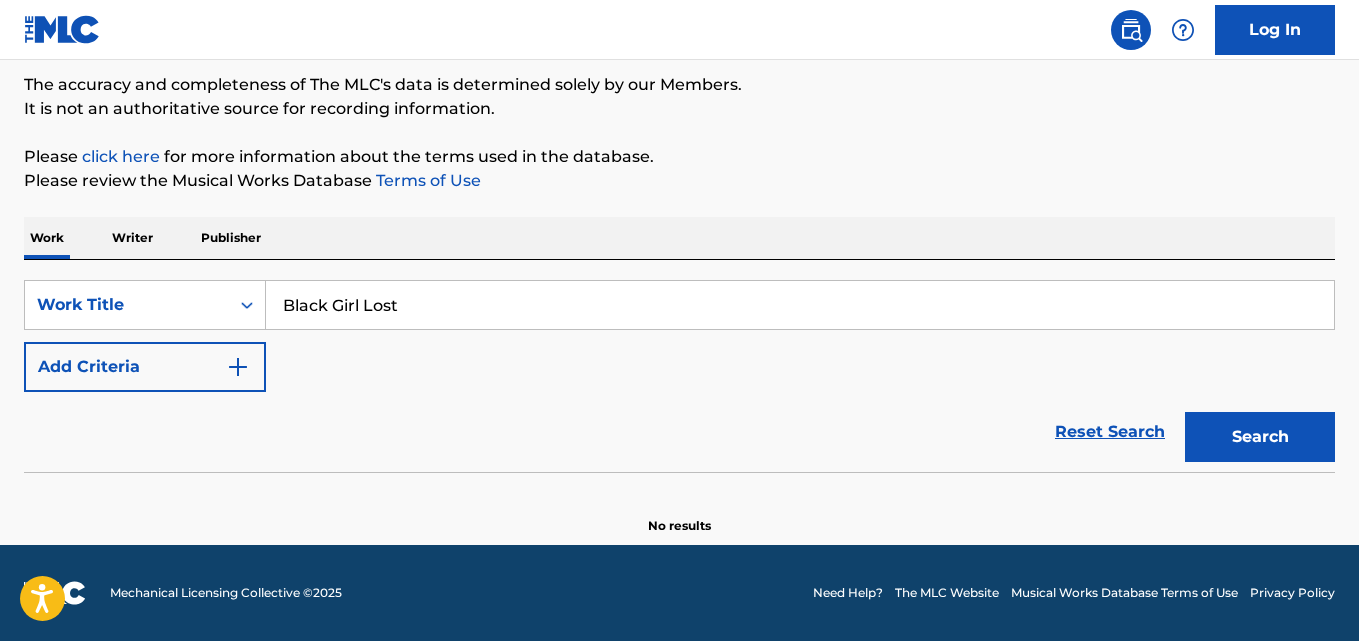 click on "Add Criteria" at bounding box center [145, 367] 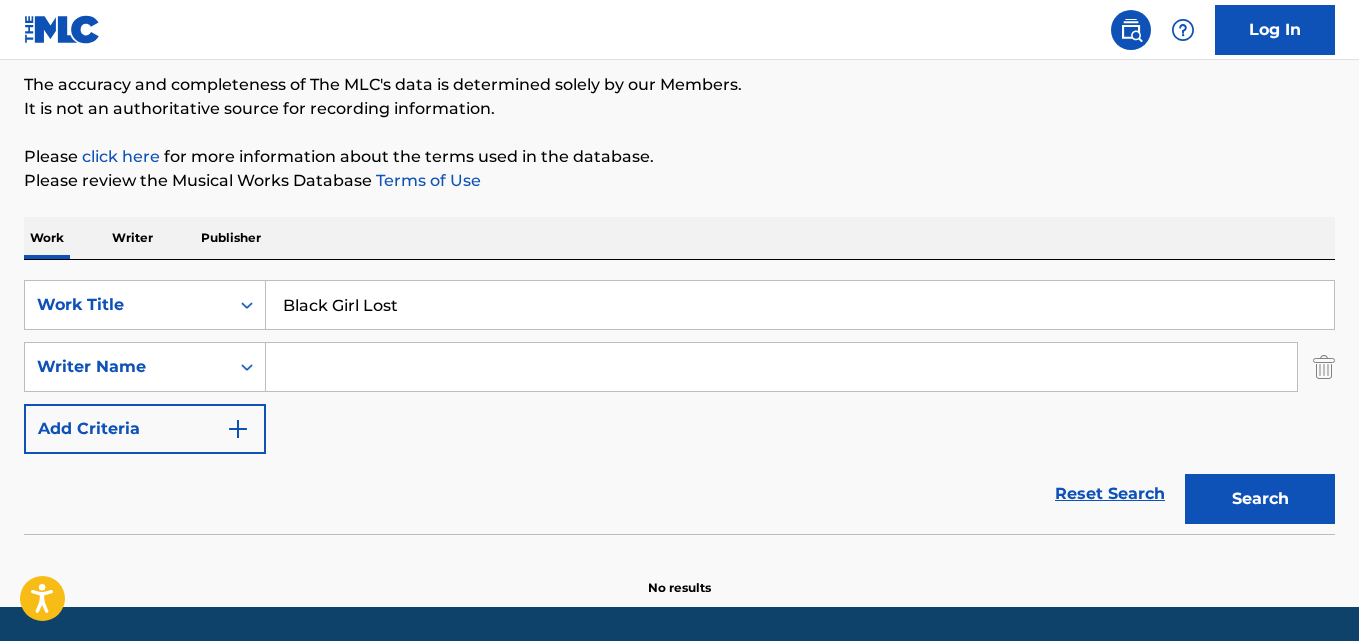 type 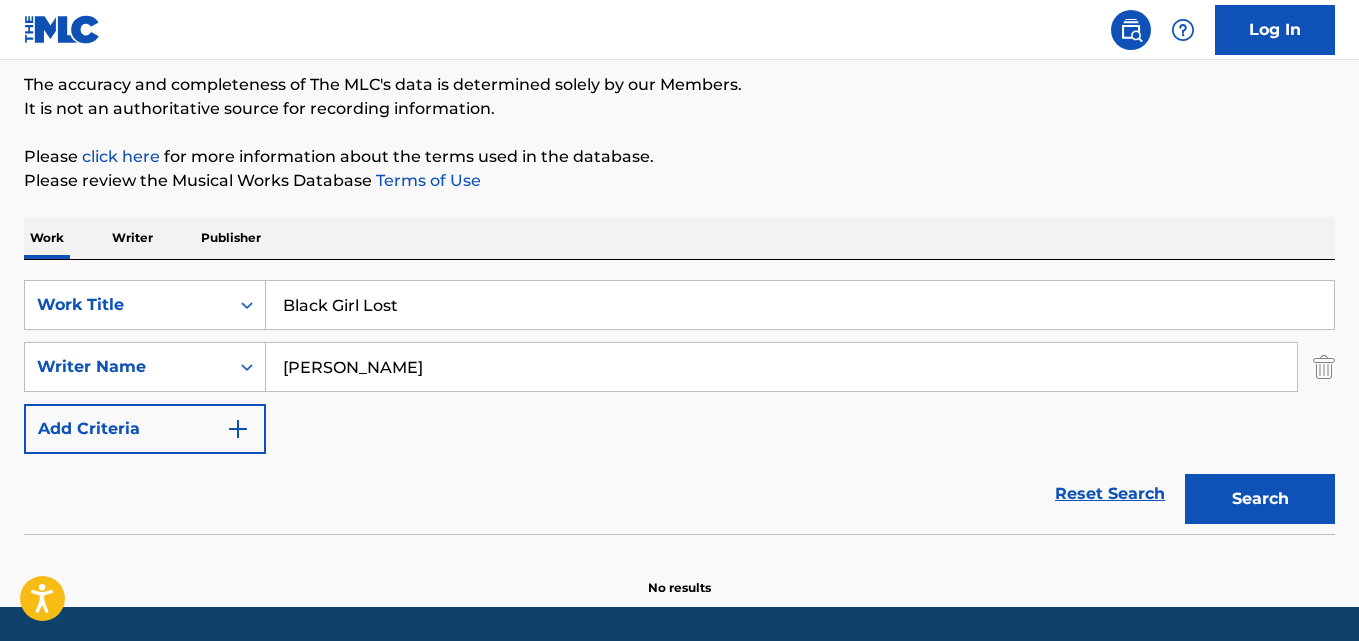 type on "[PERSON_NAME]" 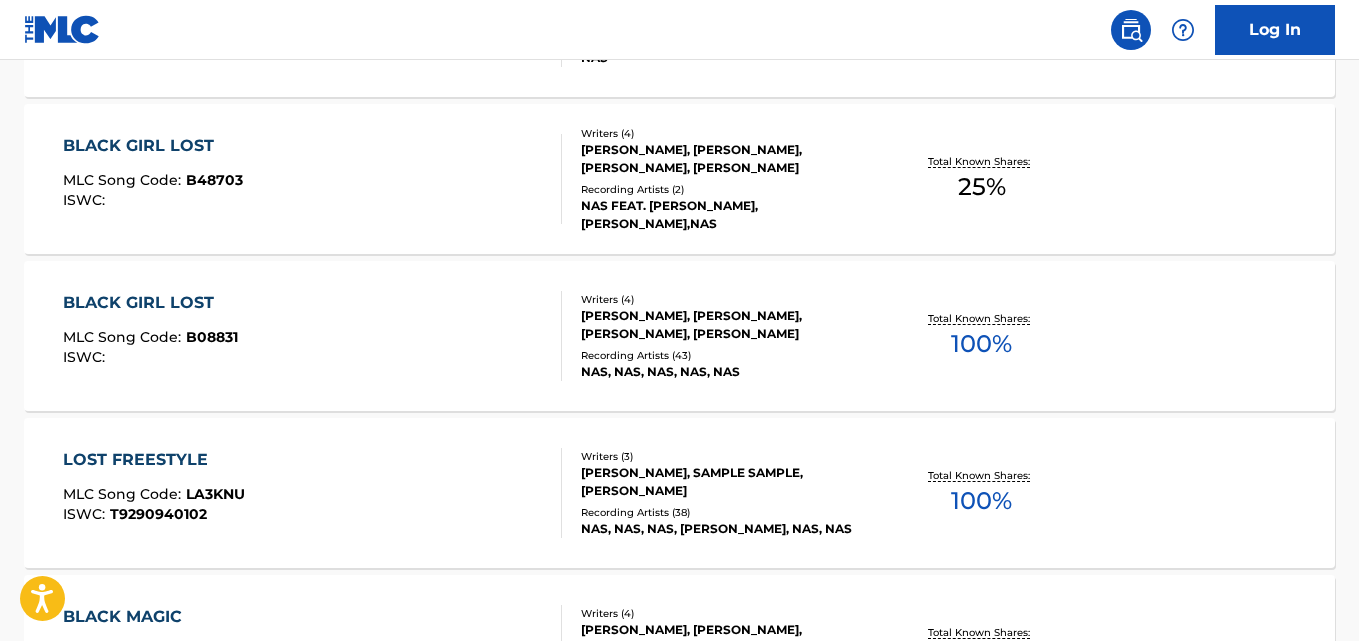 scroll, scrollTop: 792, scrollLeft: 0, axis: vertical 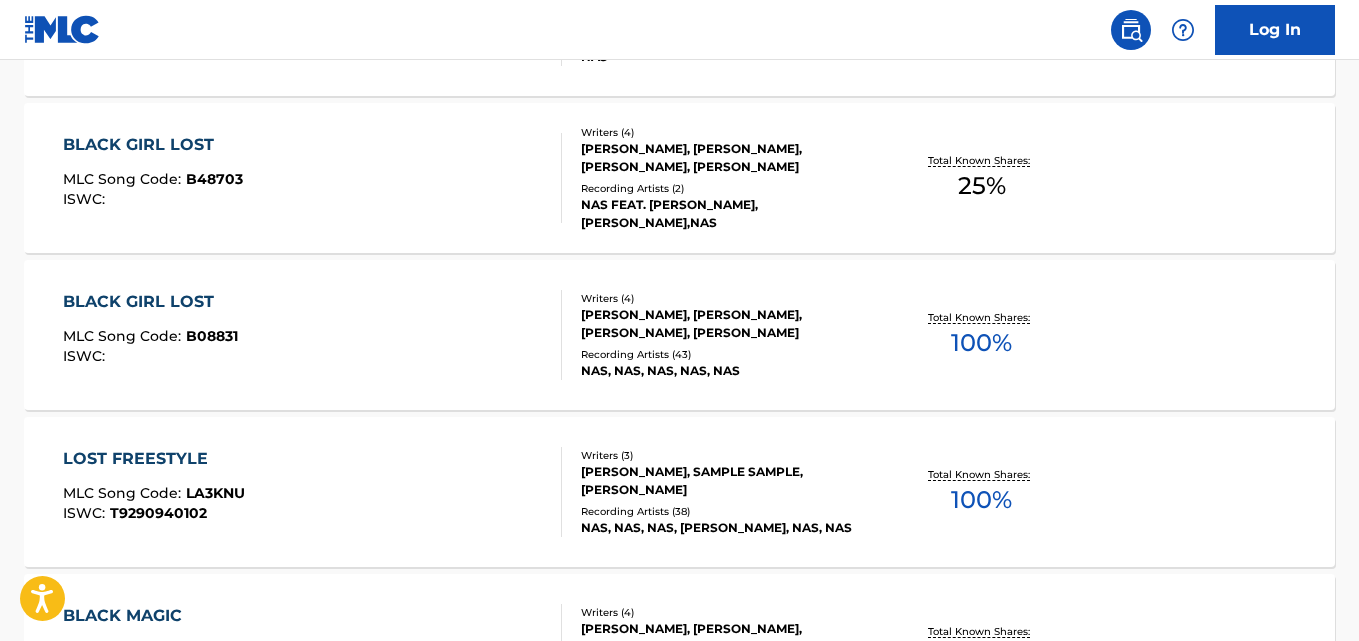 click on "BLACK GIRL LOST" at bounding box center [150, 302] 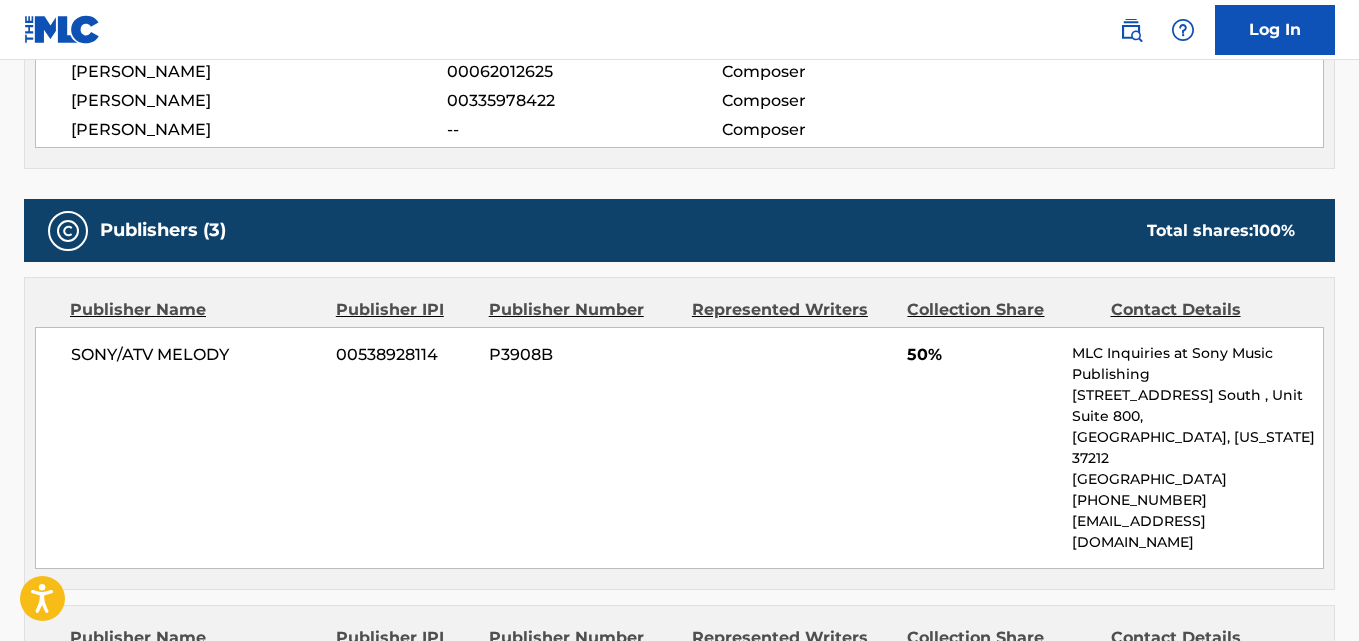 scroll, scrollTop: 1000, scrollLeft: 0, axis: vertical 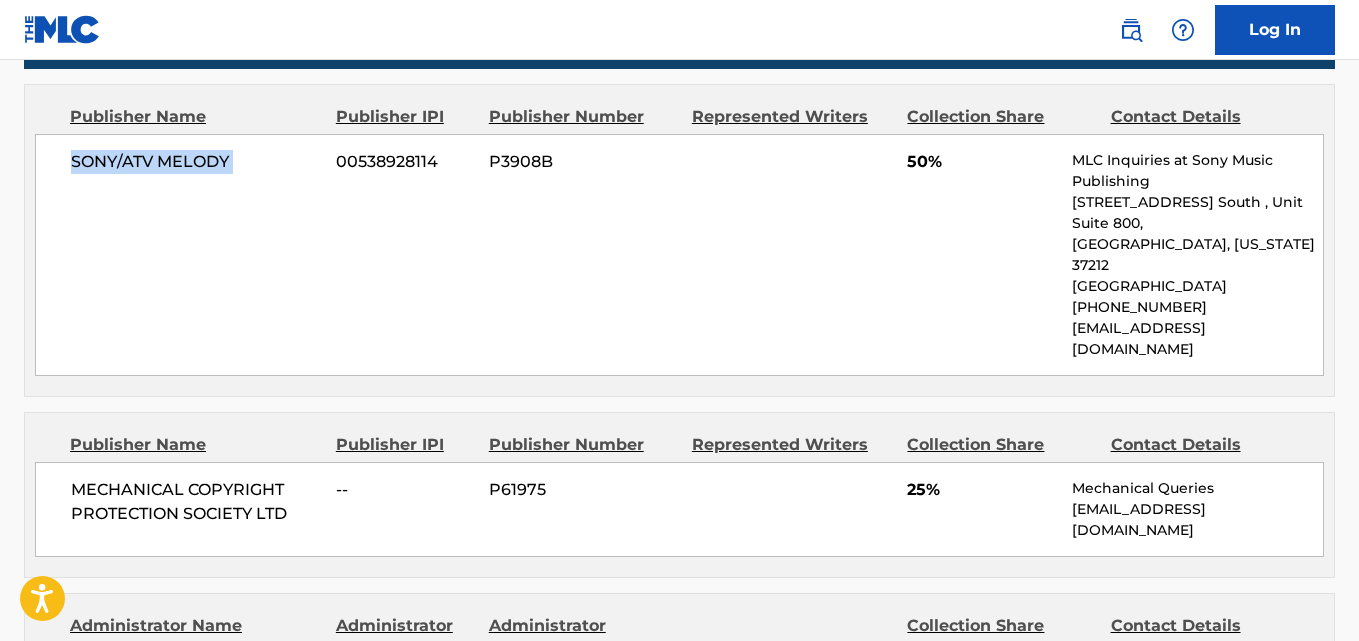 drag, startPoint x: 68, startPoint y: 165, endPoint x: 329, endPoint y: 160, distance: 261.04788 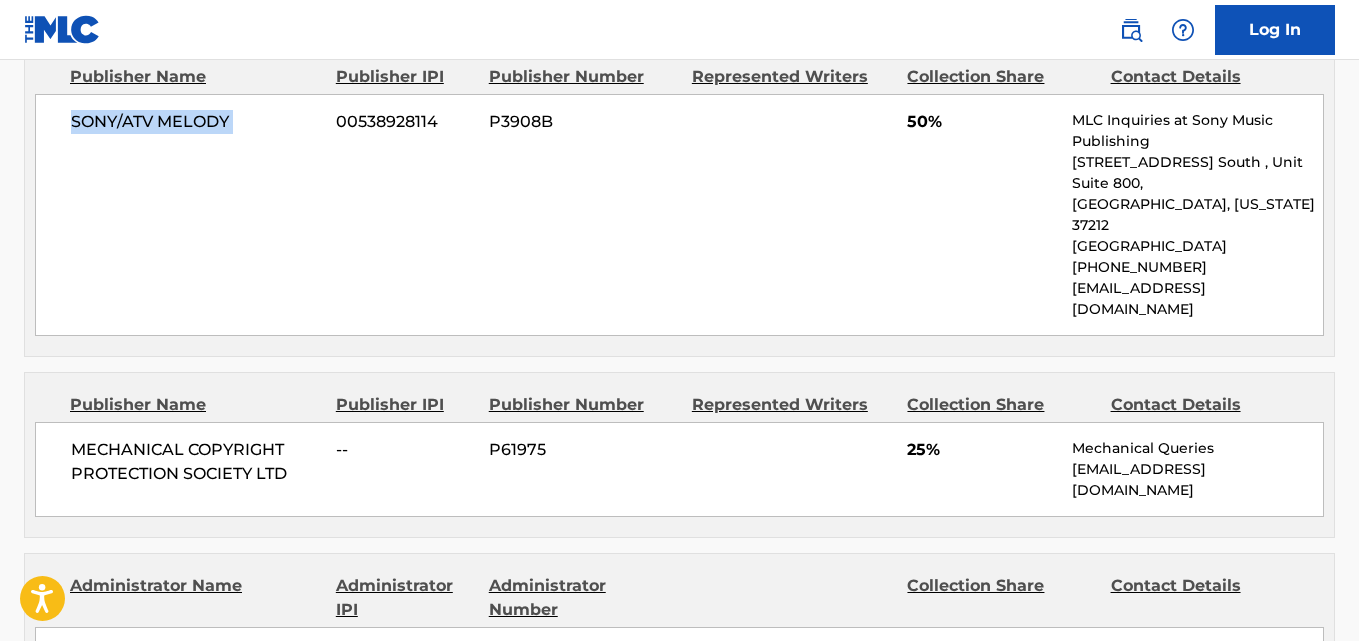 scroll, scrollTop: 1167, scrollLeft: 0, axis: vertical 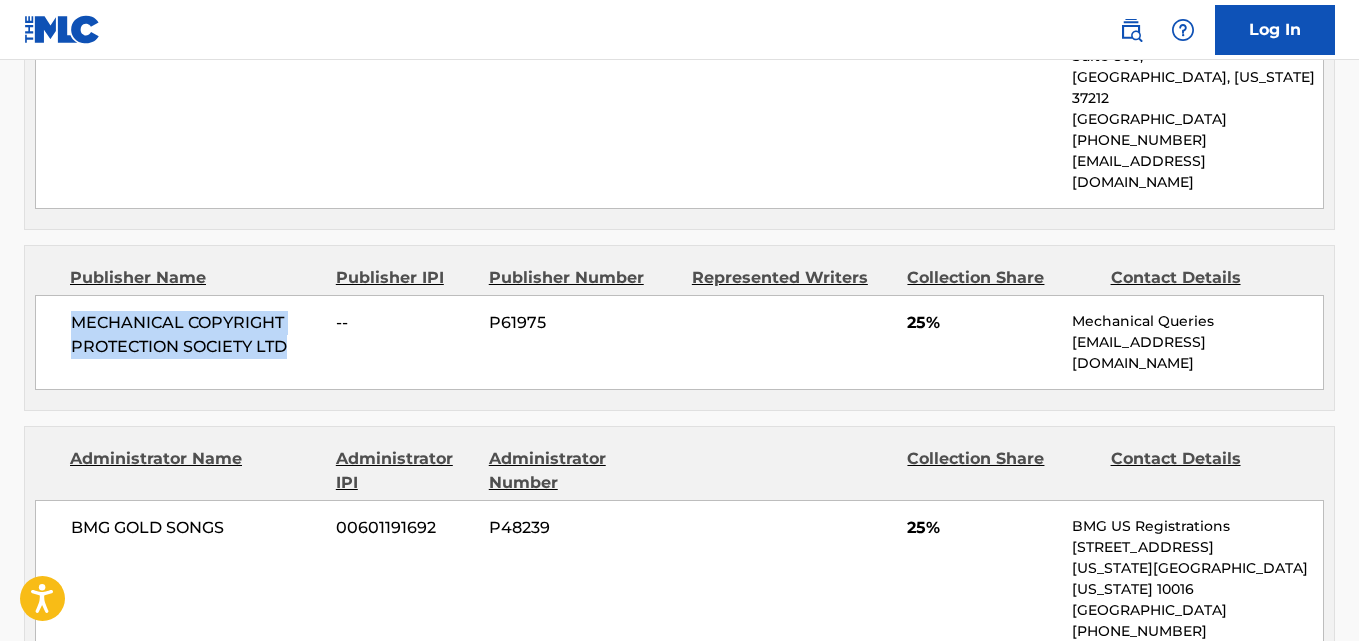 drag, startPoint x: 69, startPoint y: 291, endPoint x: 293, endPoint y: 313, distance: 225.07776 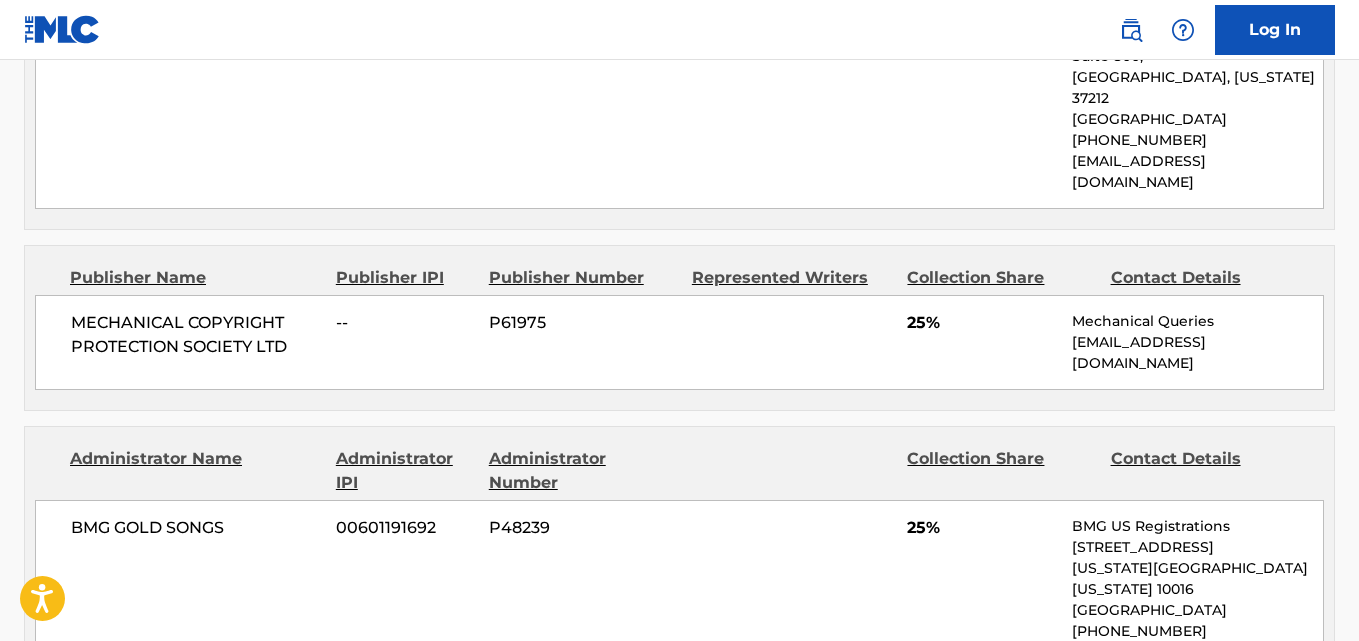 click on "25%" at bounding box center (982, 323) 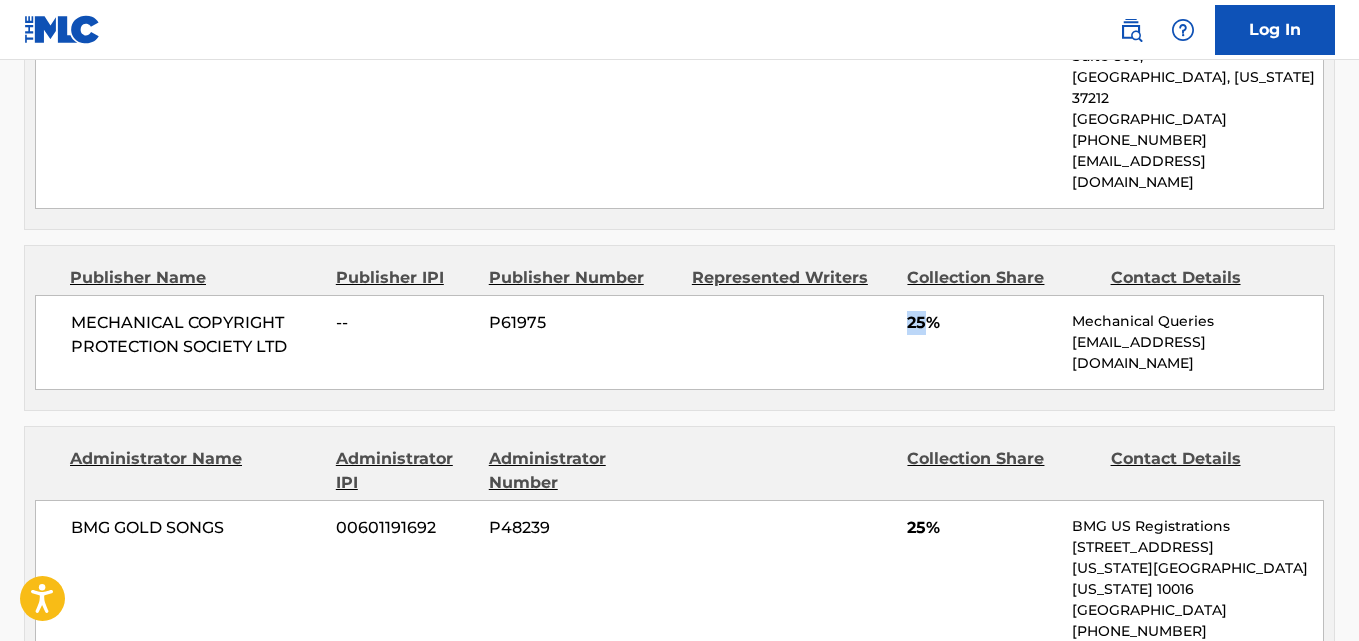 click on "25%" at bounding box center (982, 323) 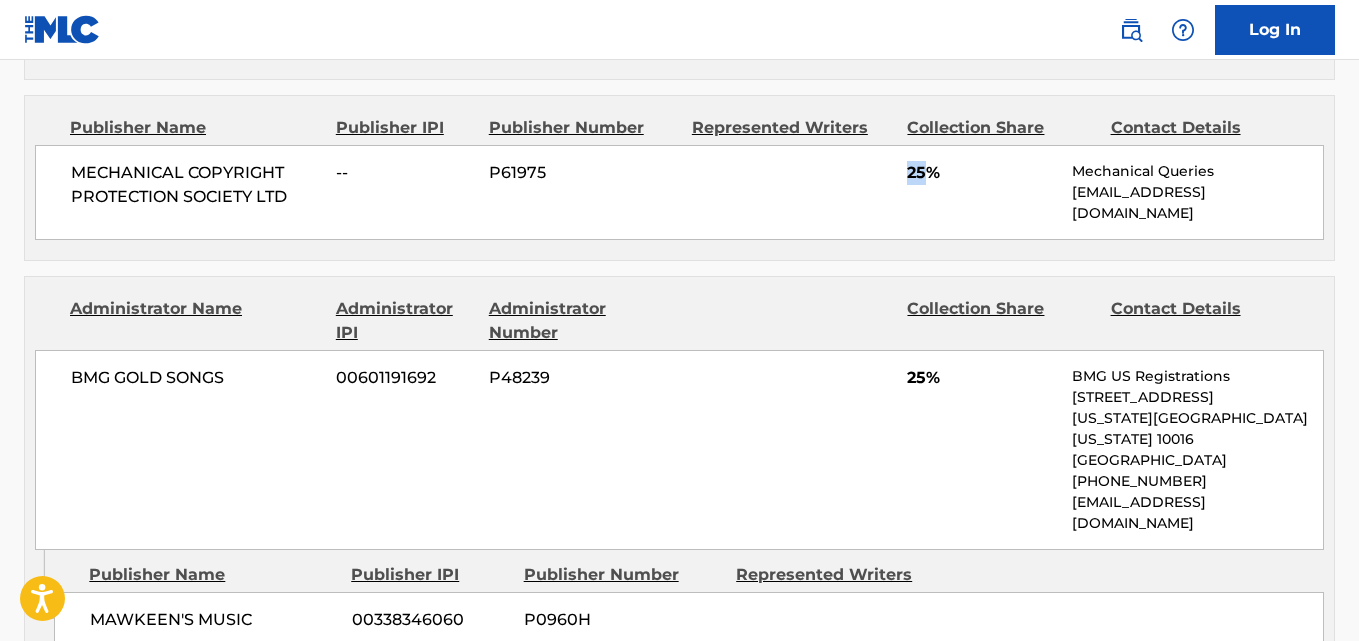 scroll, scrollTop: 1500, scrollLeft: 0, axis: vertical 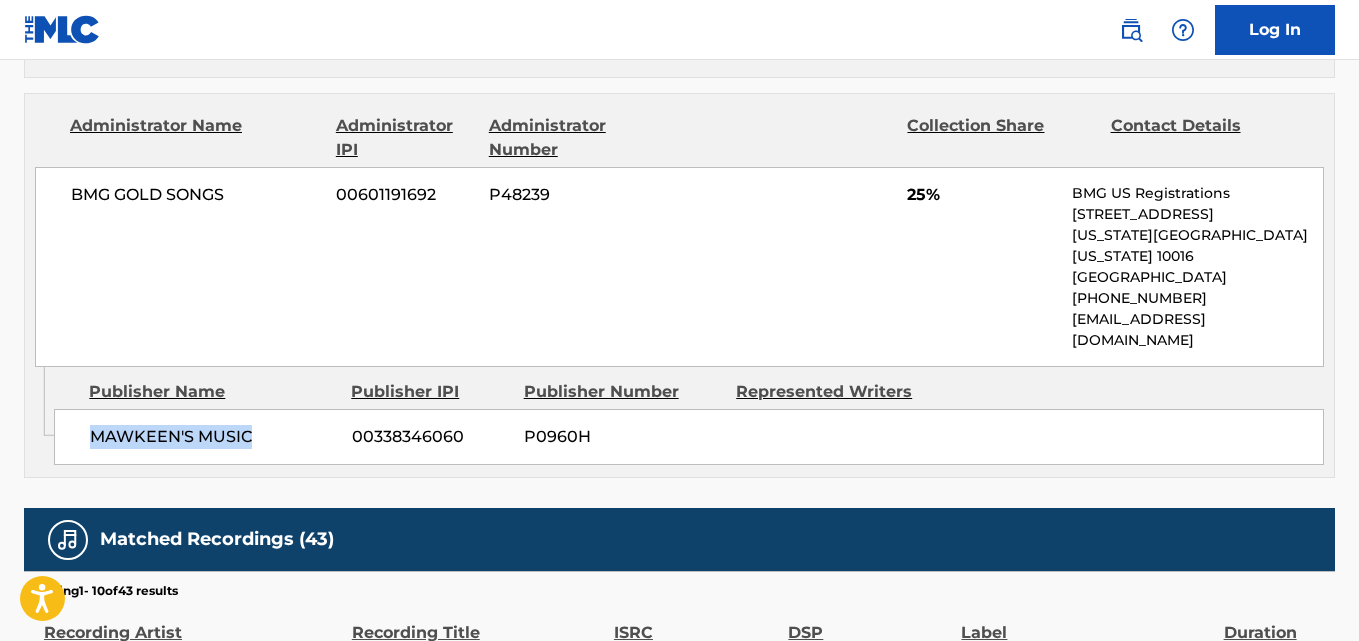 drag, startPoint x: 138, startPoint y: 361, endPoint x: 275, endPoint y: 359, distance: 137.0146 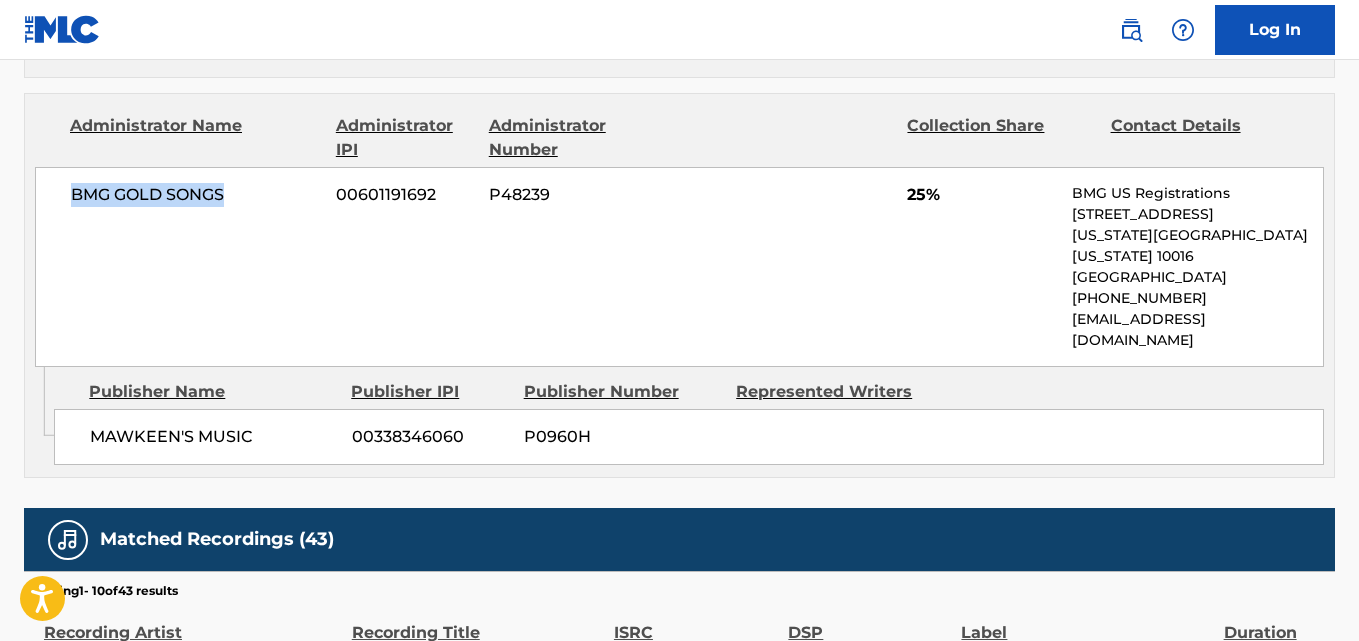 drag, startPoint x: 67, startPoint y: 147, endPoint x: 315, endPoint y: 183, distance: 250.59929 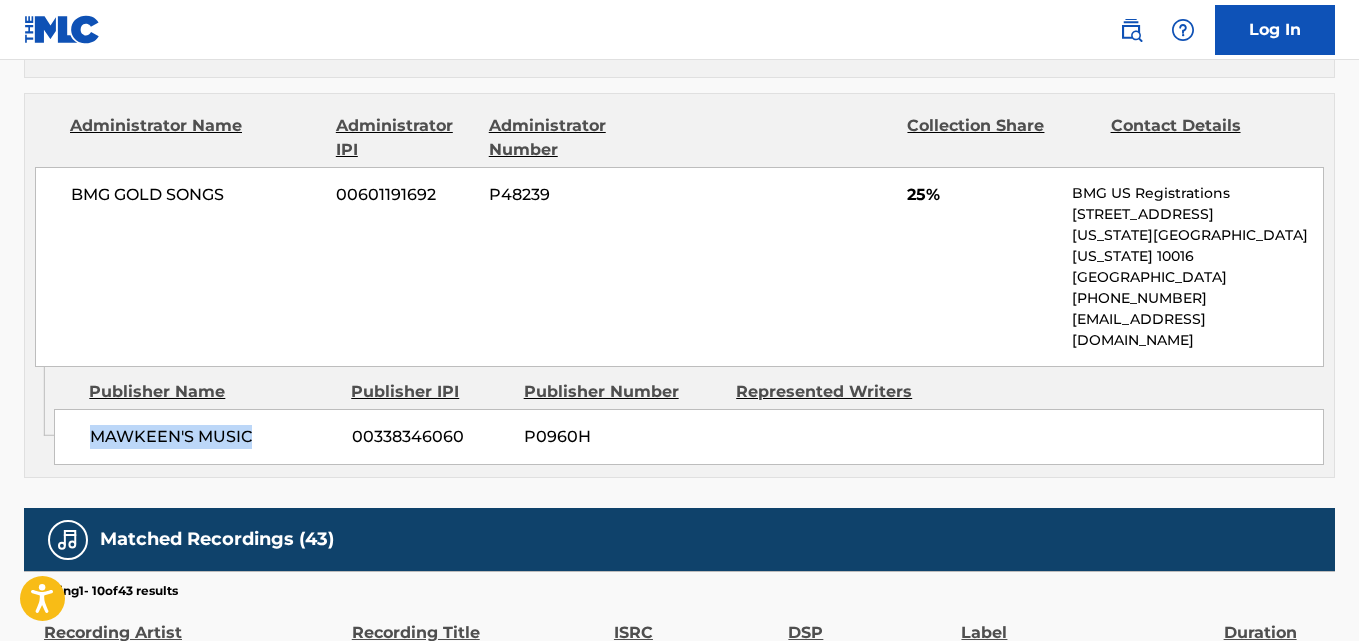drag, startPoint x: 89, startPoint y: 343, endPoint x: 364, endPoint y: 380, distance: 277.47794 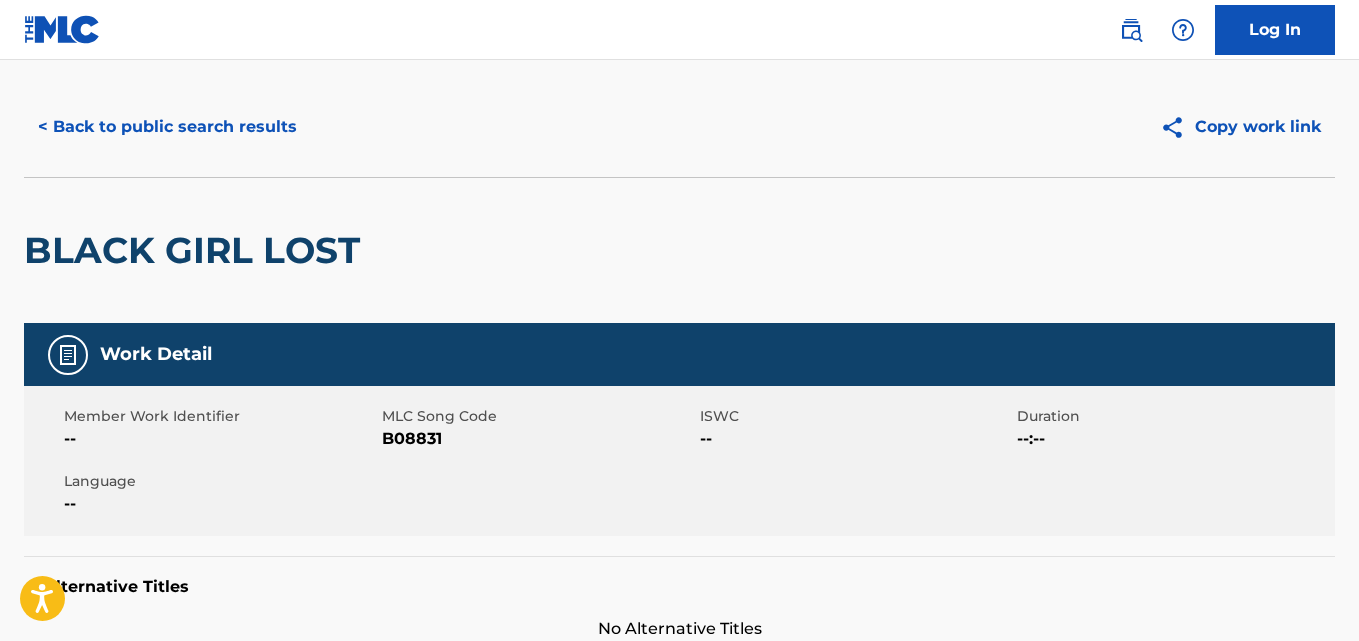 scroll, scrollTop: 0, scrollLeft: 0, axis: both 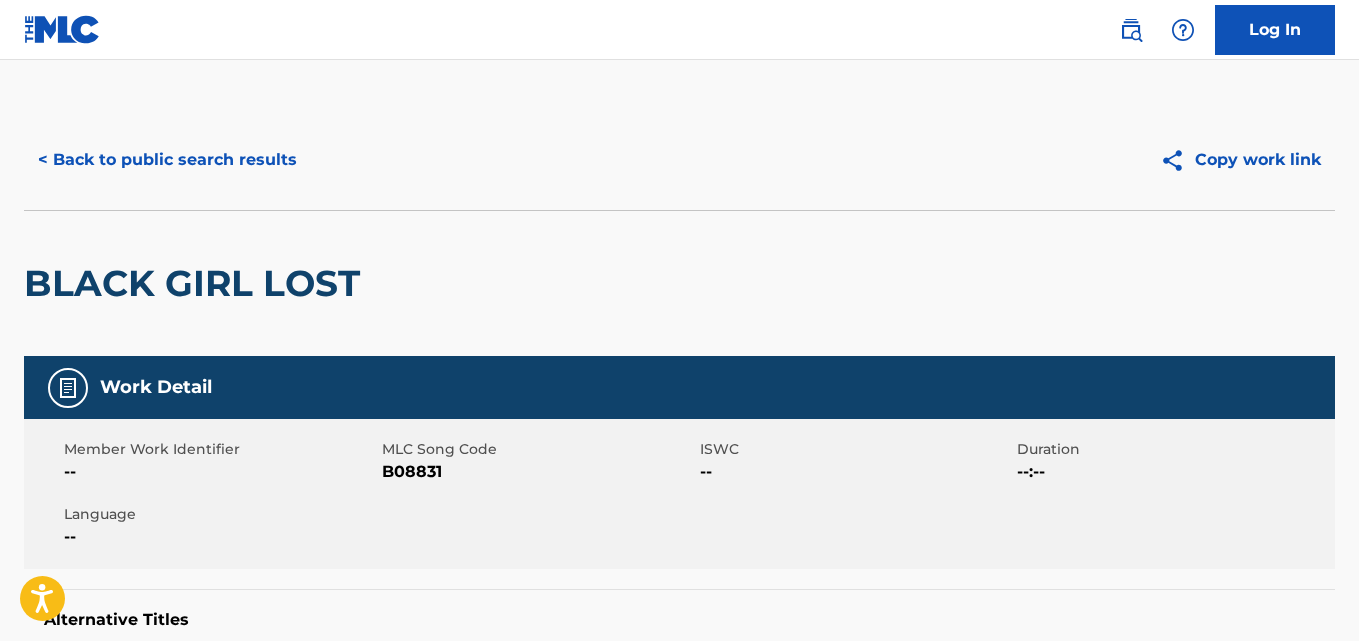 click on "< Back to public search results" at bounding box center [352, 160] 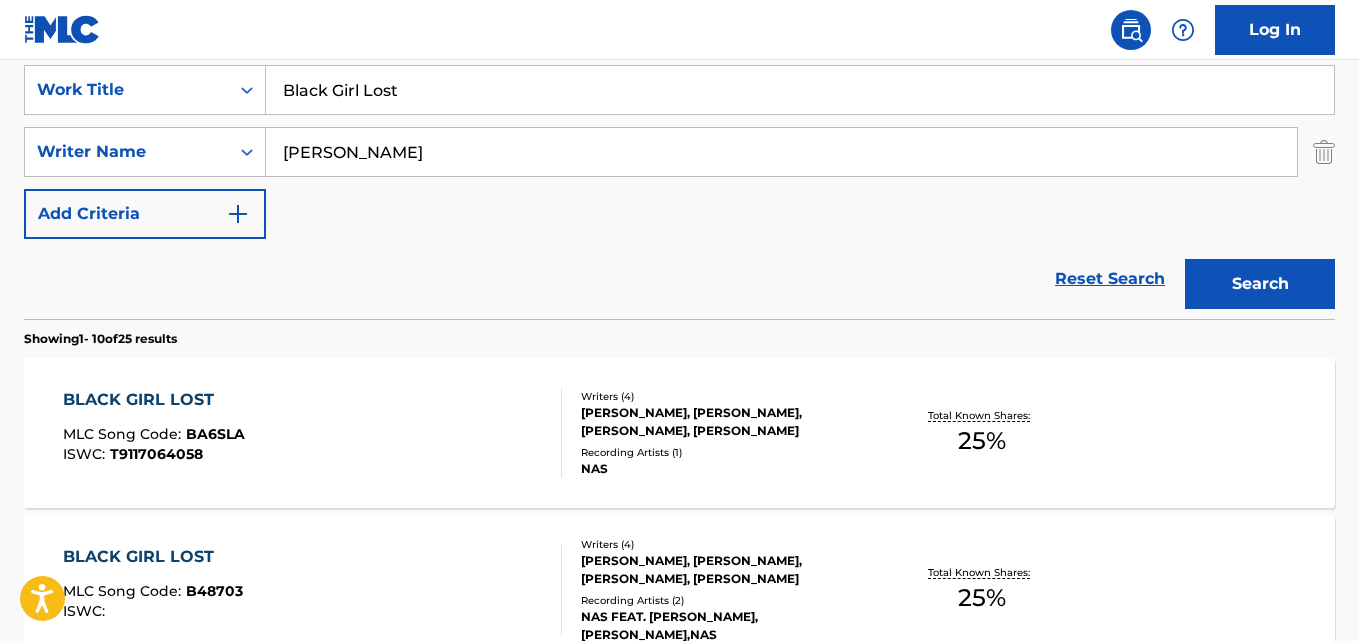 scroll, scrollTop: 0, scrollLeft: 0, axis: both 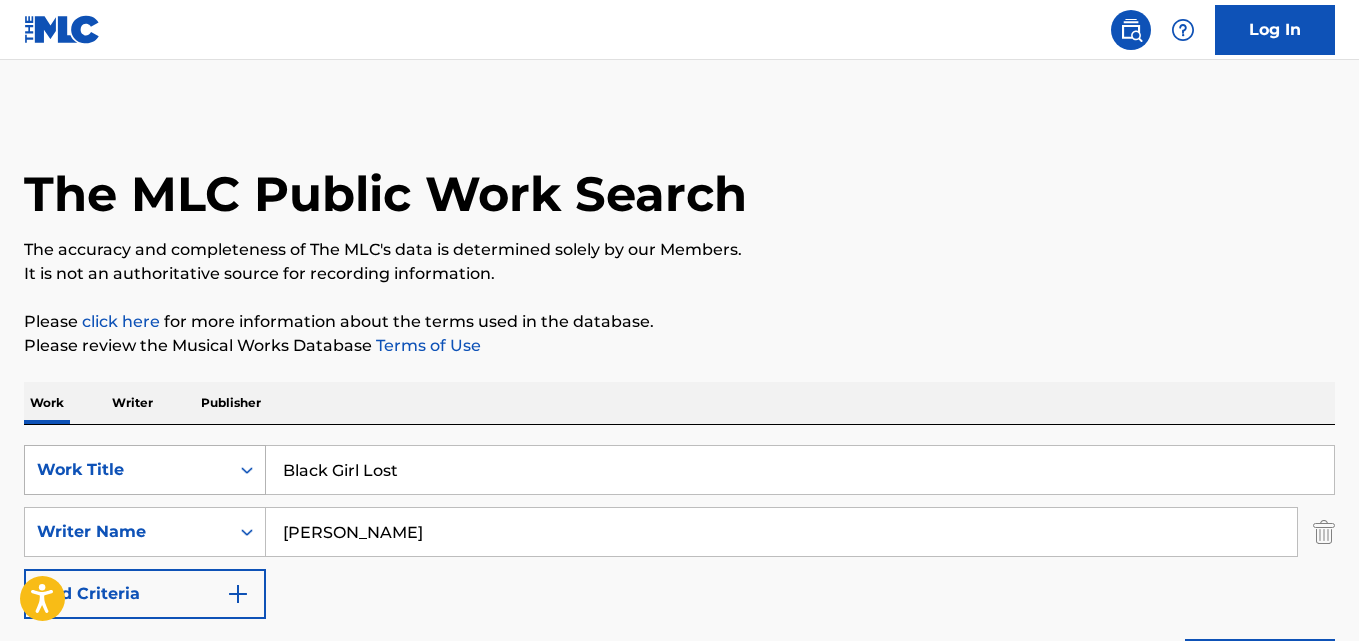 drag, startPoint x: 439, startPoint y: 479, endPoint x: 150, endPoint y: 484, distance: 289.04324 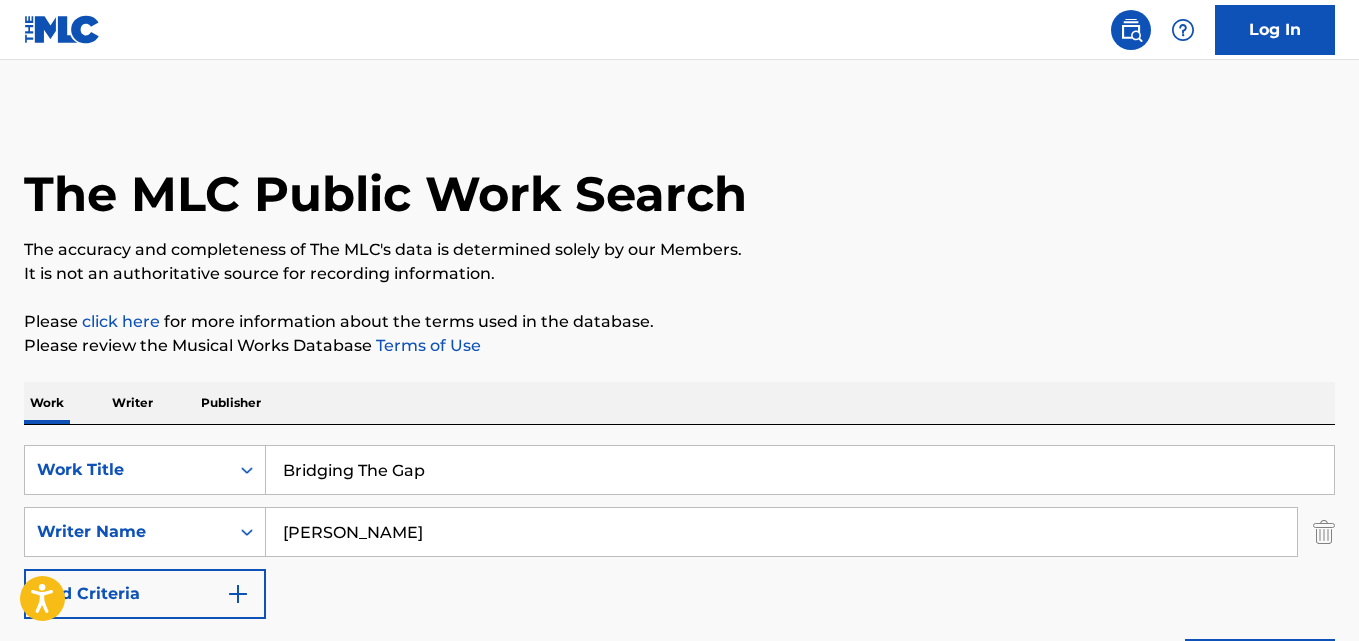 type on "Bridging The Gap" 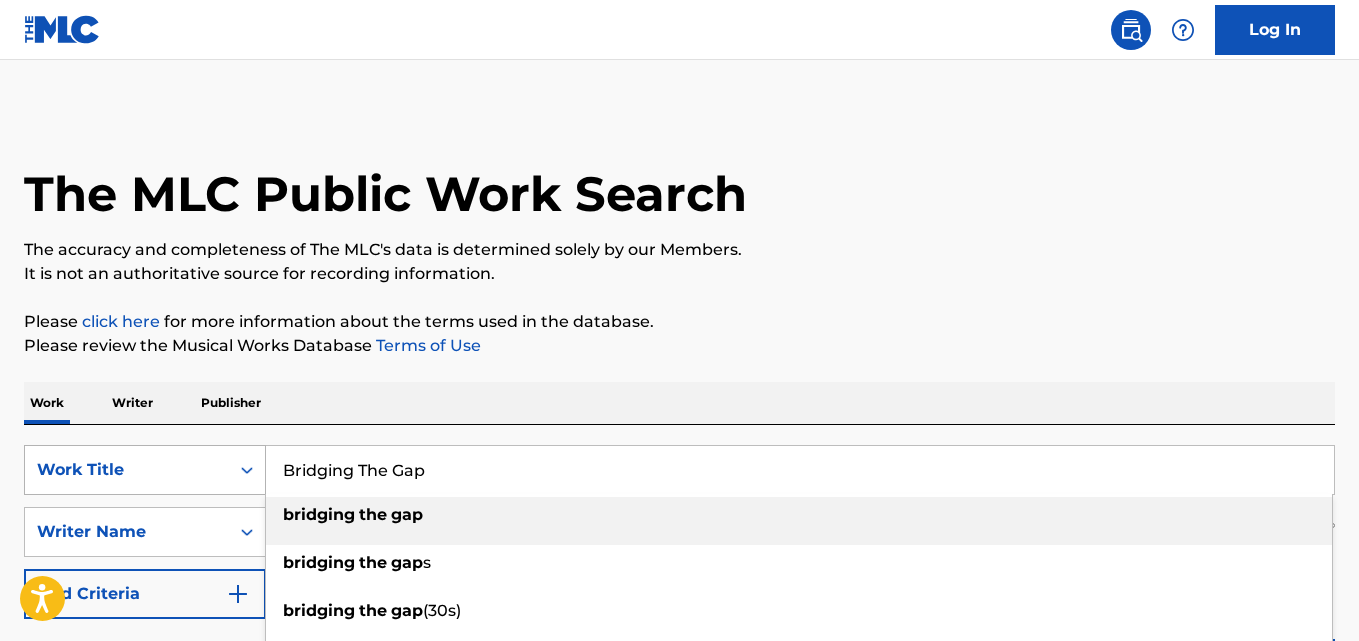 drag, startPoint x: 329, startPoint y: 481, endPoint x: 147, endPoint y: 481, distance: 182 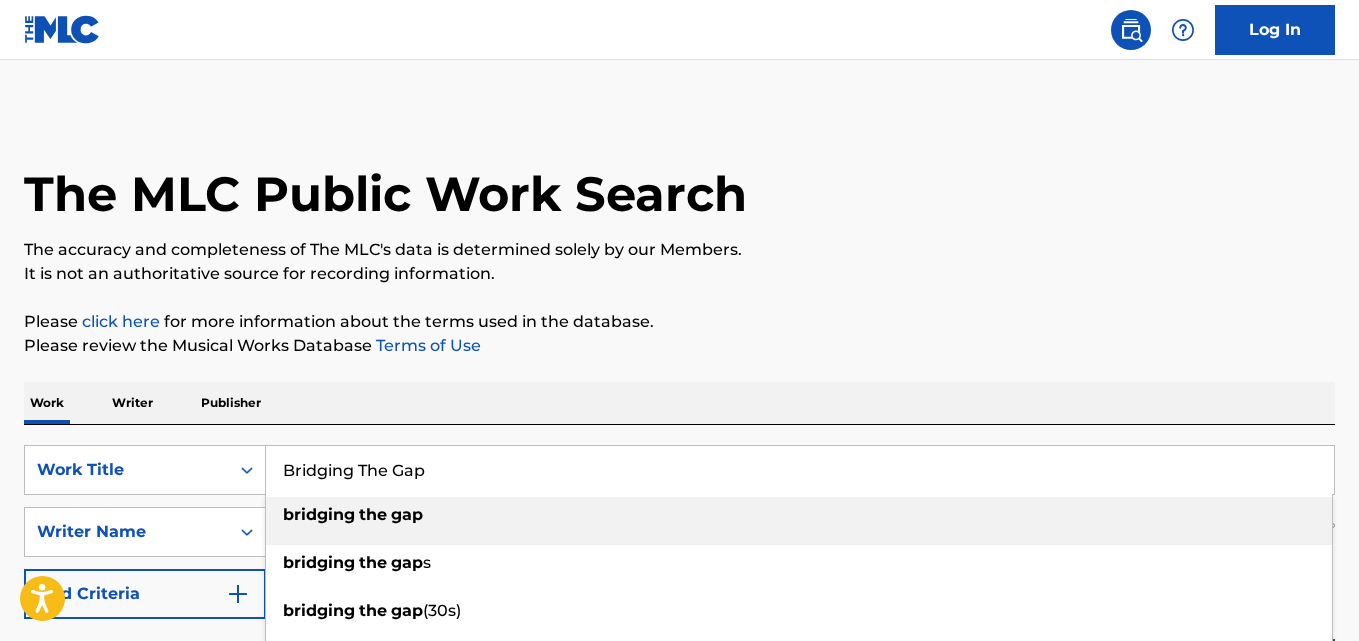 click on "SearchWithCriteria0dd740dc-6263-4d7e-9577-85a5d5d656dc Work Title Bridging The Gap bridging   the   gap bridging   the   gap s bridging   the   gap  (30s) bridging   the   gap  (loop) bridging   the   gap  (15s) bridging   the   gap  (60s) bridging   the   gap  cues intro -  bridging   the   gap dharmok  bridging   the   gap bridging   the   gap  (stinger) SearchWithCriteria58866f78-0b8a-43c4-bf50-7e25549536fb Writer Name [PERSON_NAME] Add Criteria Reset Search Search" at bounding box center (679, 562) 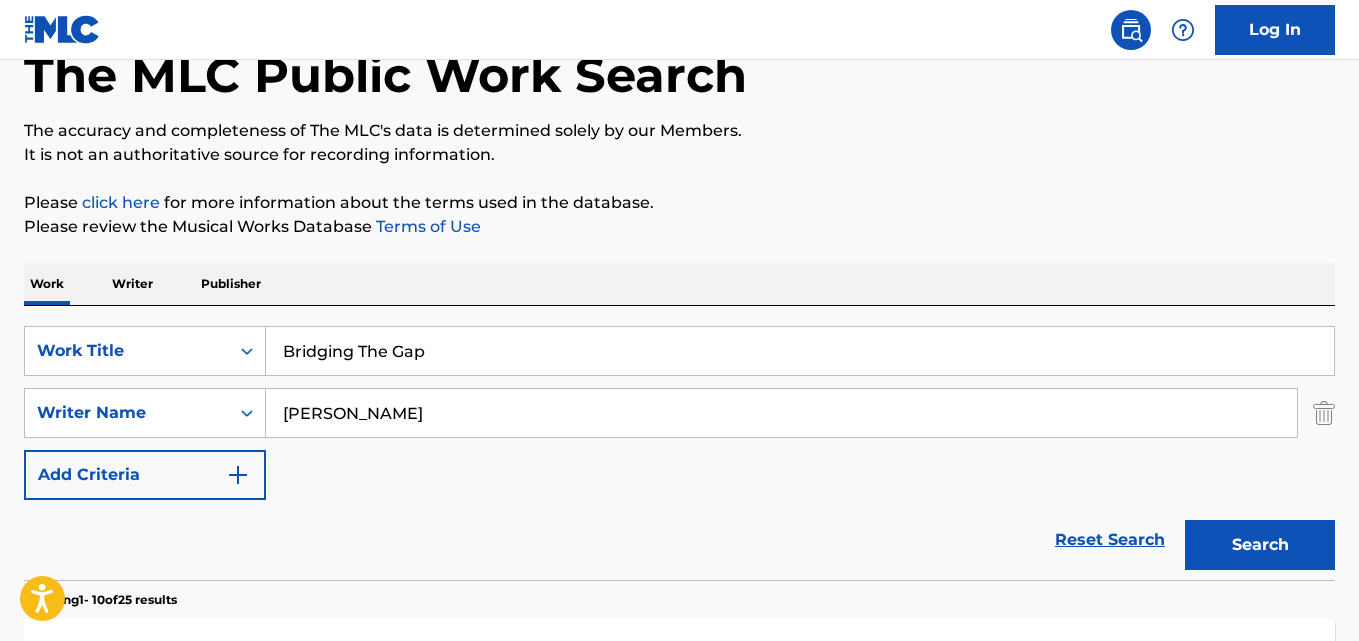 scroll, scrollTop: 167, scrollLeft: 0, axis: vertical 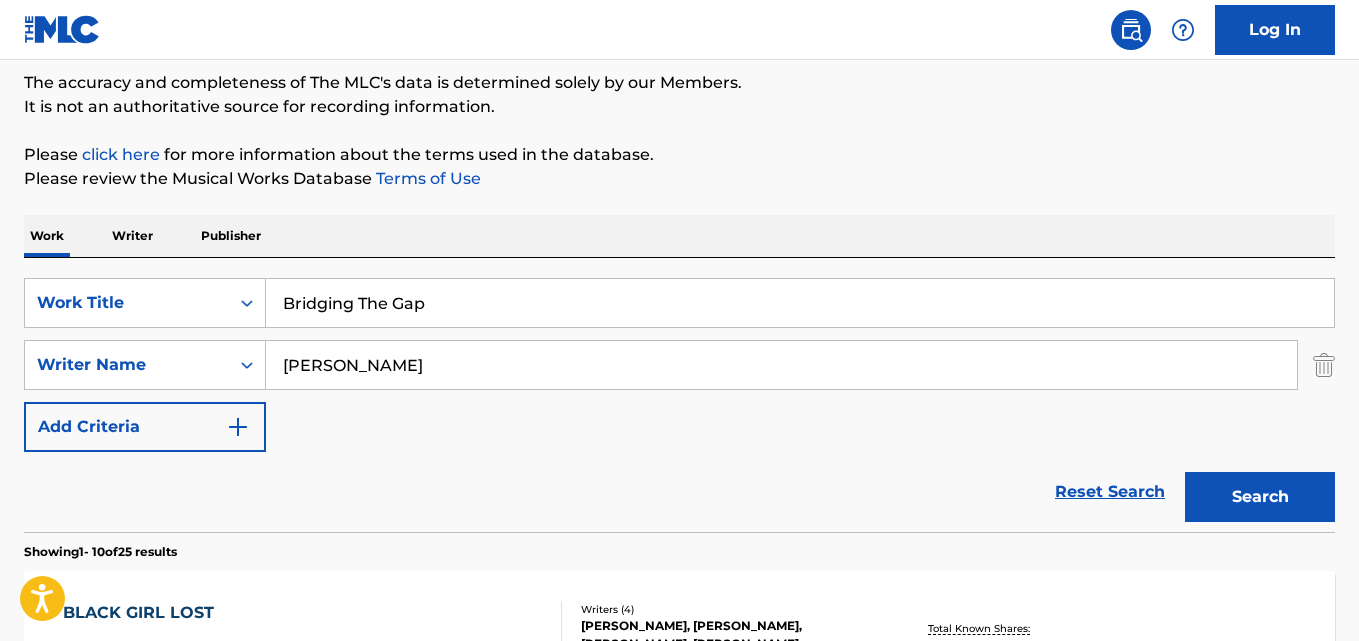 click on "[PERSON_NAME]" at bounding box center [781, 365] 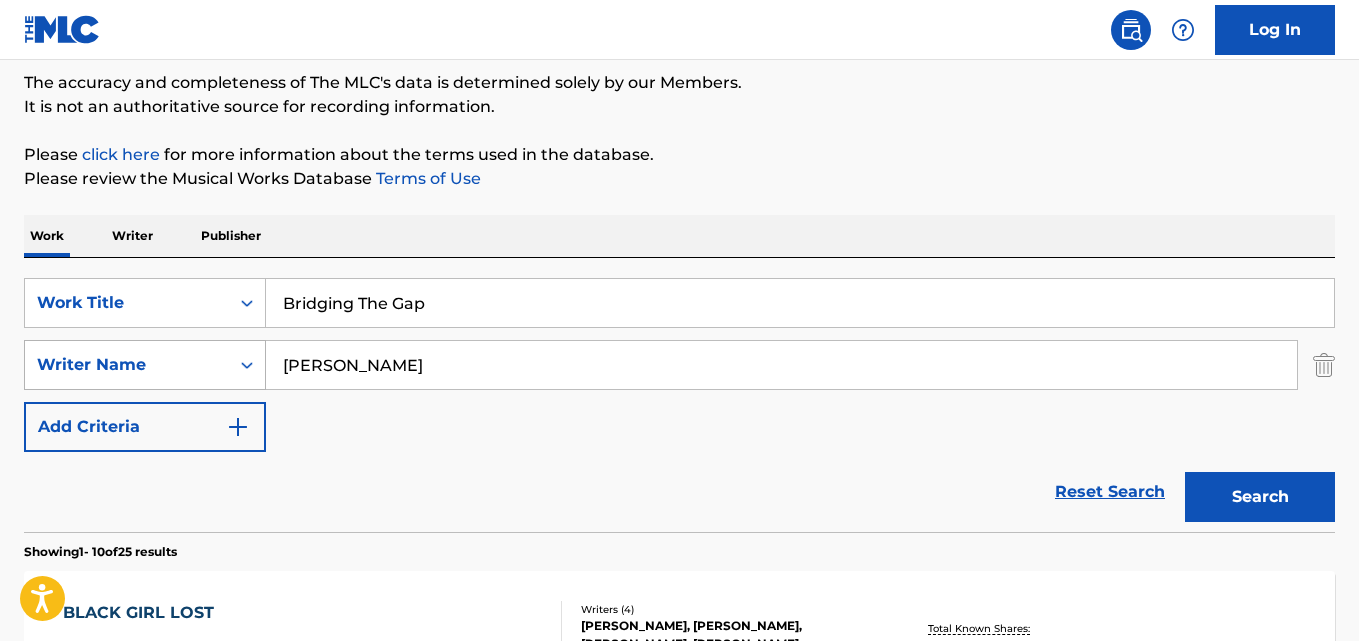 drag, startPoint x: 401, startPoint y: 373, endPoint x: 215, endPoint y: 379, distance: 186.09676 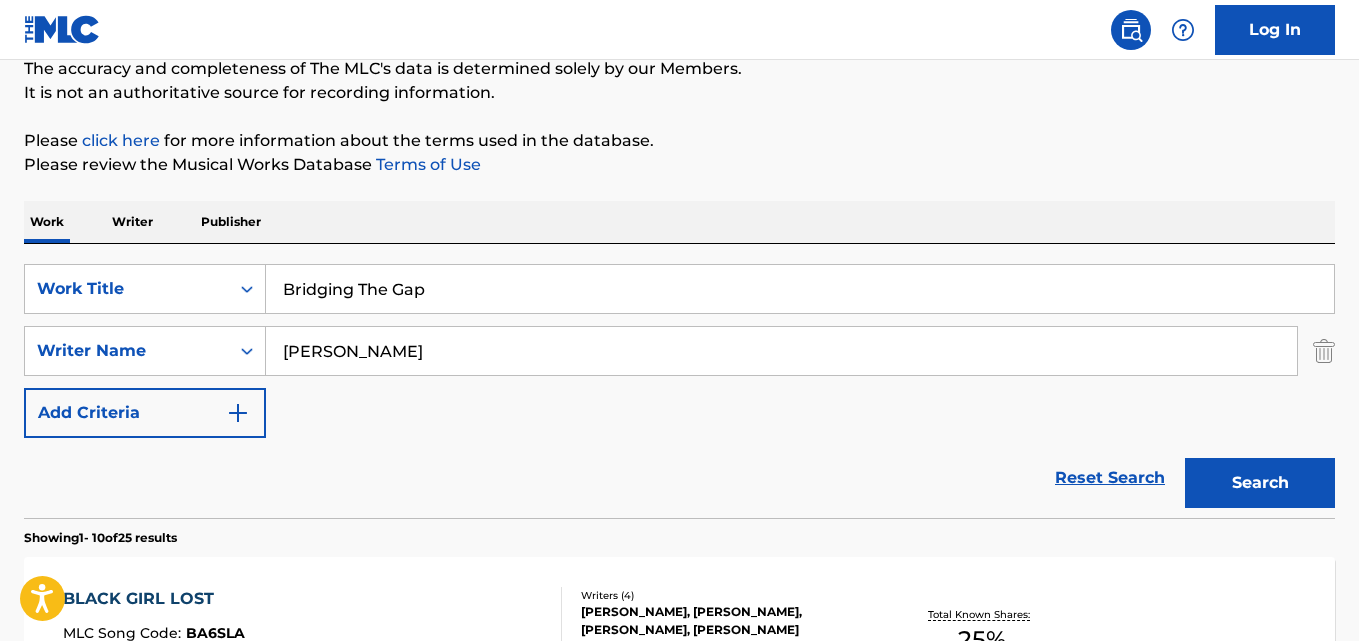scroll, scrollTop: 333, scrollLeft: 0, axis: vertical 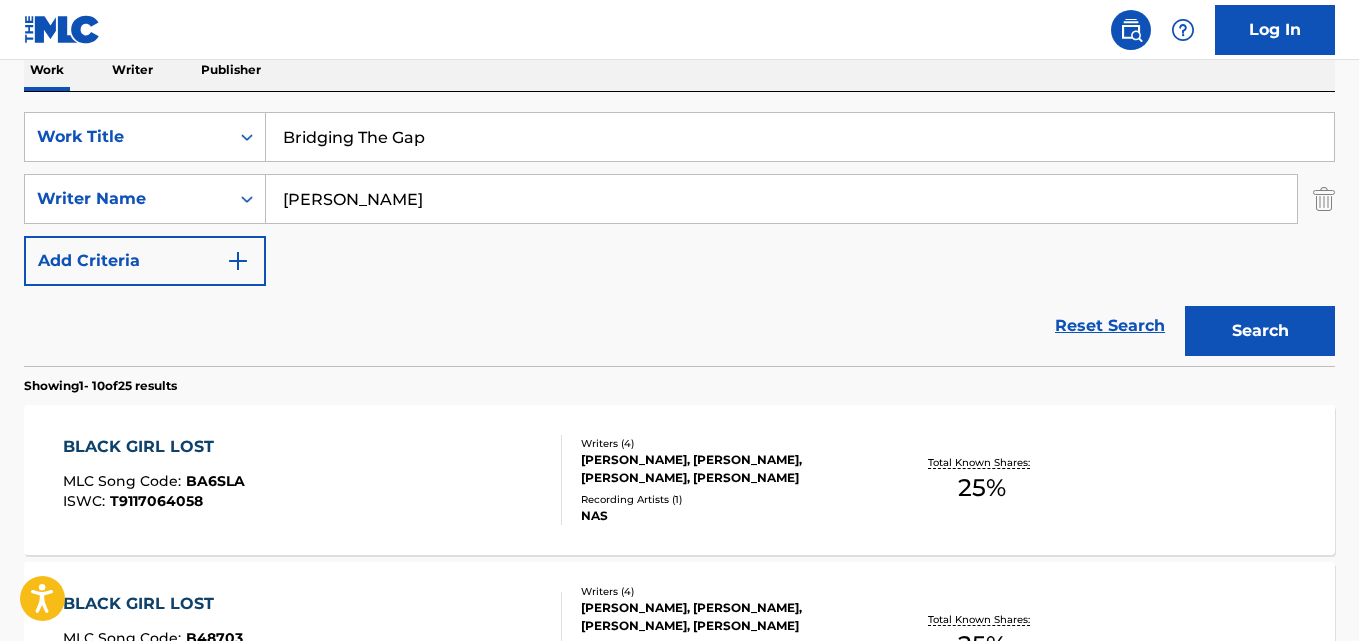 click on "Search" at bounding box center [1260, 331] 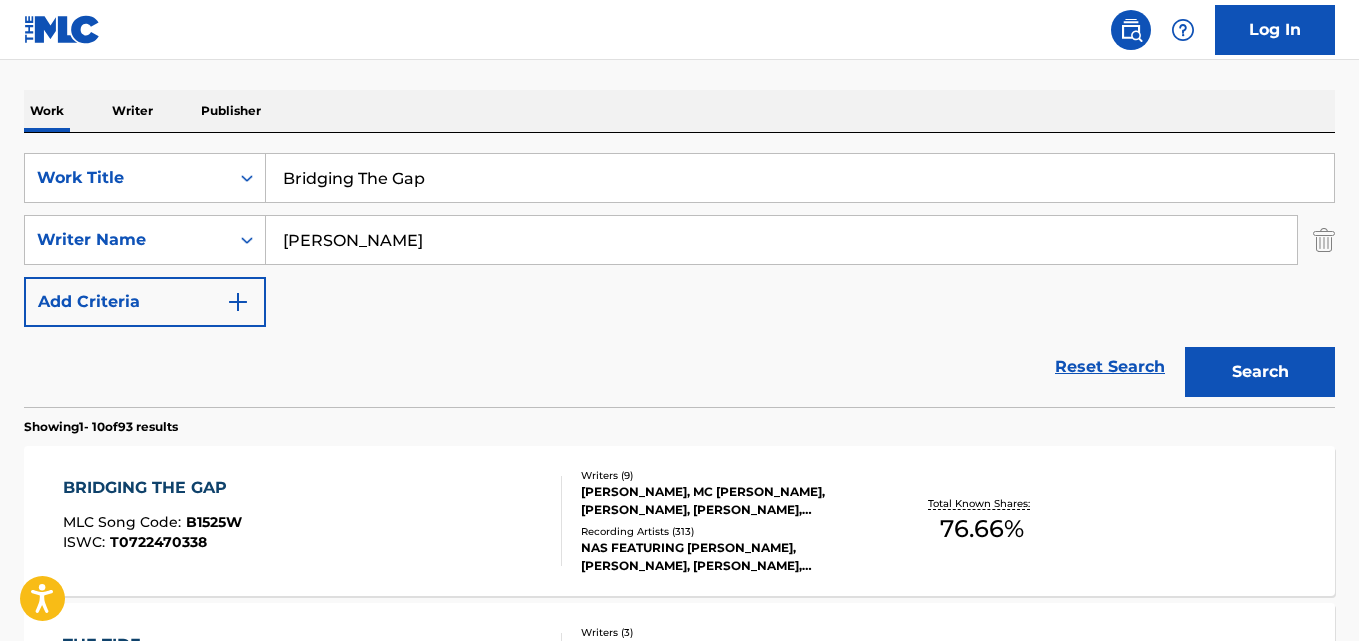 scroll, scrollTop: 333, scrollLeft: 0, axis: vertical 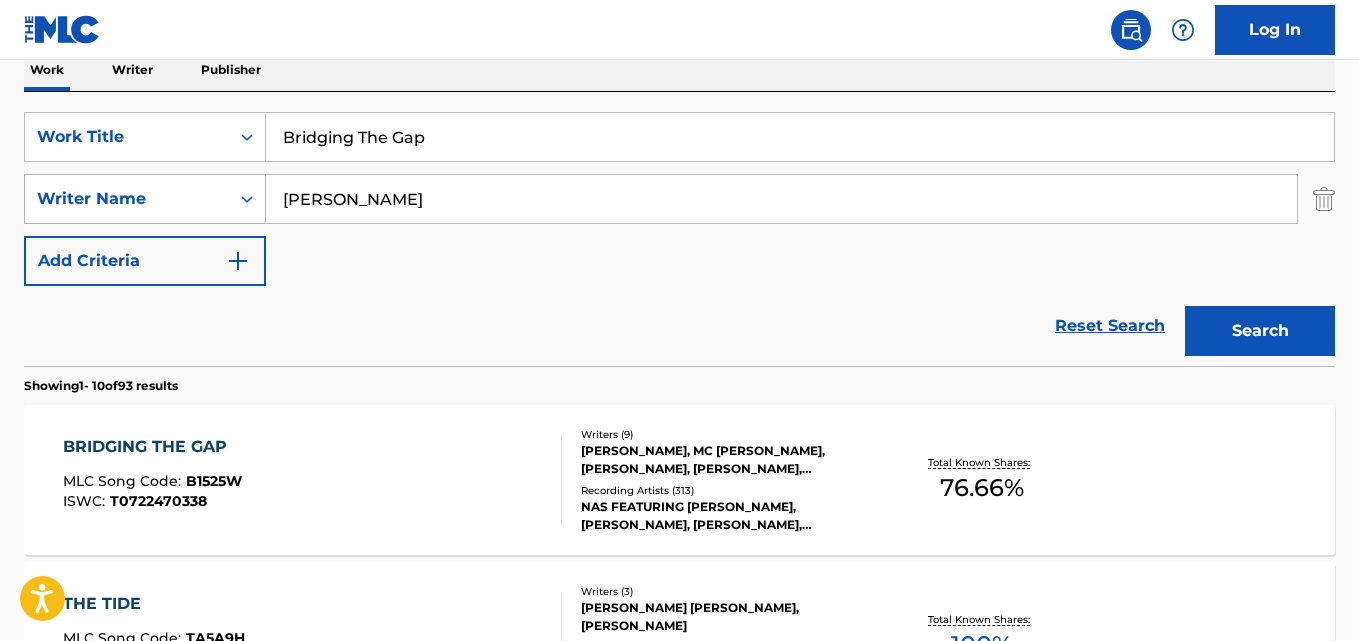 drag, startPoint x: 397, startPoint y: 204, endPoint x: 207, endPoint y: 205, distance: 190.00262 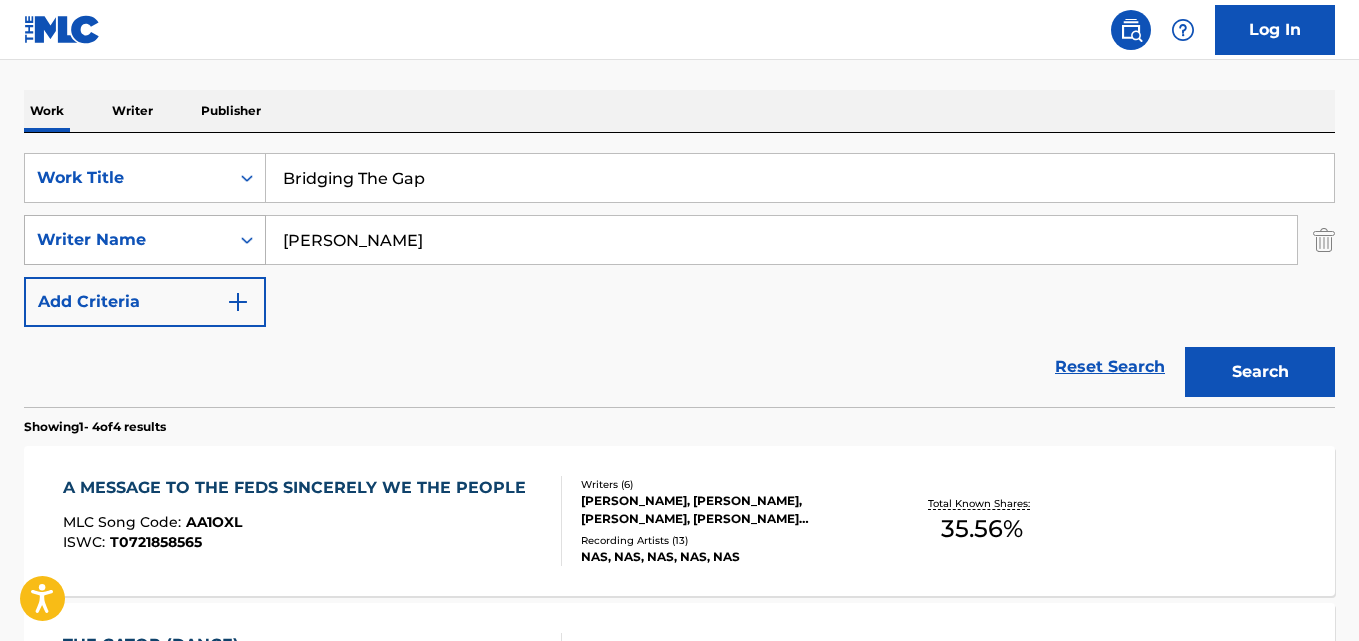 scroll, scrollTop: 333, scrollLeft: 0, axis: vertical 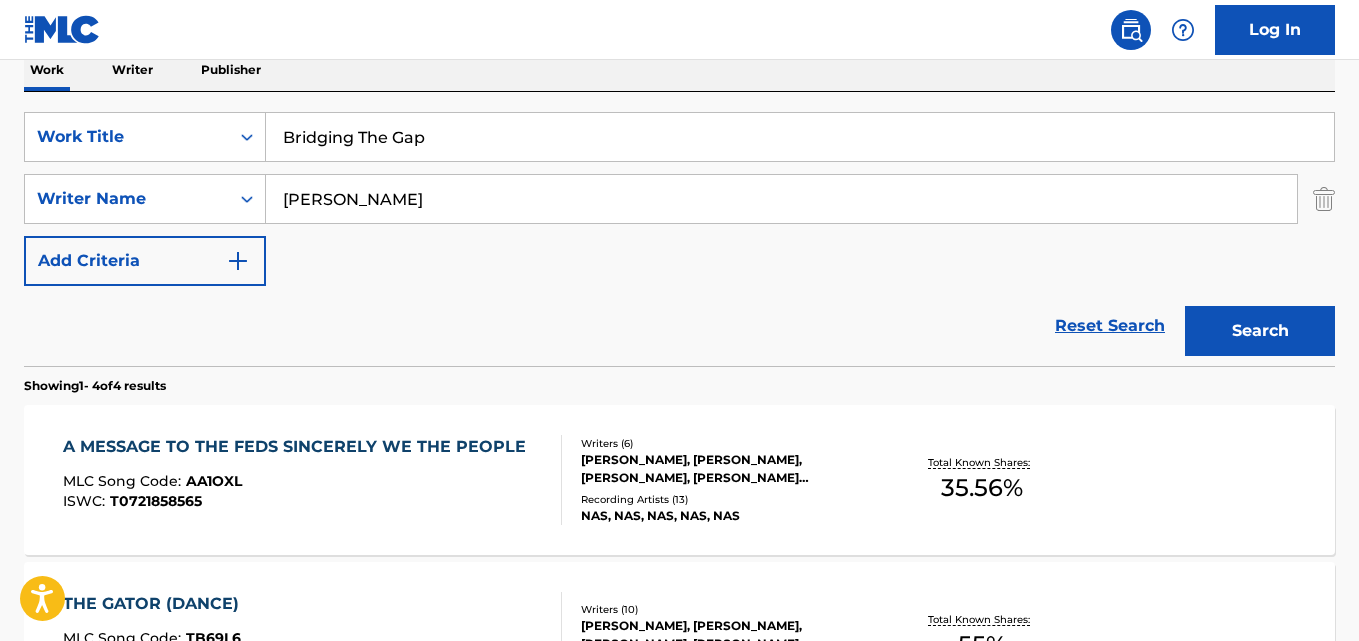 click on "[PERSON_NAME]" at bounding box center (781, 199) 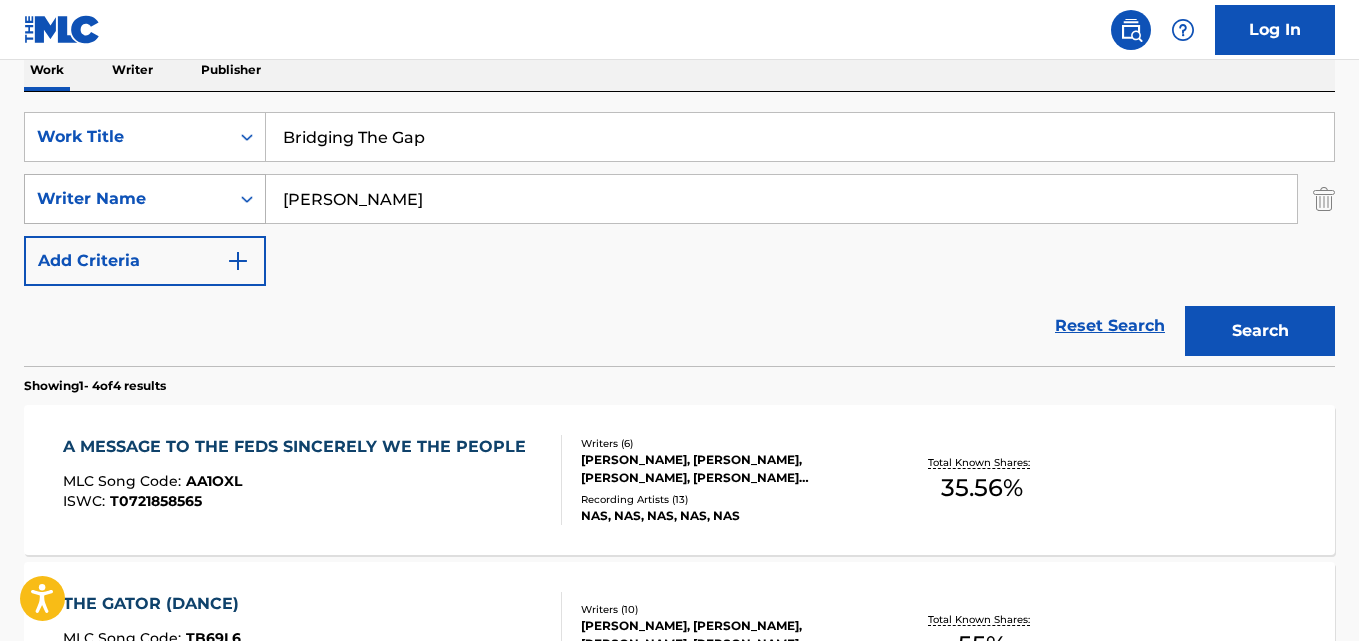 drag, startPoint x: 499, startPoint y: 198, endPoint x: 72, endPoint y: 198, distance: 427 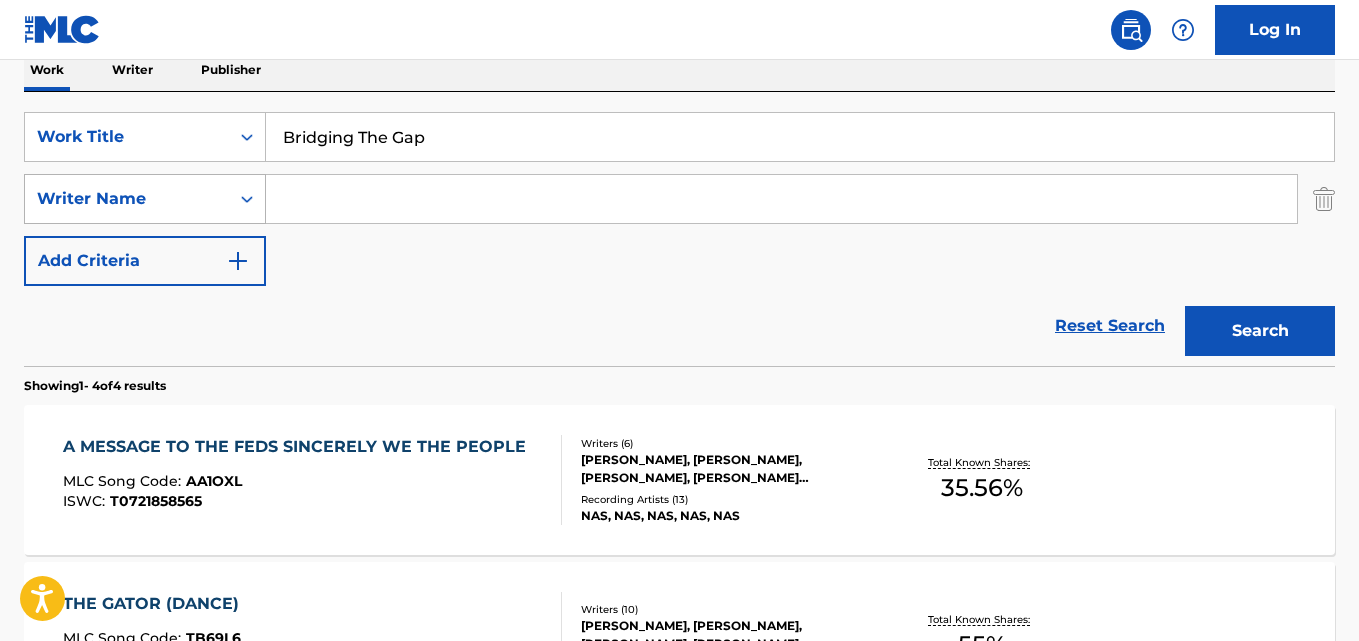 type 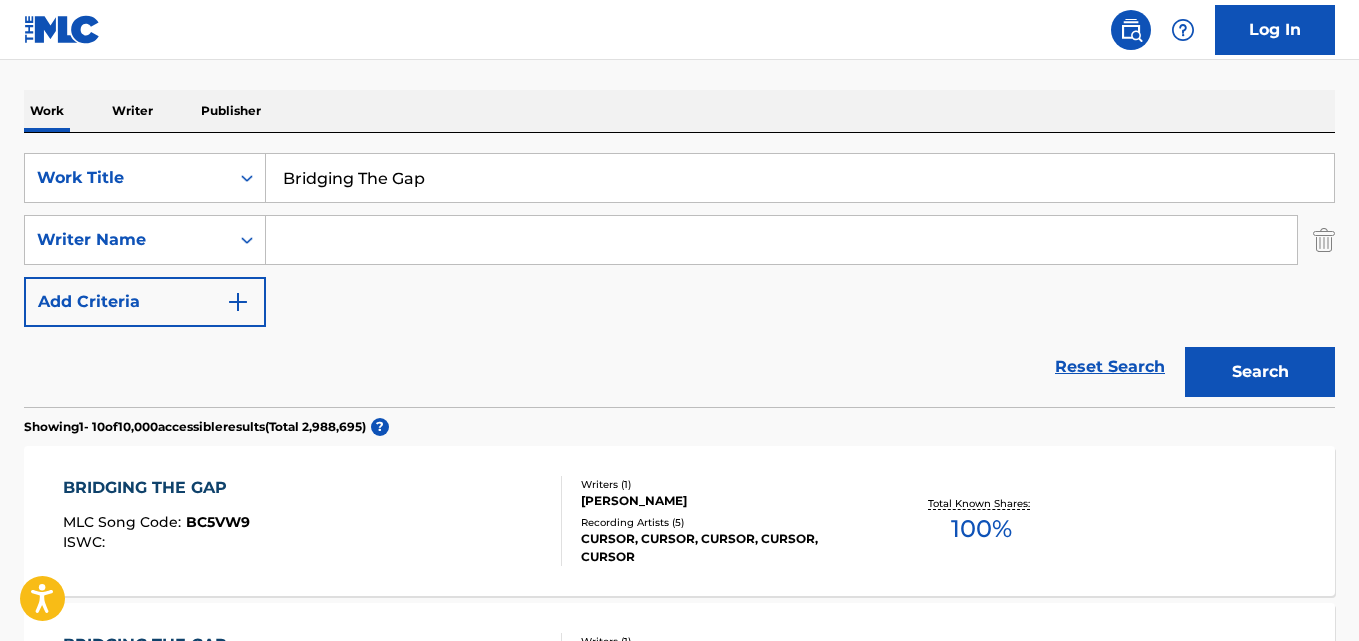 scroll, scrollTop: 333, scrollLeft: 0, axis: vertical 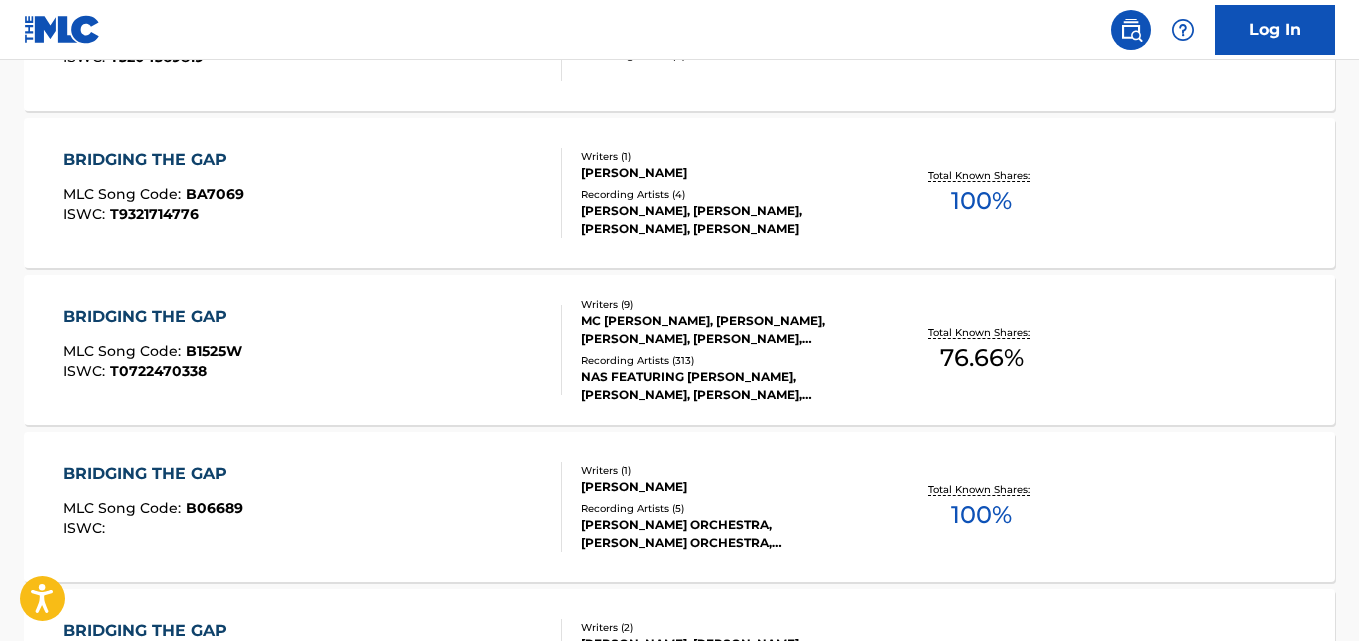 click on "BRIDGING THE GAP" at bounding box center (152, 317) 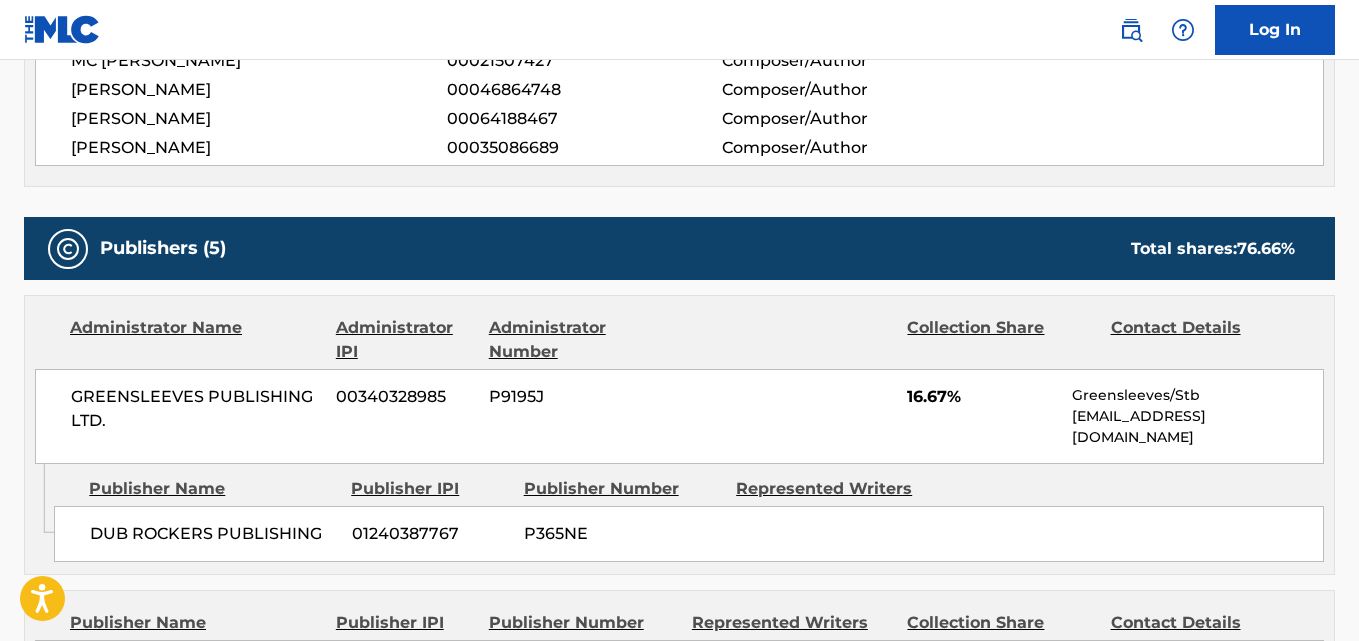 scroll, scrollTop: 1167, scrollLeft: 0, axis: vertical 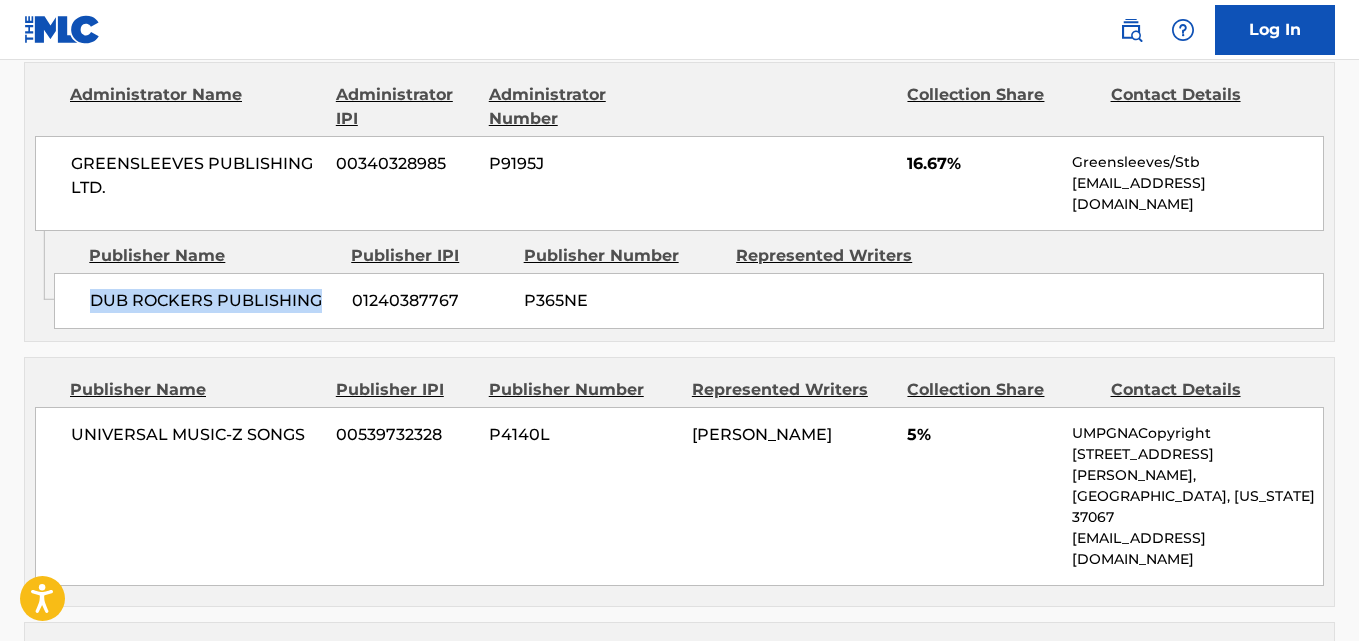 drag, startPoint x: 72, startPoint y: 284, endPoint x: 327, endPoint y: 284, distance: 255 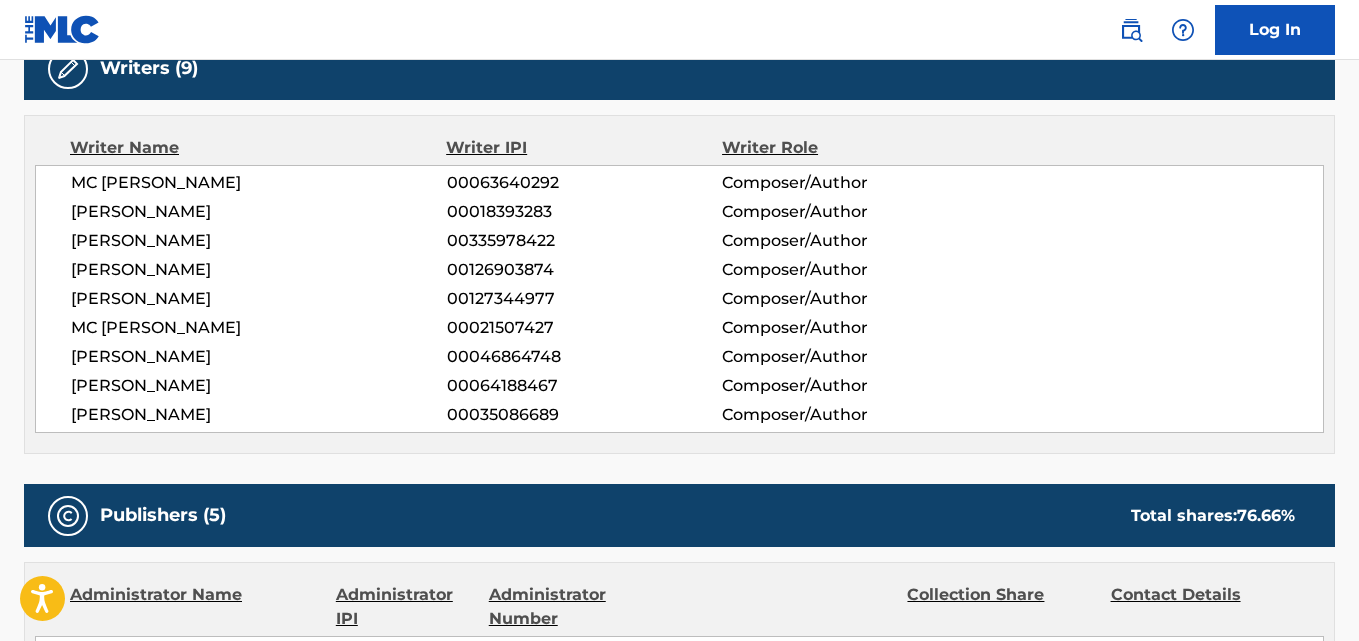 scroll, scrollTop: 1266, scrollLeft: 0, axis: vertical 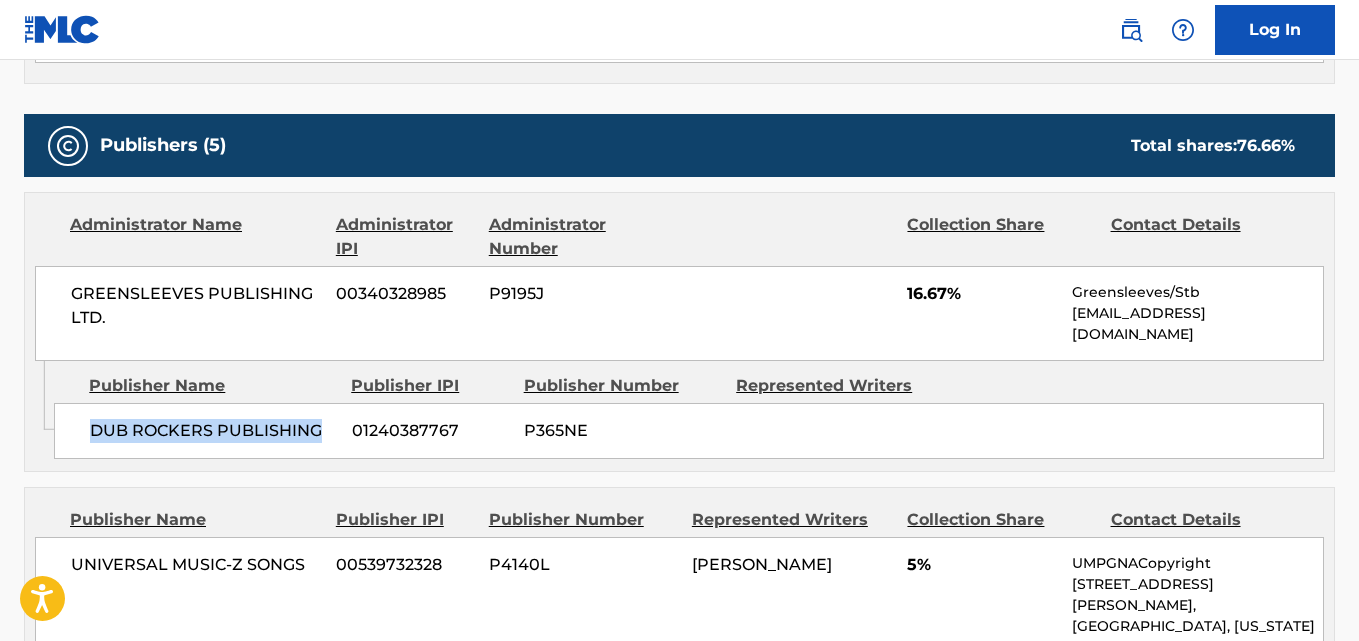 drag, startPoint x: 91, startPoint y: 415, endPoint x: 320, endPoint y: 423, distance: 229.1397 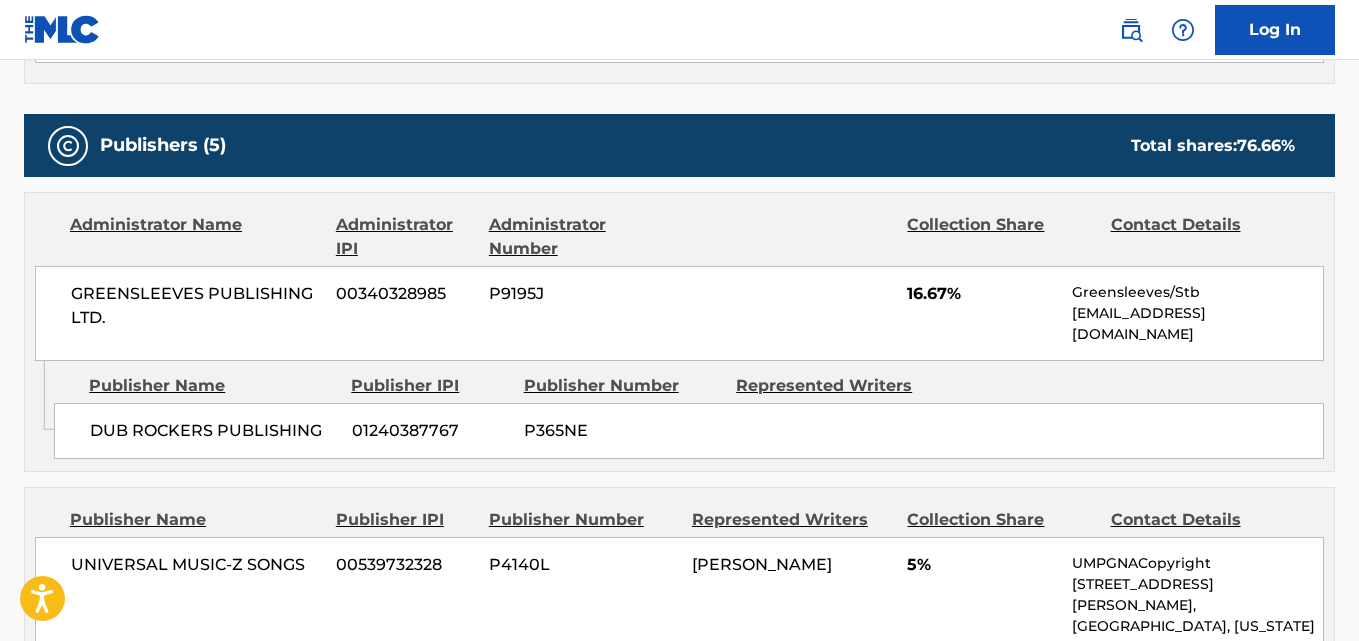 click on "16.67%" at bounding box center [982, 294] 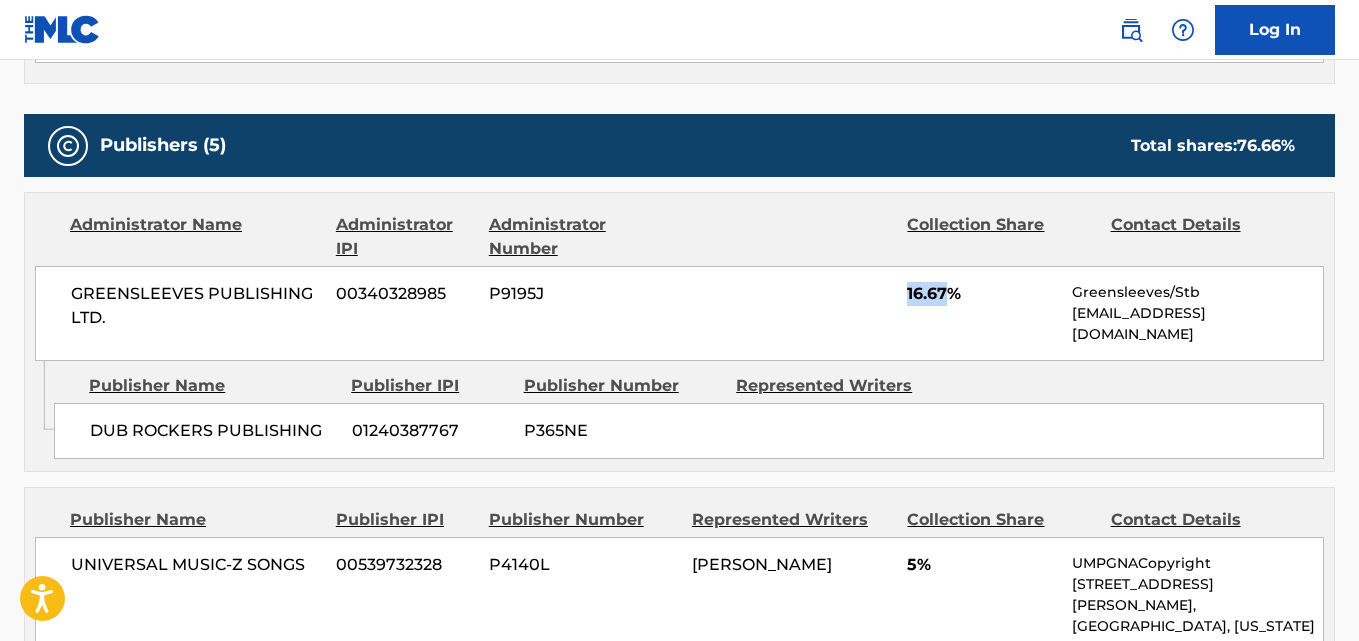click on "16.67%" at bounding box center (982, 294) 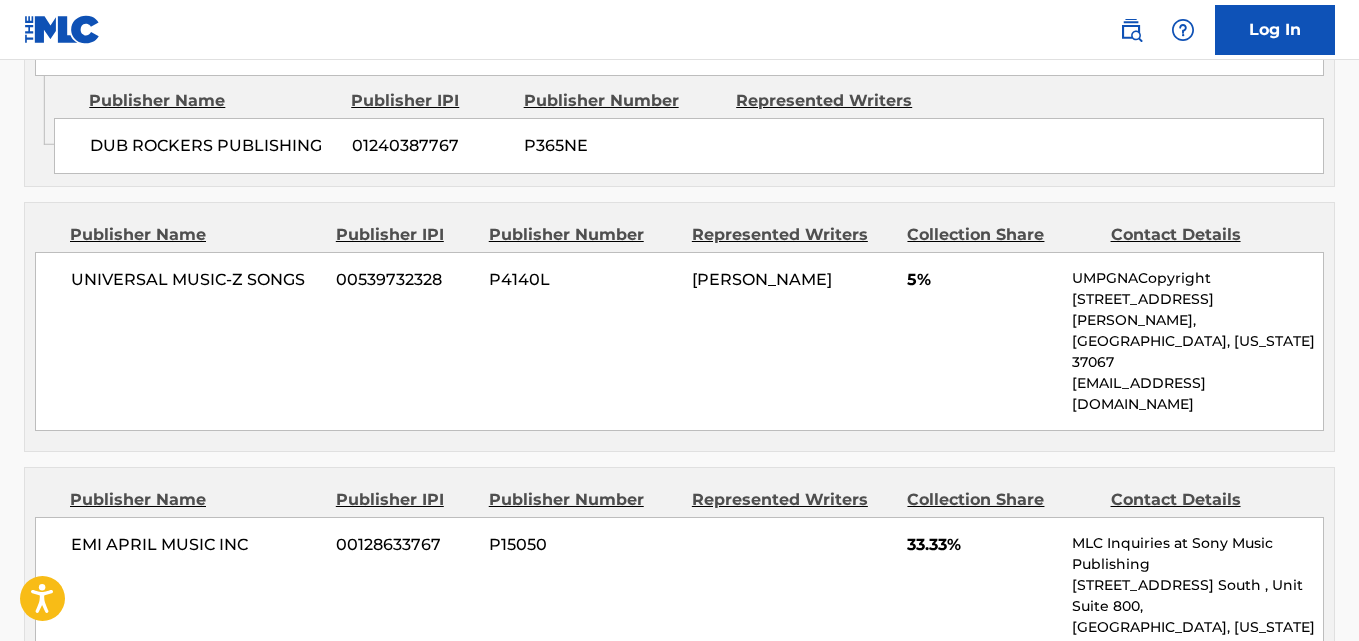 scroll, scrollTop: 1371, scrollLeft: 0, axis: vertical 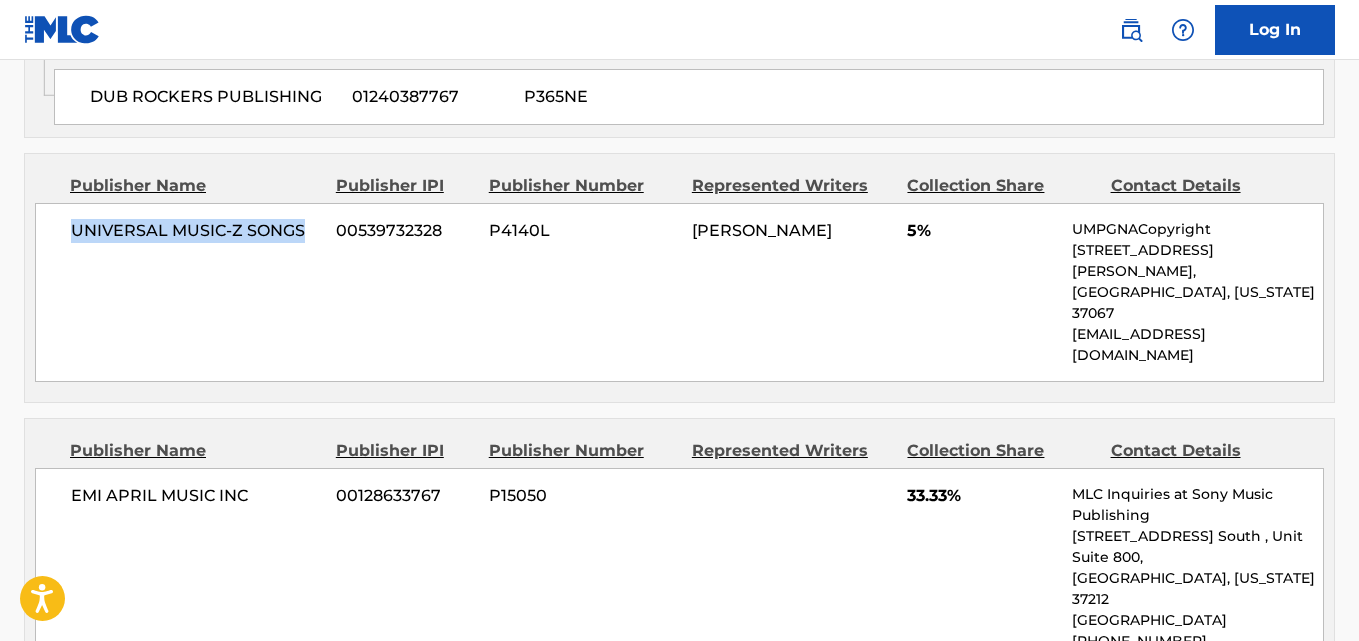 drag, startPoint x: 65, startPoint y: 217, endPoint x: 311, endPoint y: 215, distance: 246.00813 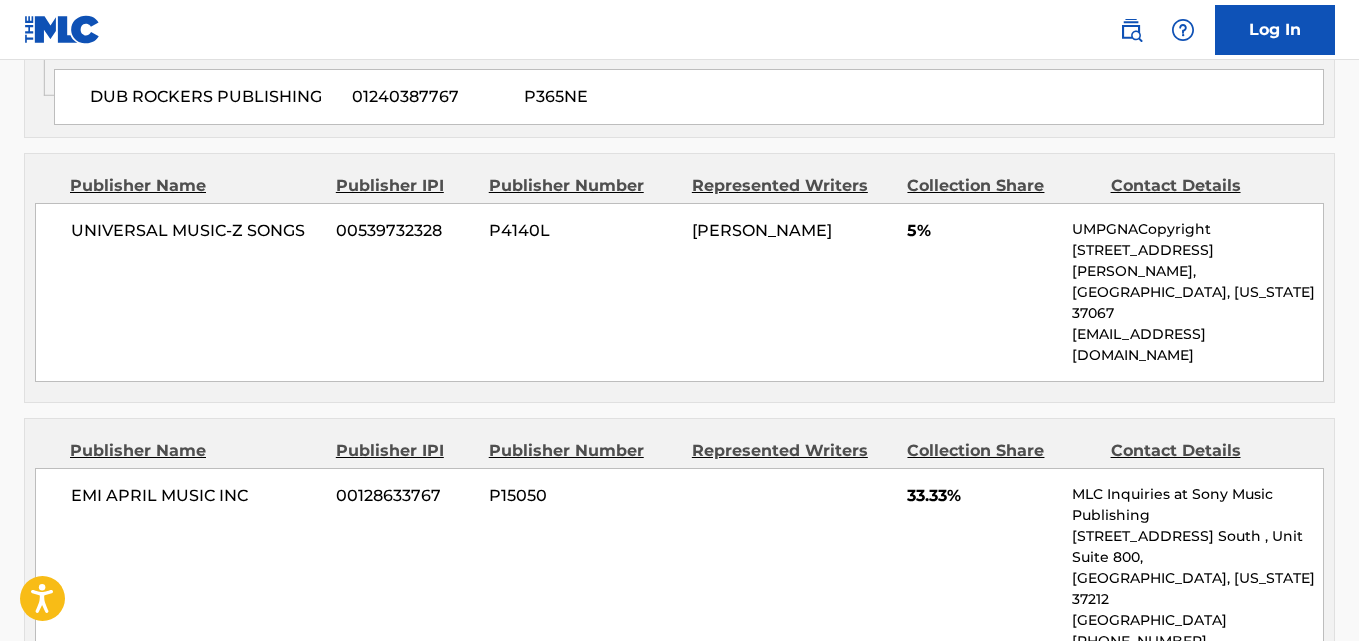 click on "EMI APRIL MUSIC INC 00128633767 P15050 33.33% MLC Inquiries at Sony Music Publishing [STREET_ADDRESS] [GEOGRAPHIC_DATA][US_STATE] [PHONE_NUMBER] [EMAIL_ADDRESS][DOMAIN_NAME]" at bounding box center [679, 589] 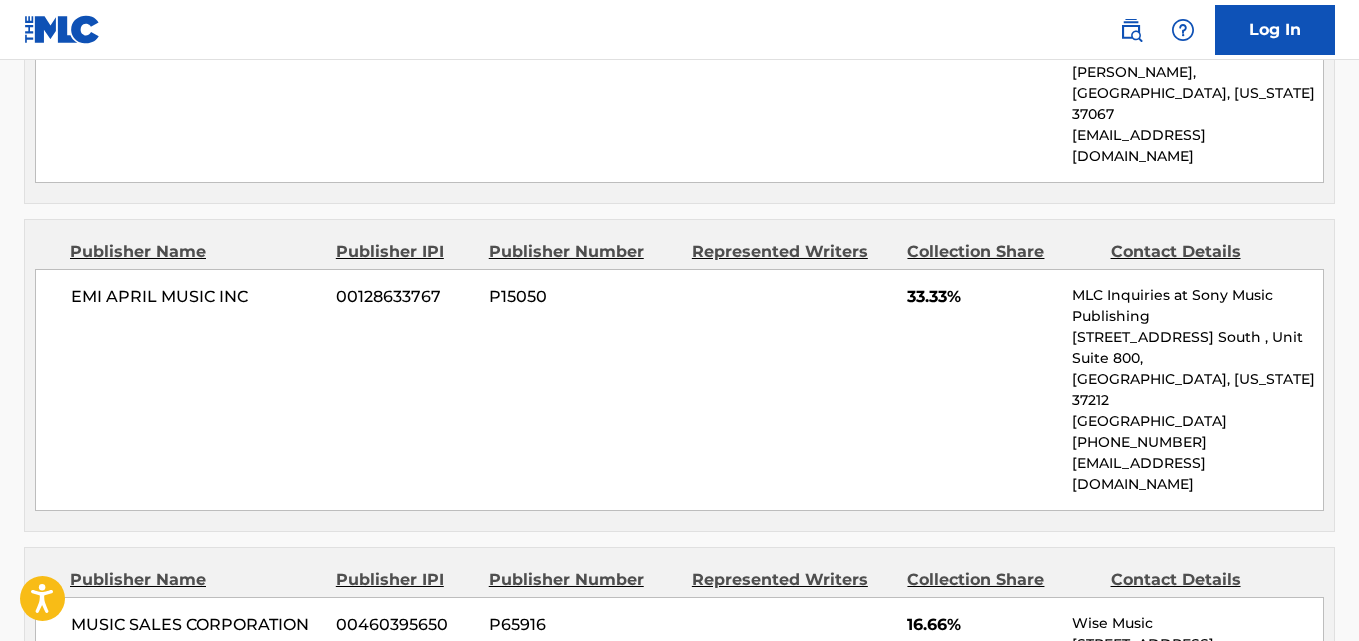 scroll, scrollTop: 1522, scrollLeft: 0, axis: vertical 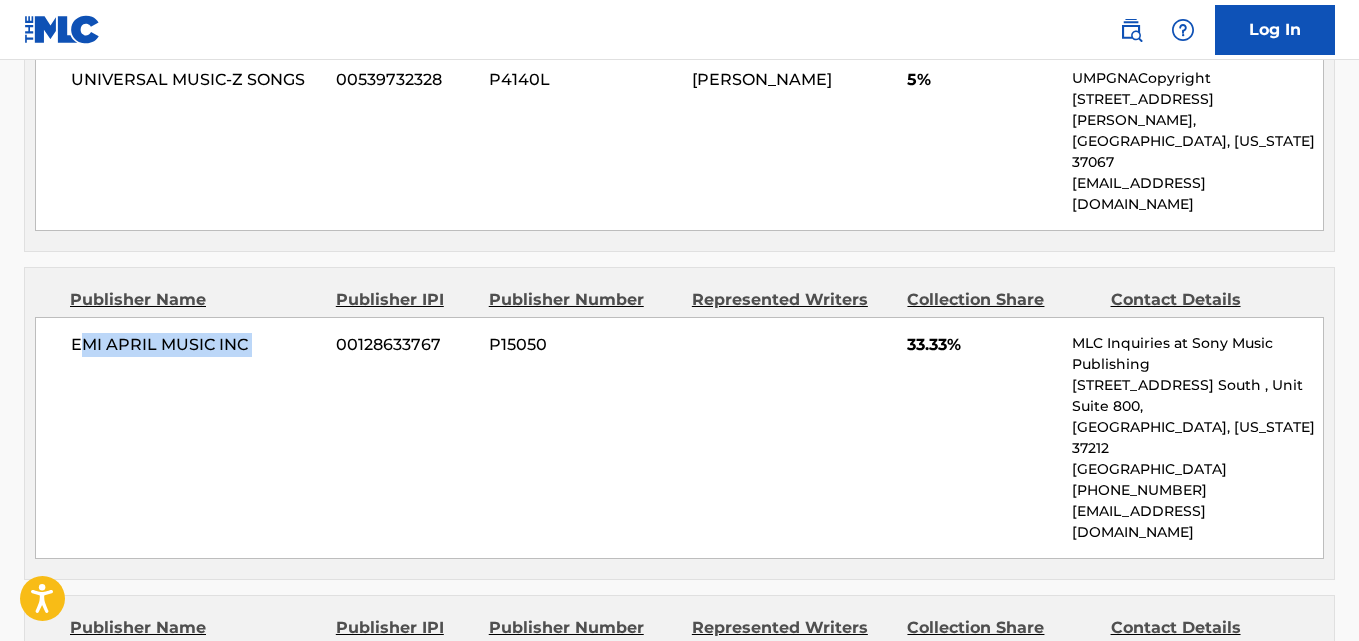 drag, startPoint x: 261, startPoint y: 269, endPoint x: 341, endPoint y: 266, distance: 80.05623 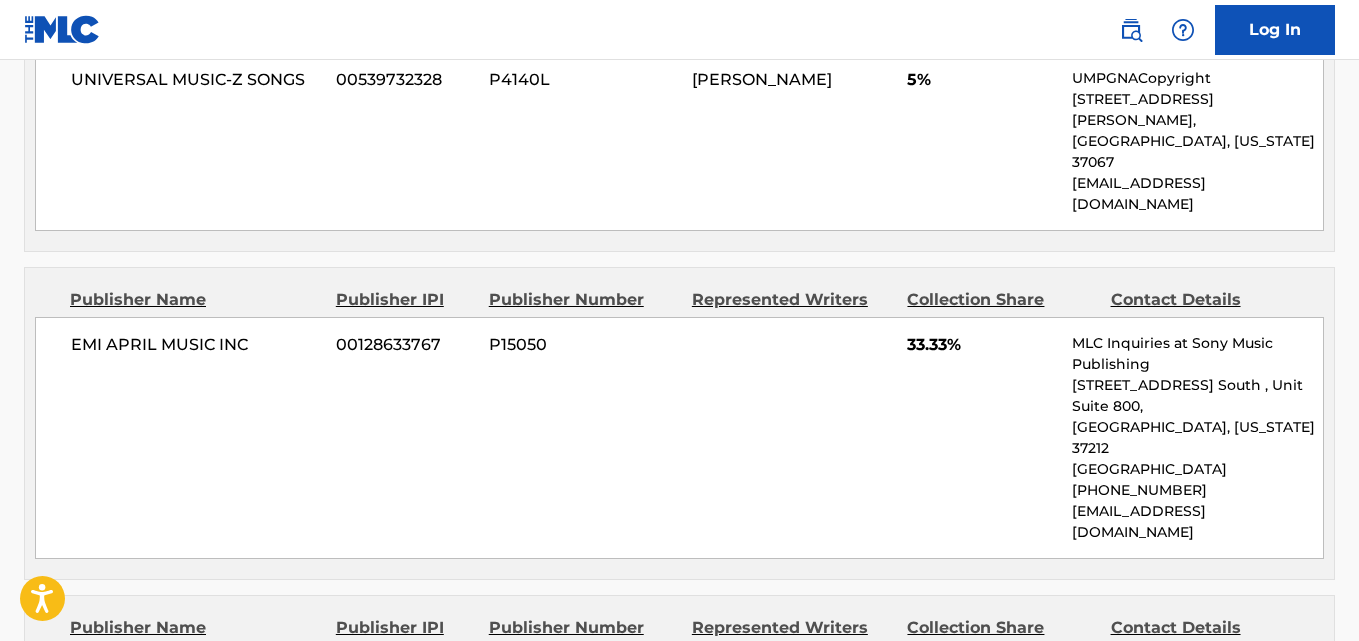 click on "EMI APRIL MUSIC INC 00128633767 P15050 33.33% MLC Inquiries at Sony Music Publishing [STREET_ADDRESS] [GEOGRAPHIC_DATA][US_STATE] [PHONE_NUMBER] [EMAIL_ADDRESS][DOMAIN_NAME]" at bounding box center [679, 438] 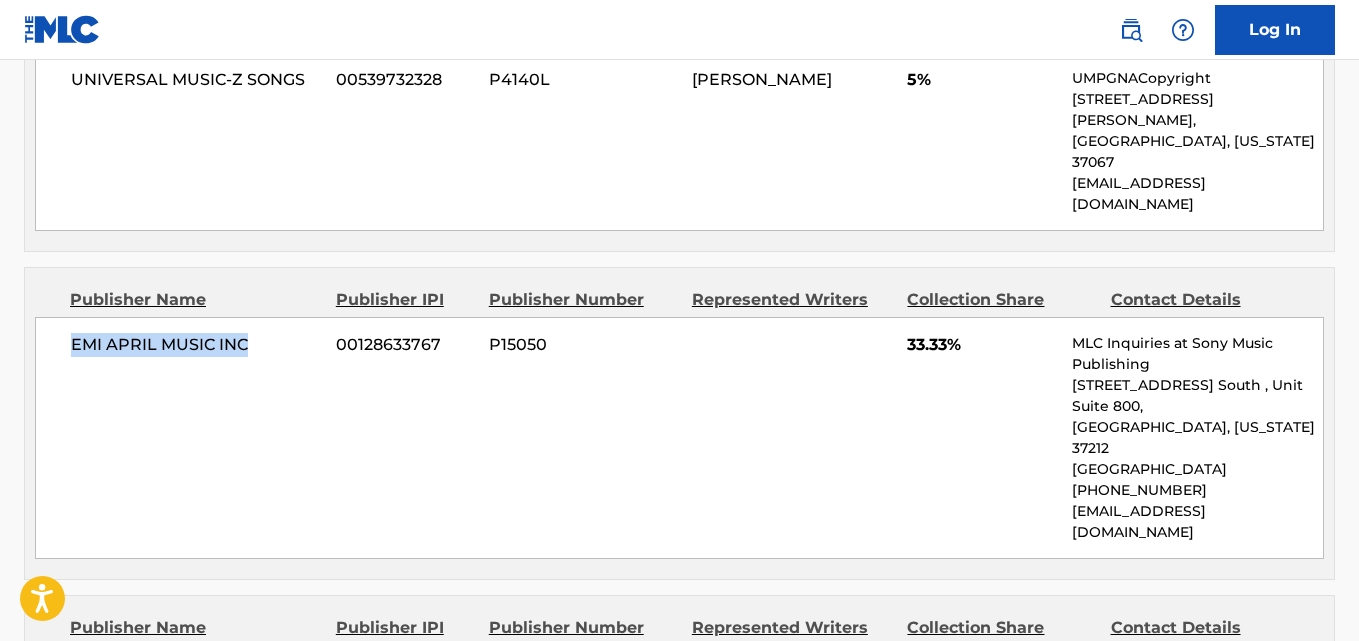 drag, startPoint x: 68, startPoint y: 271, endPoint x: 283, endPoint y: 271, distance: 215 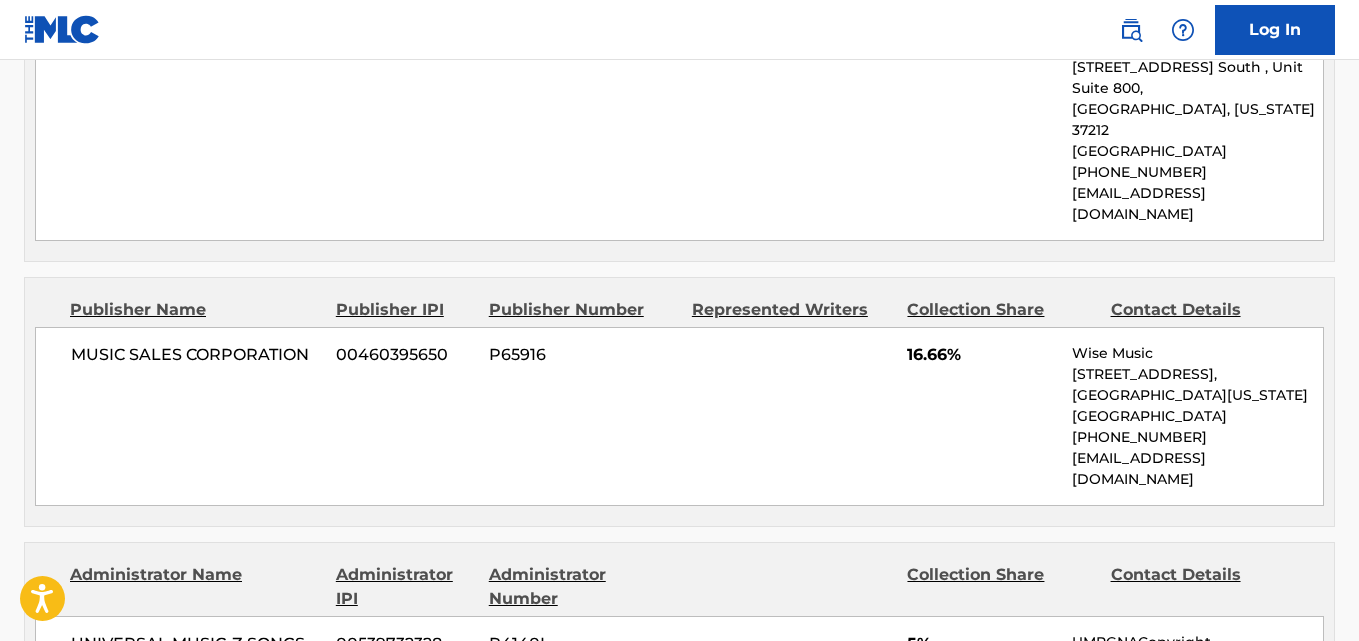 scroll, scrollTop: 1855, scrollLeft: 0, axis: vertical 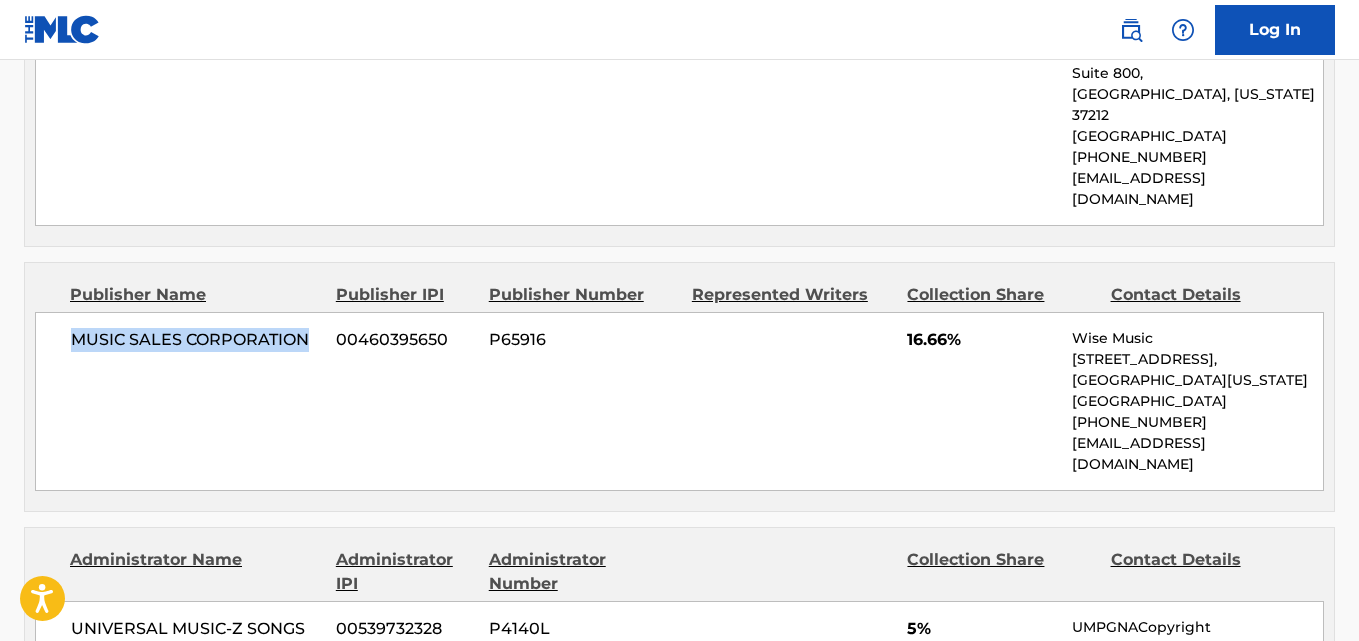 drag, startPoint x: 59, startPoint y: 226, endPoint x: 304, endPoint y: 230, distance: 245.03265 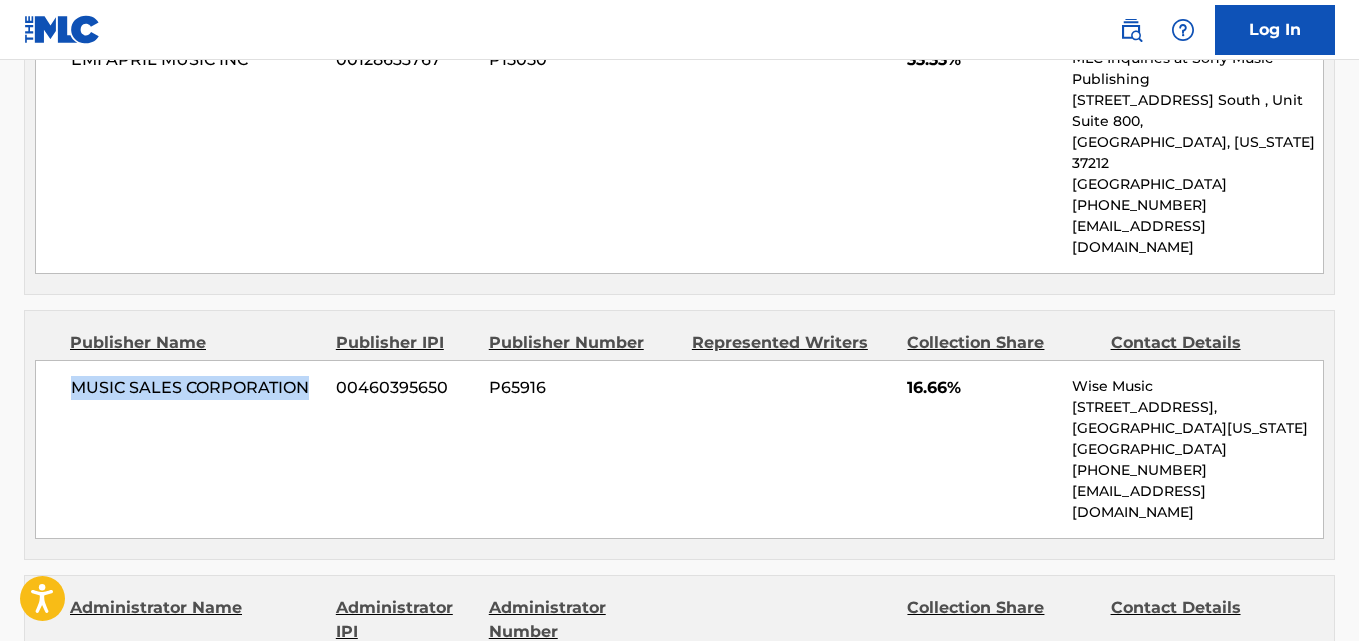 scroll, scrollTop: 1855, scrollLeft: 0, axis: vertical 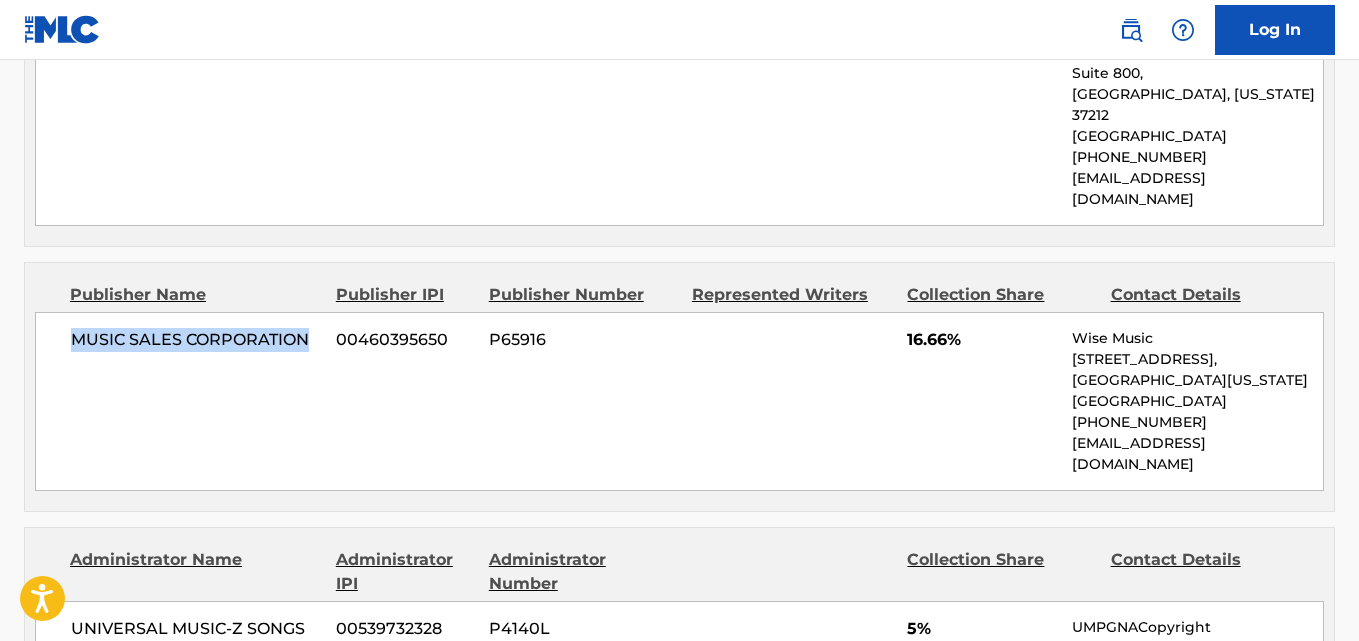 drag, startPoint x: 69, startPoint y: 216, endPoint x: 317, endPoint y: 214, distance: 248.00807 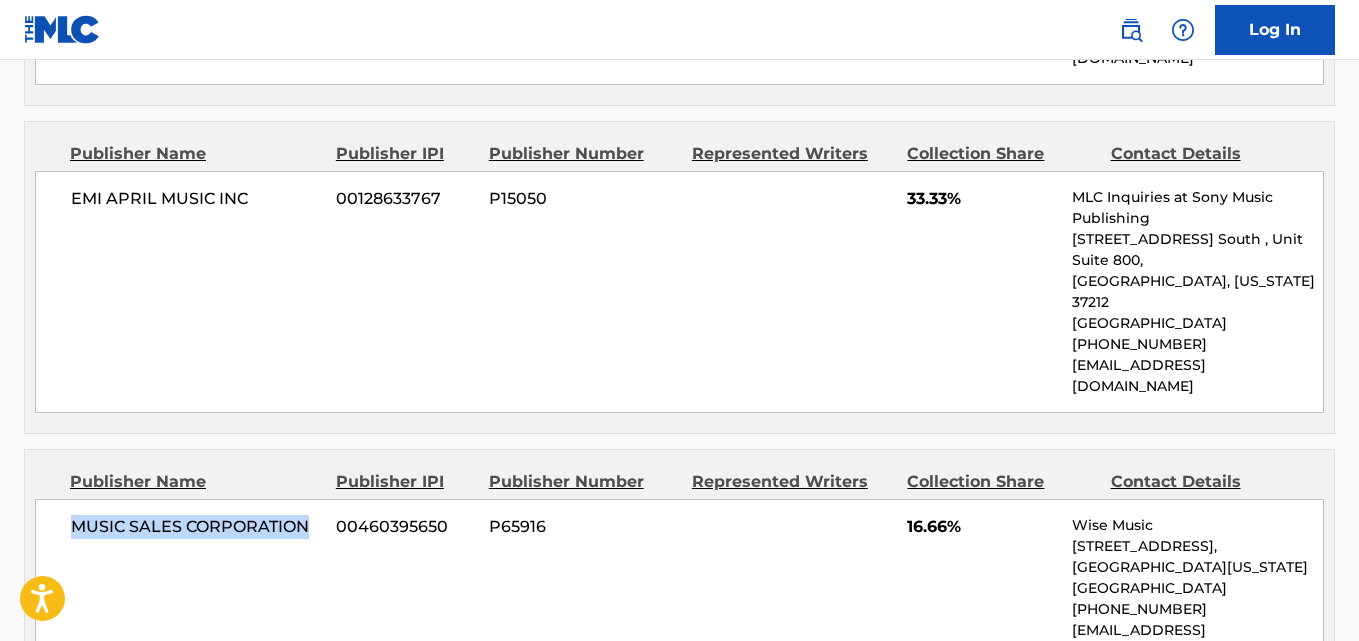 scroll, scrollTop: 1688, scrollLeft: 0, axis: vertical 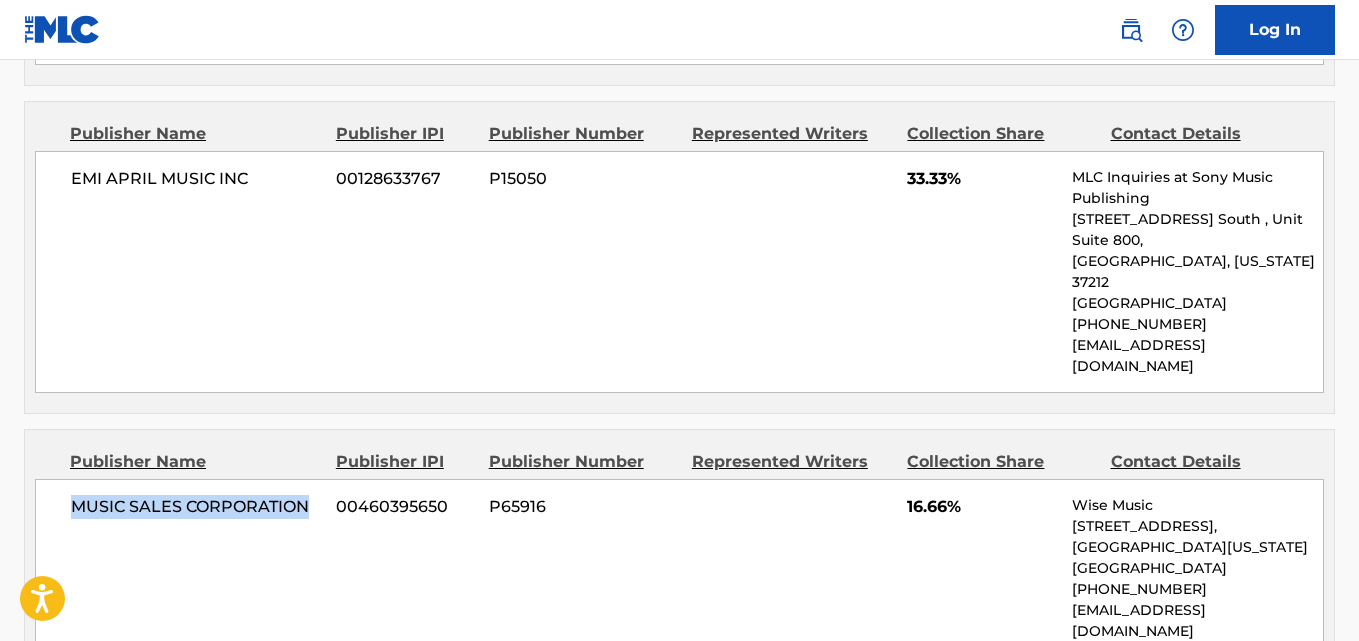click on "MUSIC SALES CORPORATION 00460395650 P65916 16.66% Wise Music [STREET_ADDRESS][US_STATE] [PHONE_NUMBER] [EMAIL_ADDRESS][DOMAIN_NAME]" at bounding box center (679, 568) 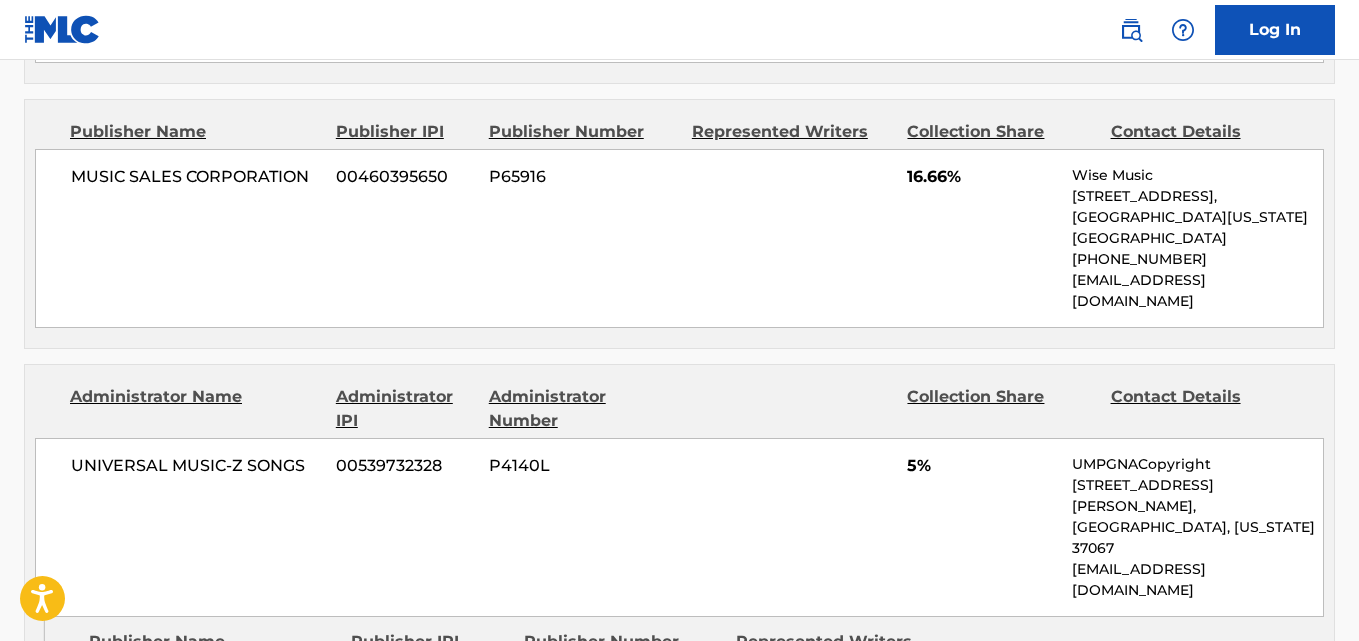 scroll, scrollTop: 2022, scrollLeft: 0, axis: vertical 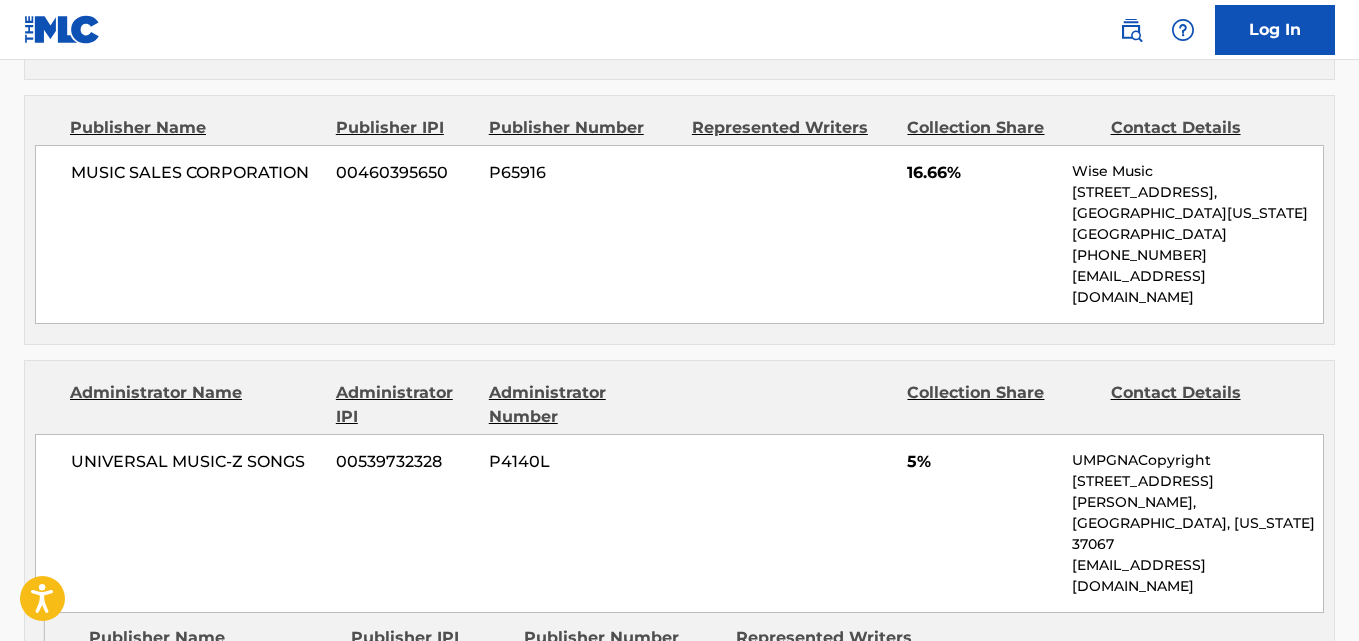 drag, startPoint x: 111, startPoint y: 489, endPoint x: 247, endPoint y: 488, distance: 136.00368 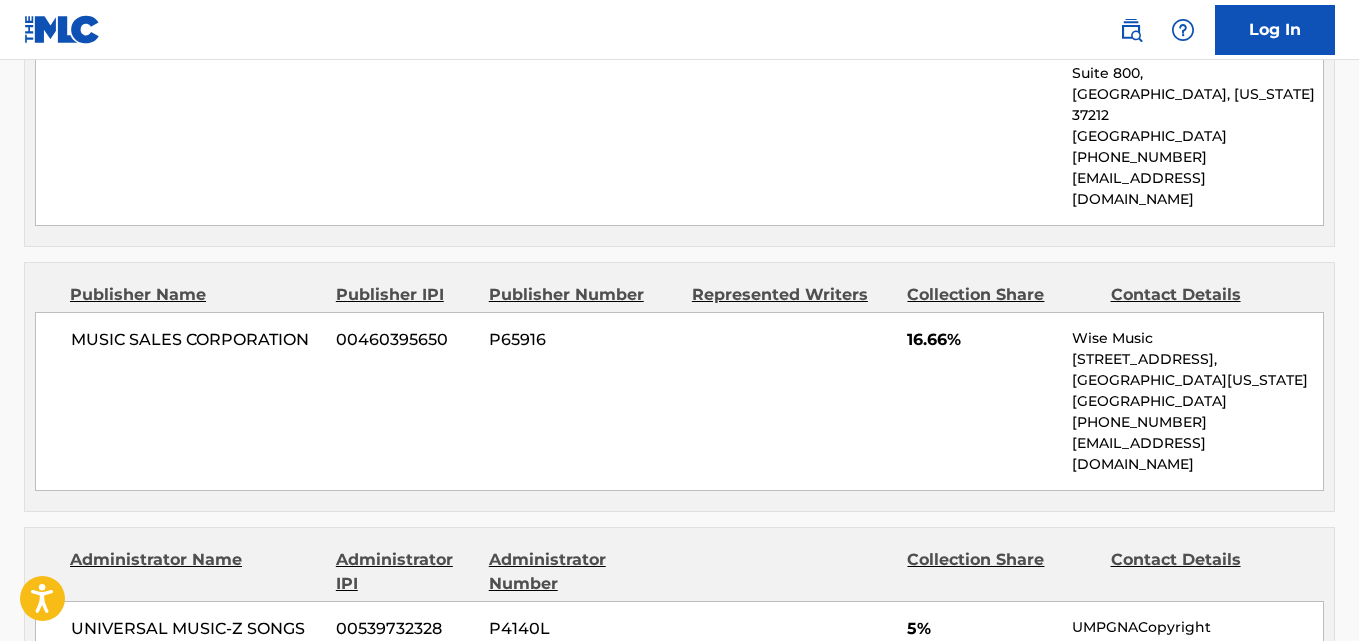 drag, startPoint x: 43, startPoint y: 201, endPoint x: 52, endPoint y: 212, distance: 14.21267 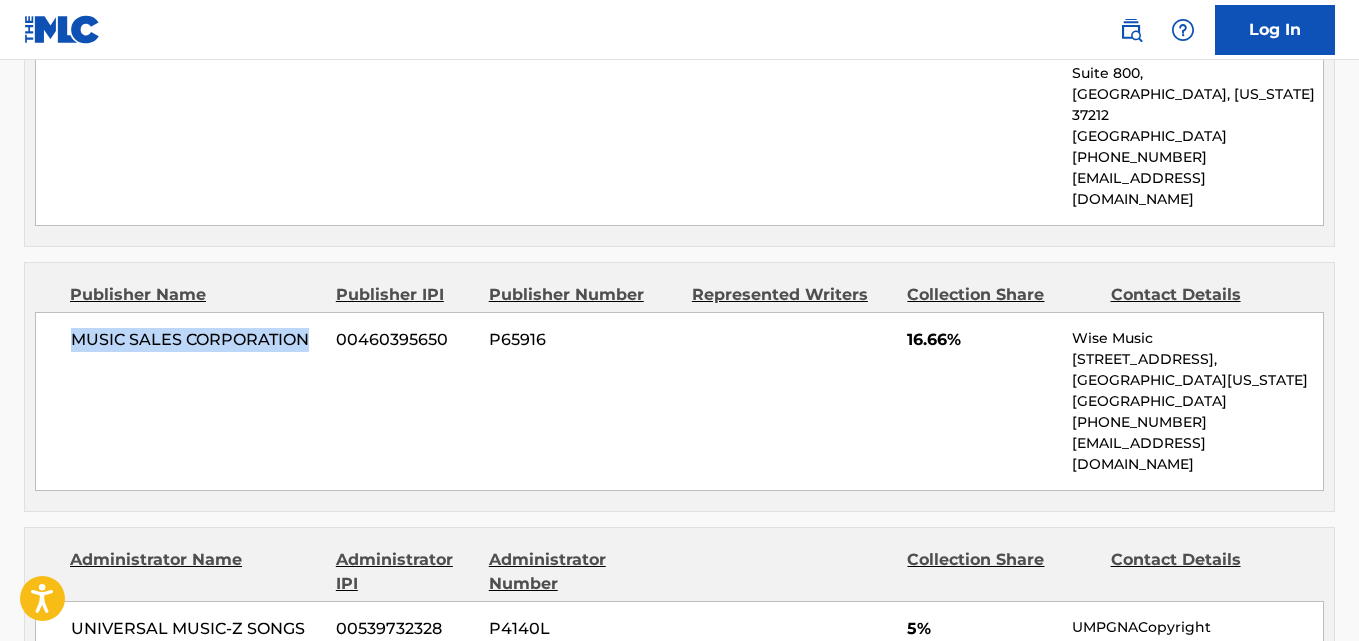 drag, startPoint x: 59, startPoint y: 223, endPoint x: 311, endPoint y: 225, distance: 252.00793 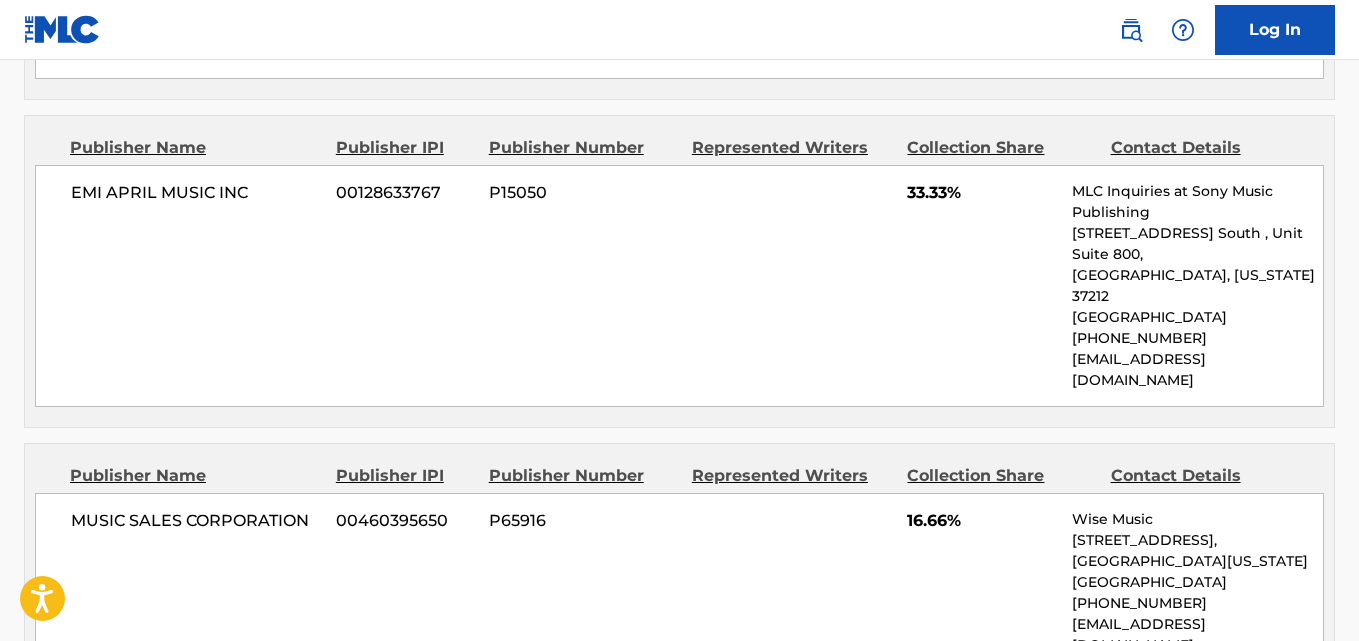 scroll, scrollTop: 1855, scrollLeft: 0, axis: vertical 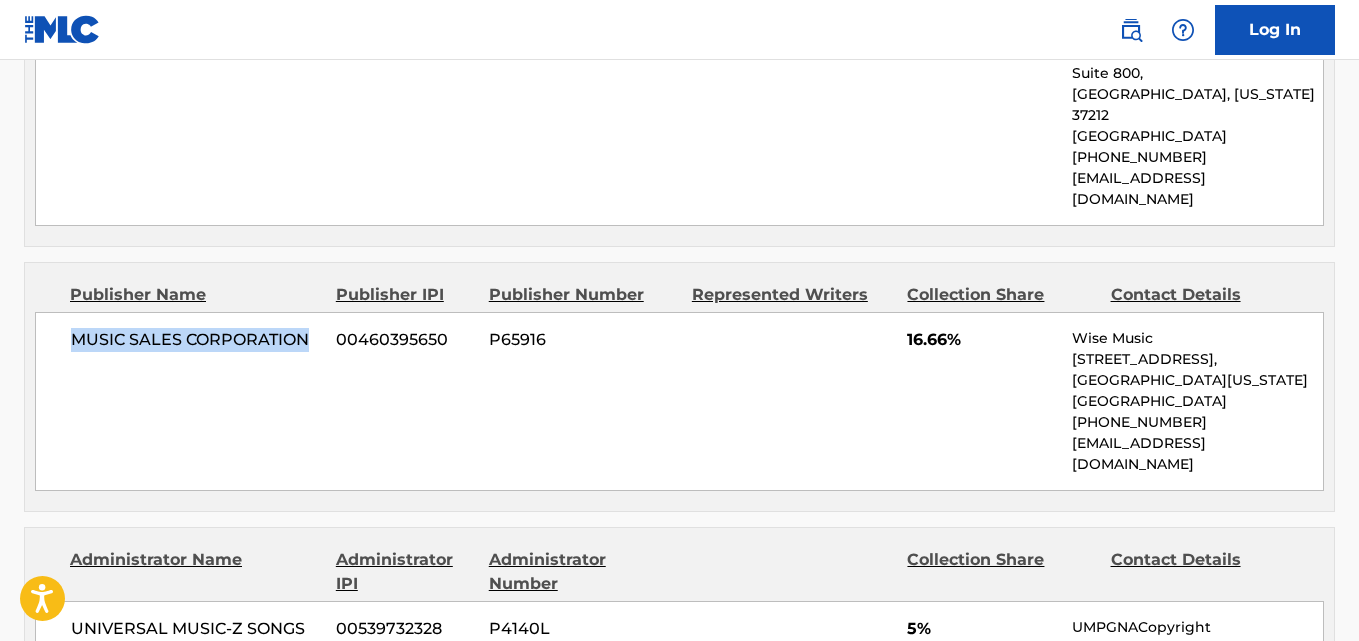 drag, startPoint x: 67, startPoint y: 221, endPoint x: 308, endPoint y: 224, distance: 241.01868 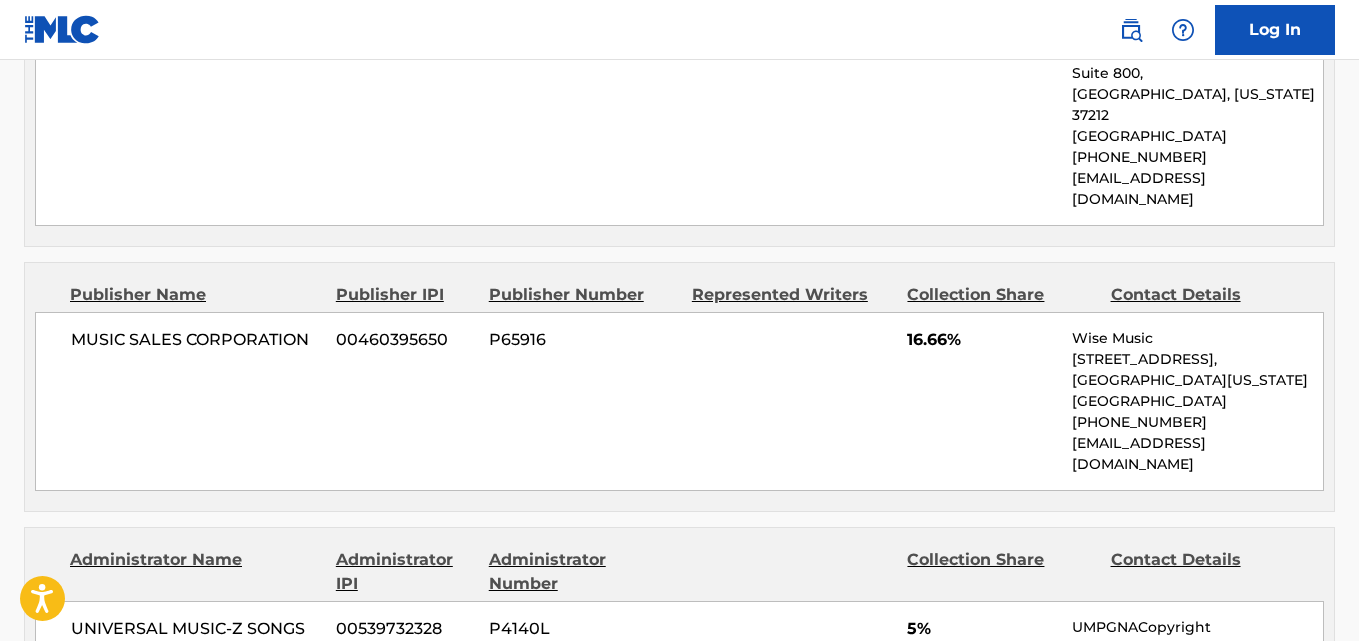 click on "16.66%" at bounding box center (982, 340) 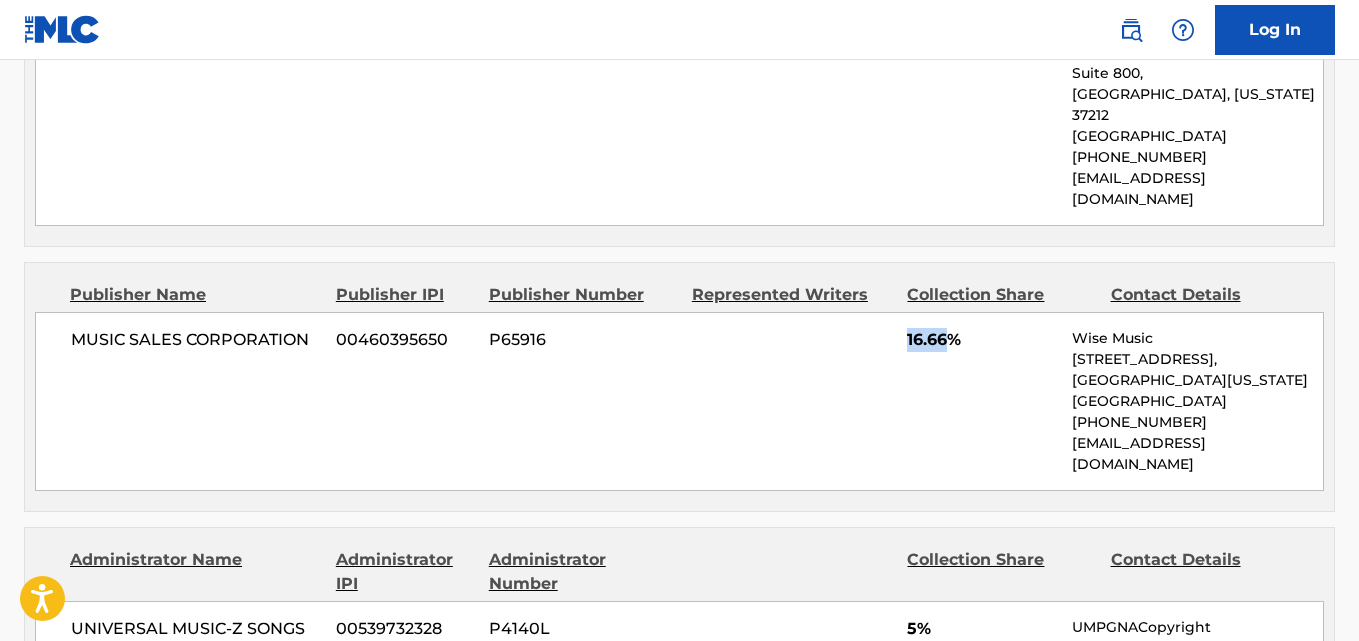 click on "16.66%" at bounding box center (982, 340) 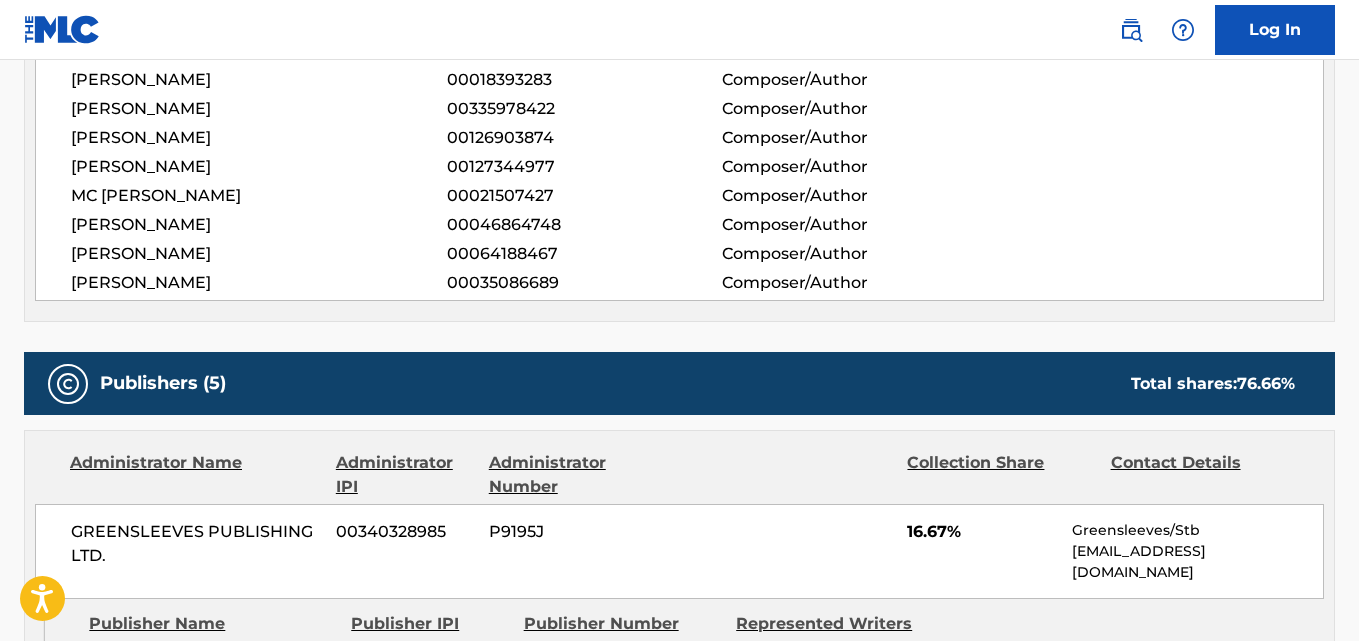 scroll, scrollTop: 0, scrollLeft: 0, axis: both 